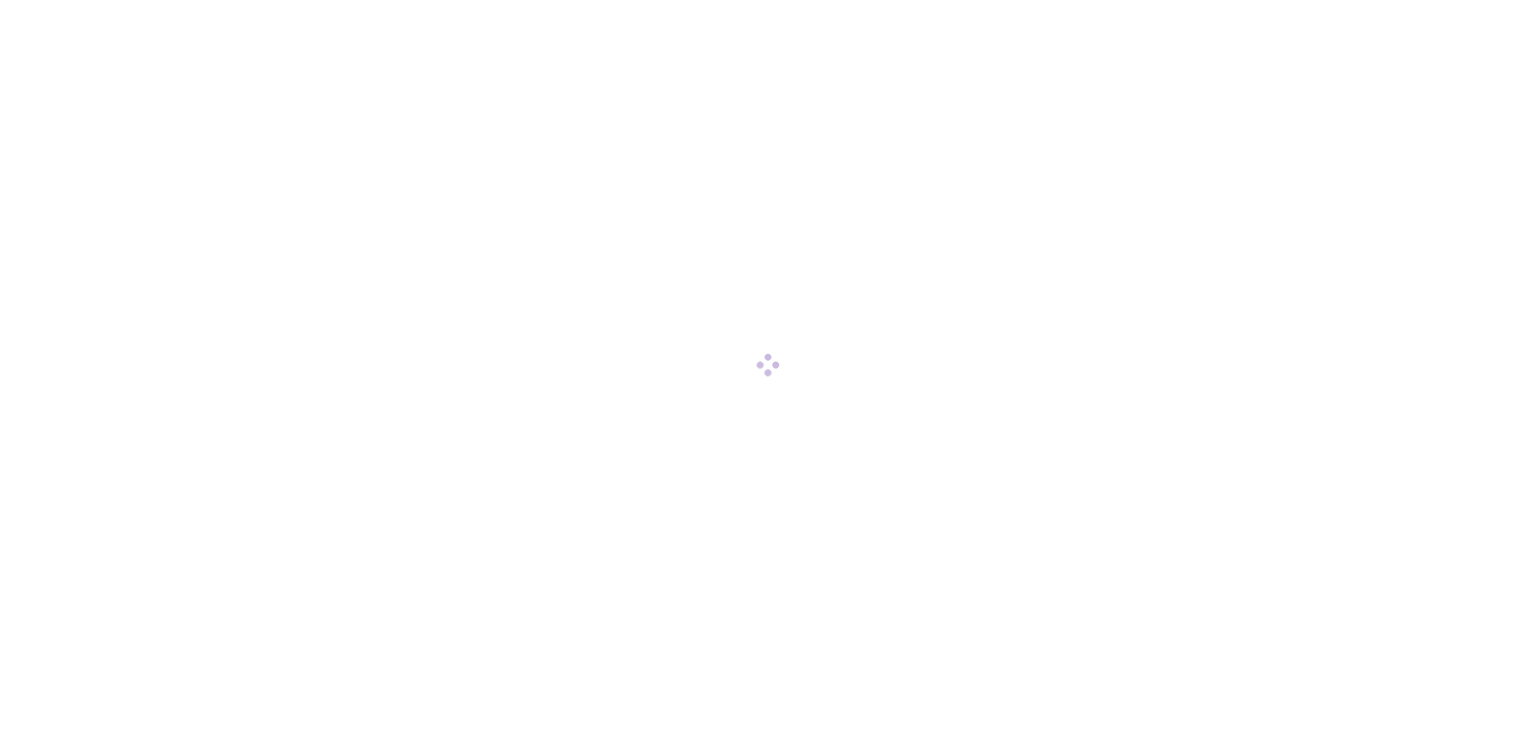 scroll, scrollTop: 0, scrollLeft: 0, axis: both 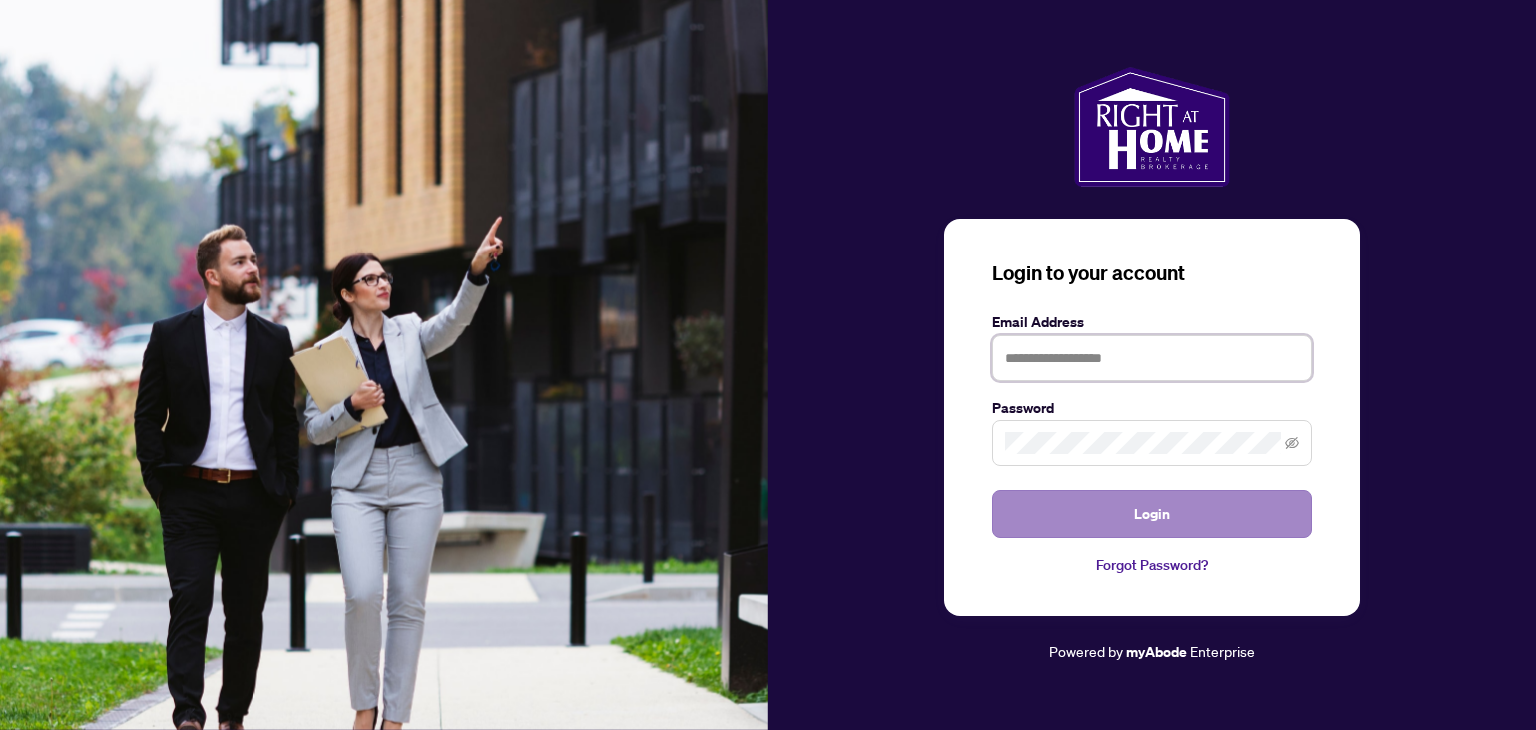 type on "**********" 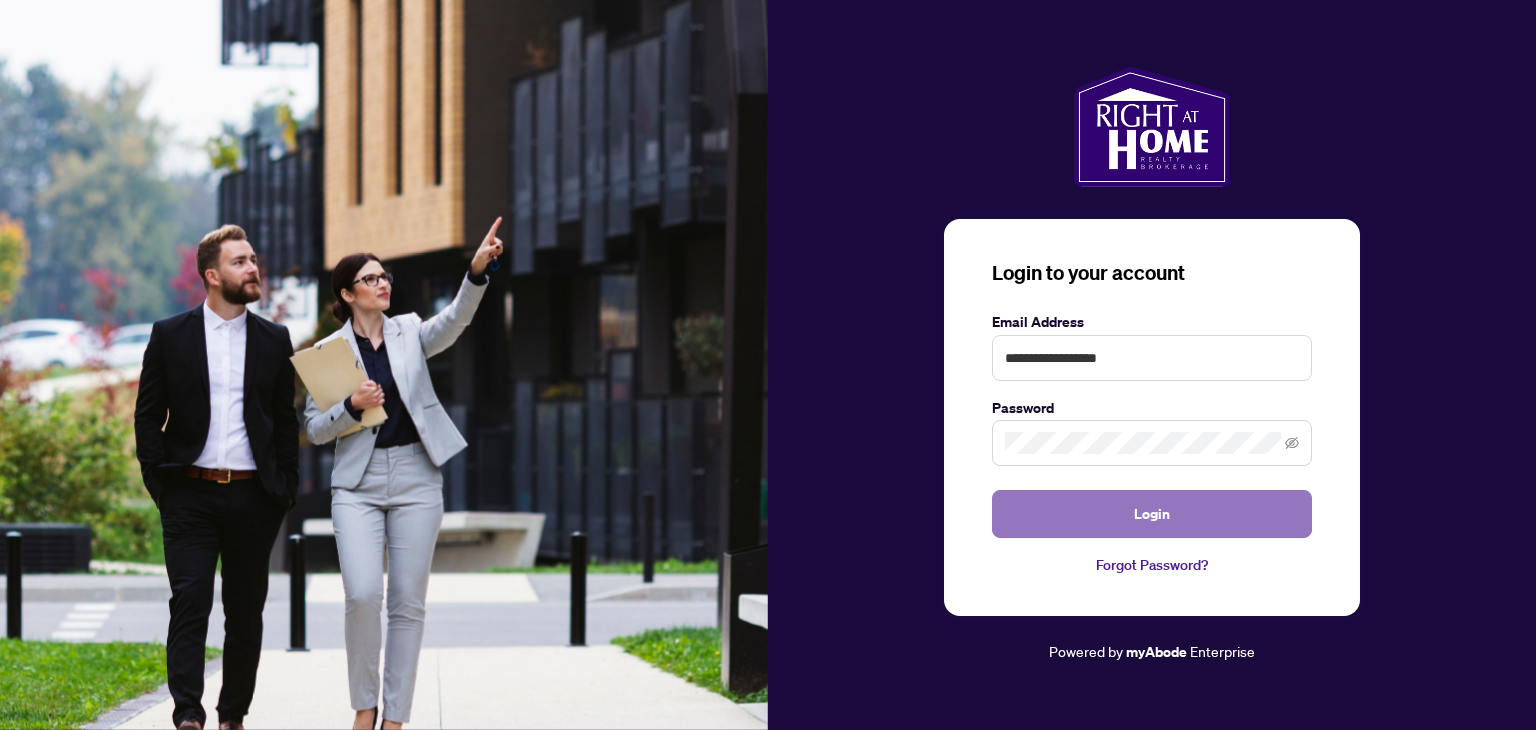 click on "Login" at bounding box center [1152, 514] 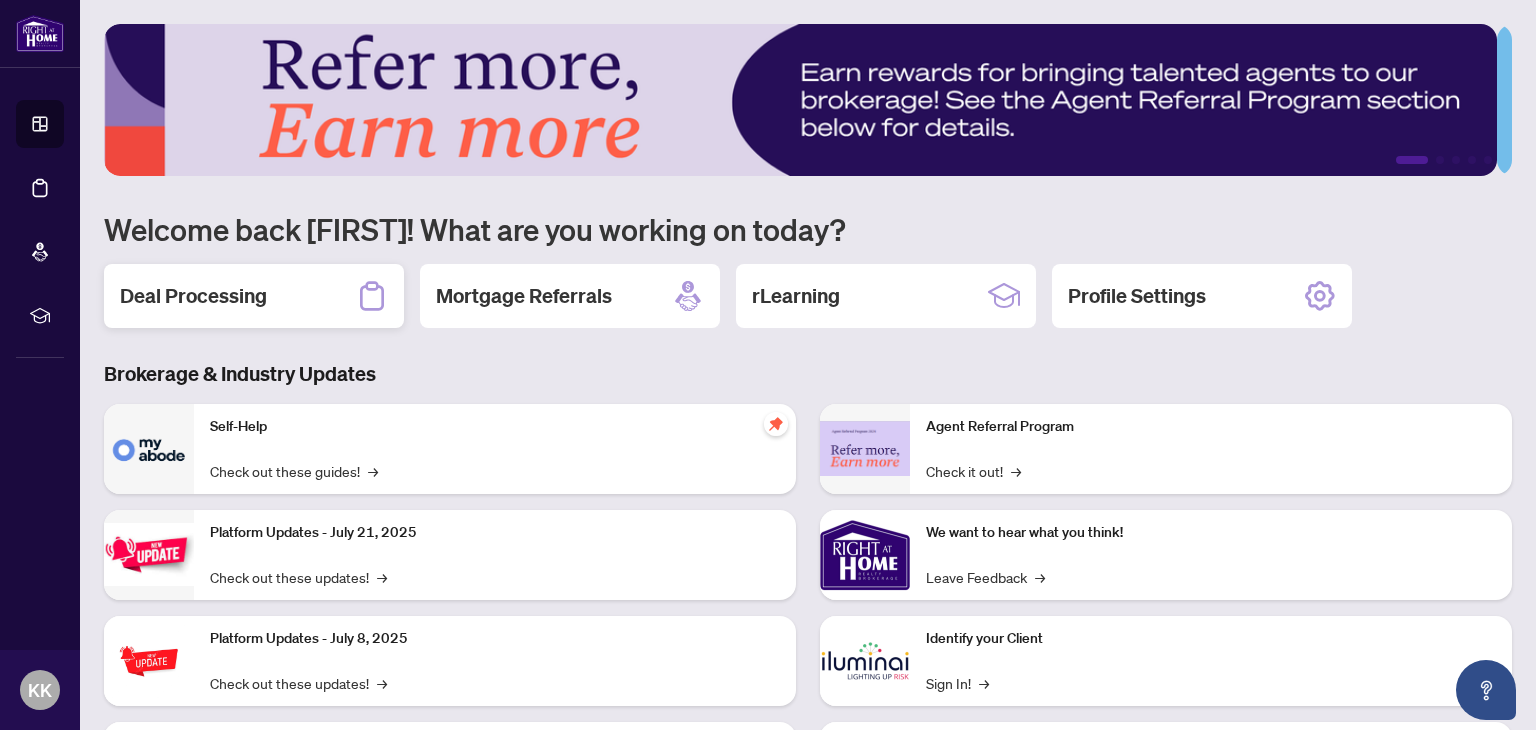 click on "Deal Processing" at bounding box center [193, 296] 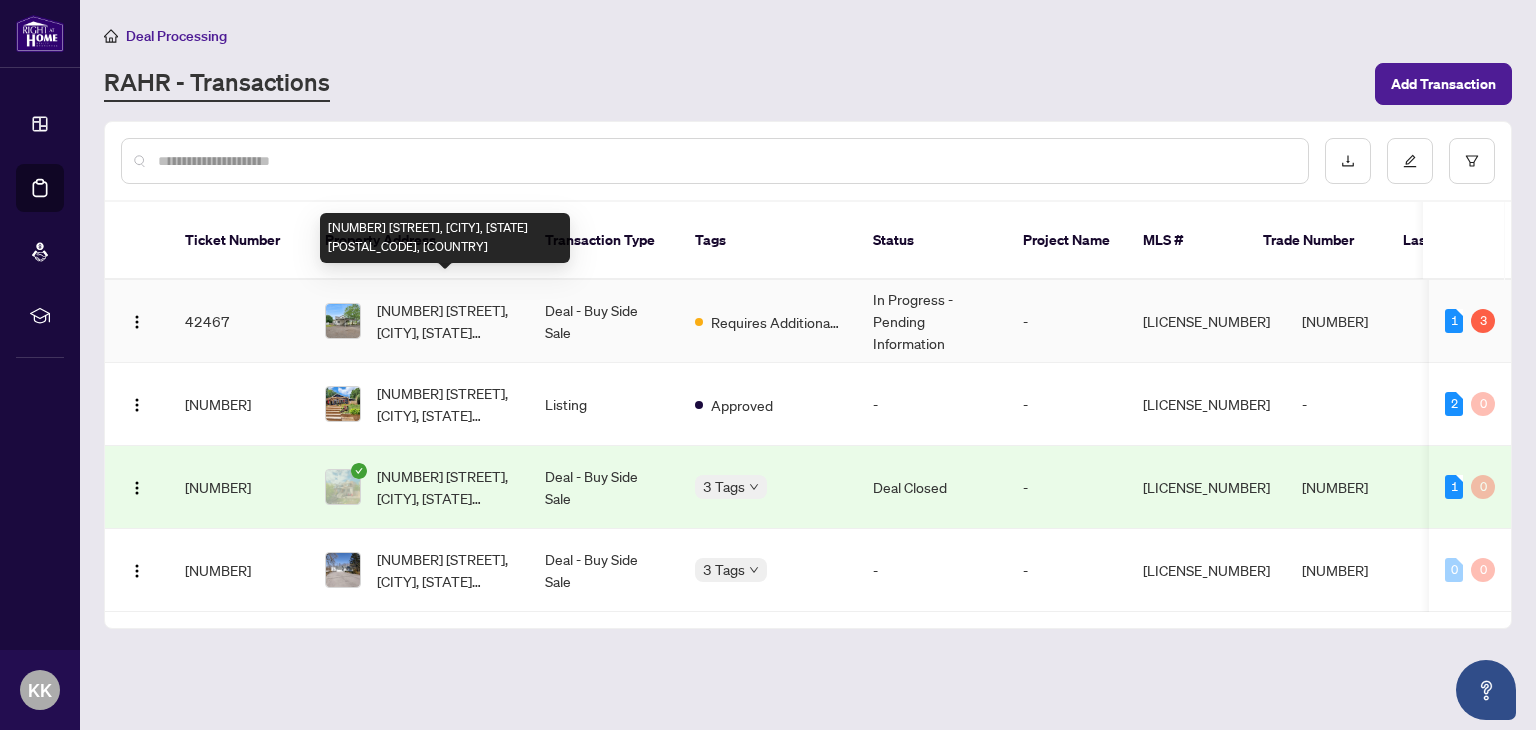 click on "[NUMBER] [STREET], [CITY], [STATE] [POSTAL_CODE], [COUNTRY]" at bounding box center (445, 321) 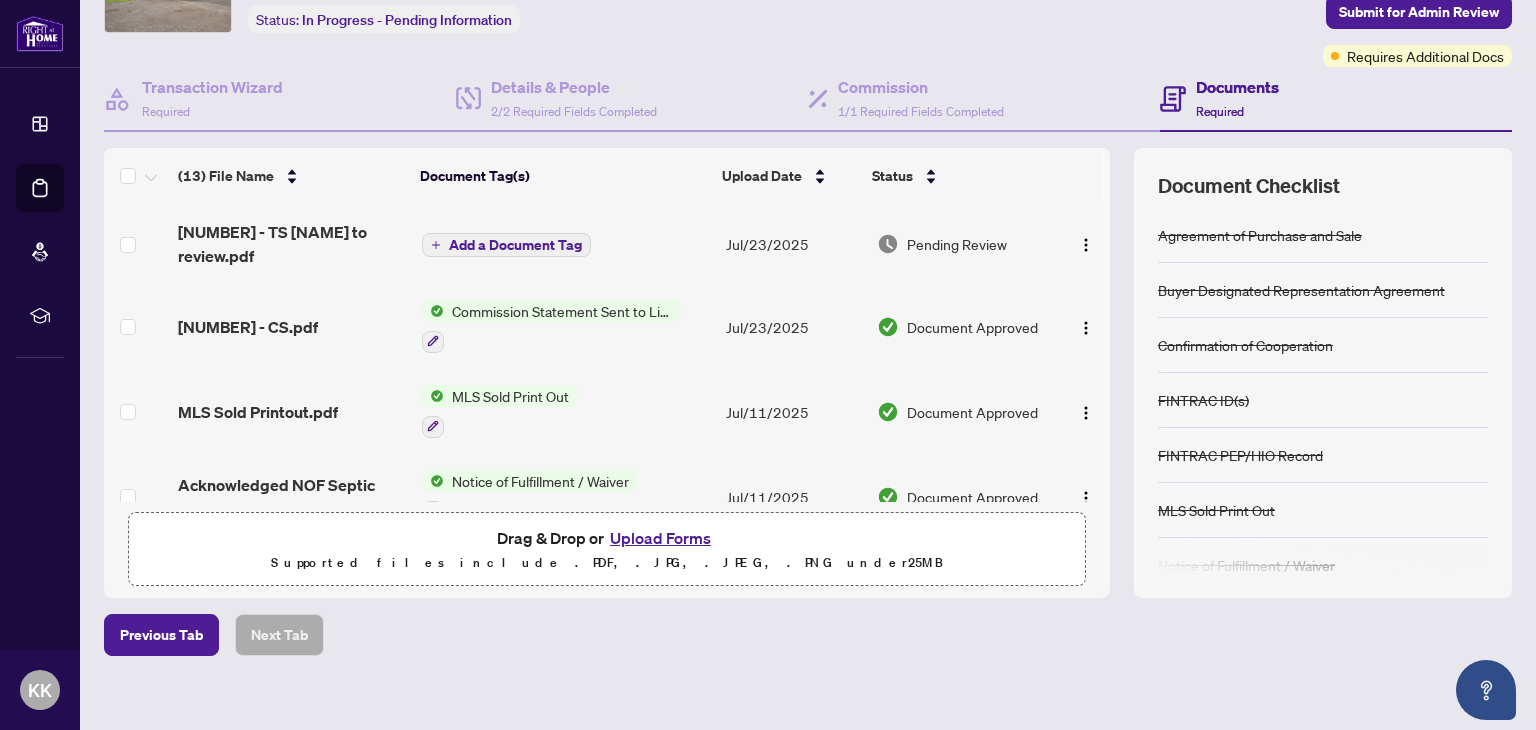 scroll, scrollTop: 127, scrollLeft: 0, axis: vertical 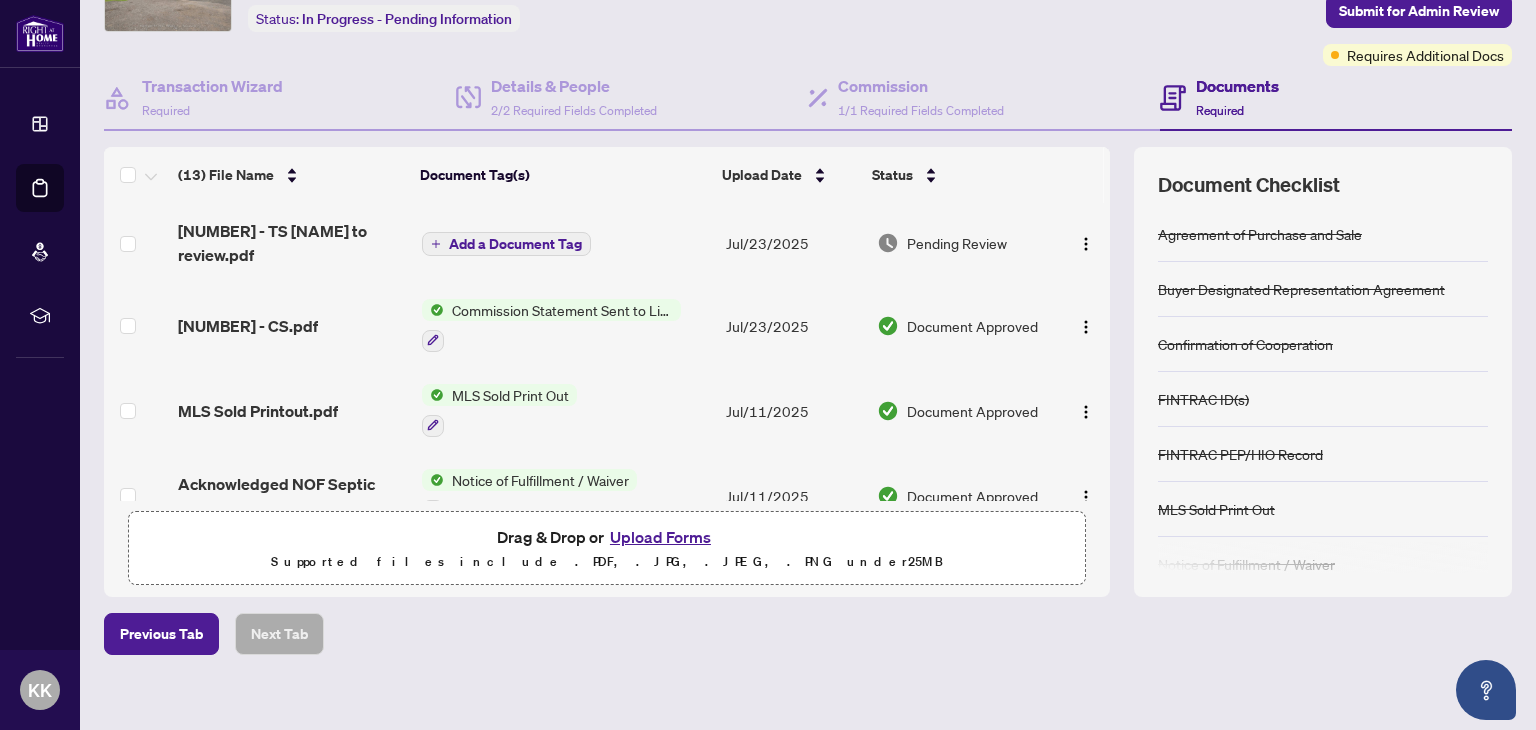 click on "Pending Review" at bounding box center (957, 243) 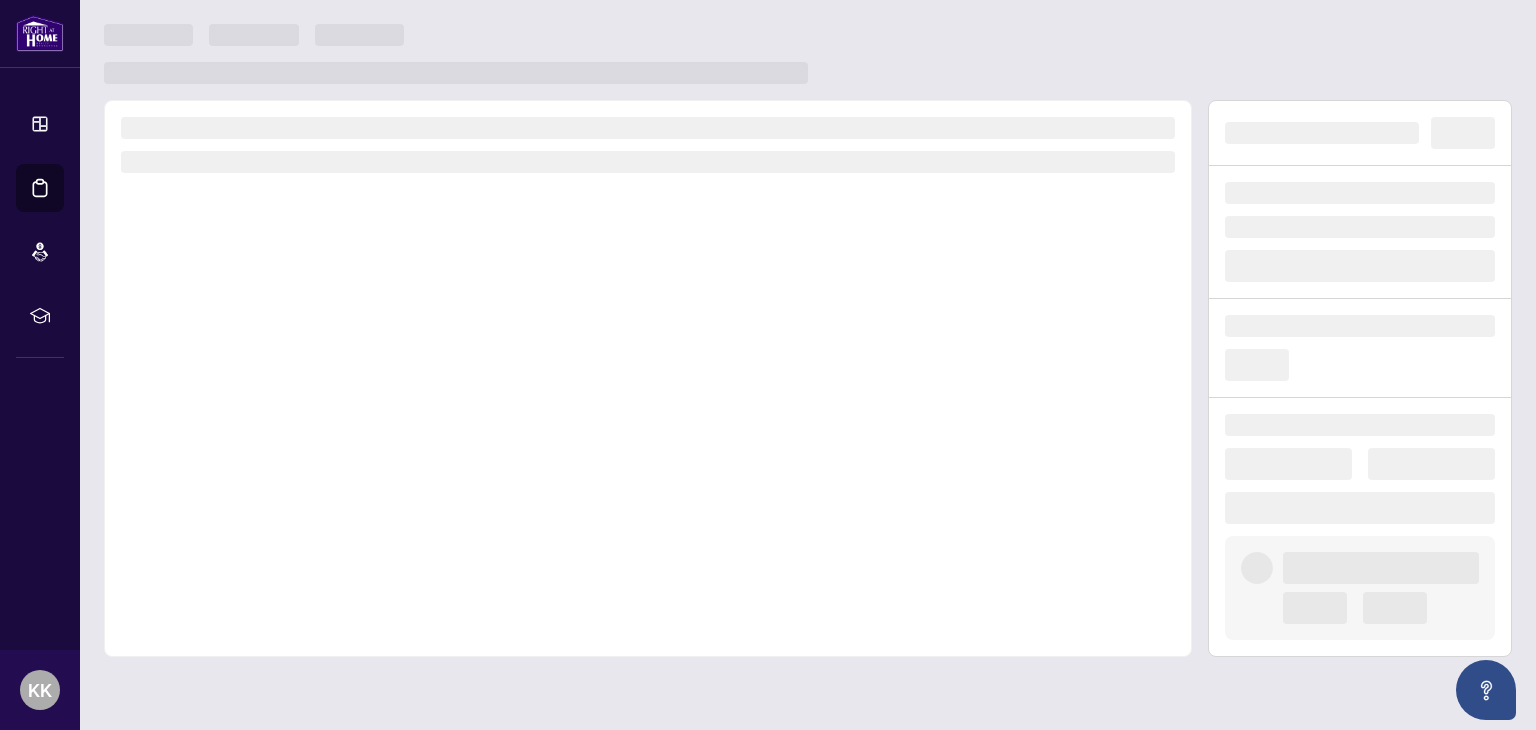 scroll, scrollTop: 0, scrollLeft: 0, axis: both 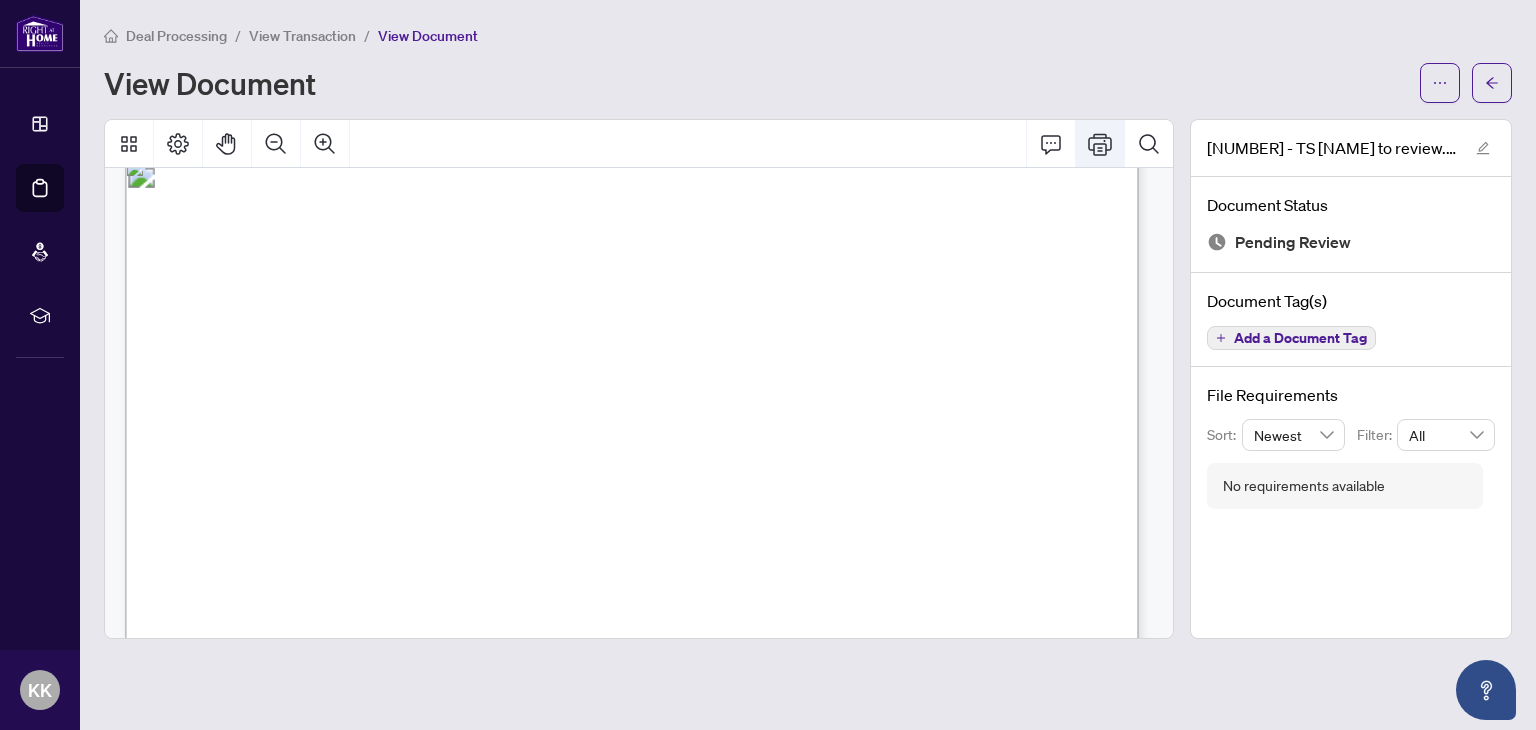 click 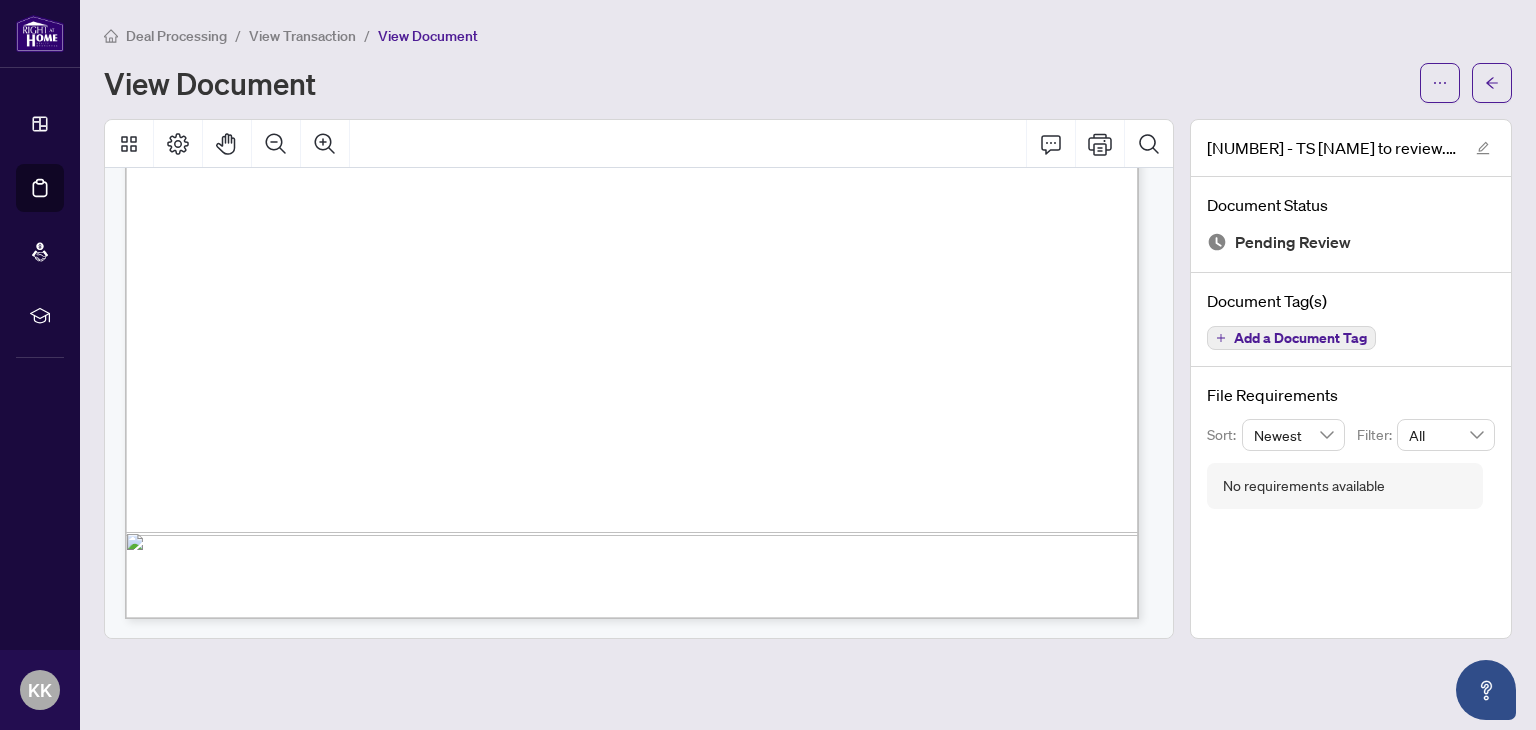 scroll, scrollTop: 0, scrollLeft: 0, axis: both 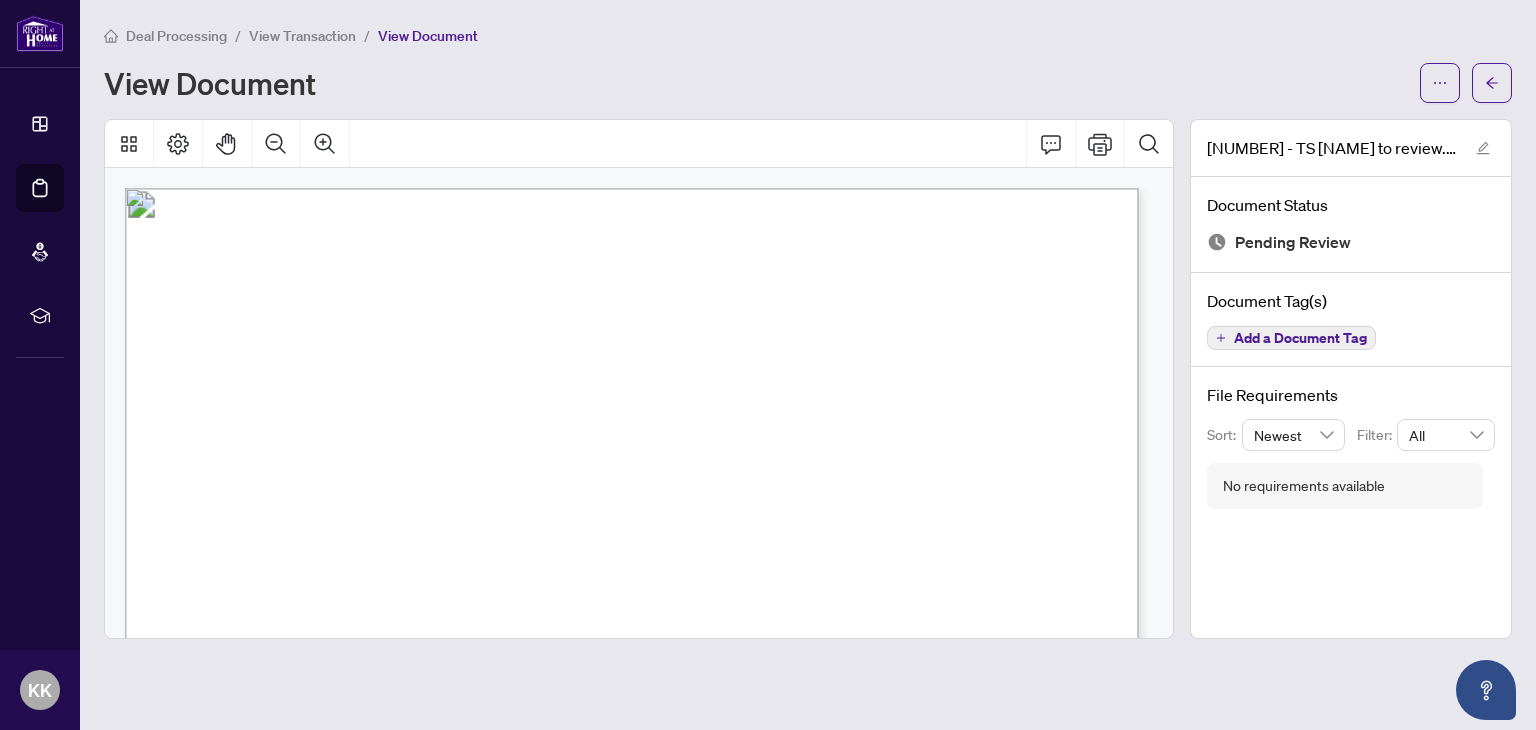 click on "Deal Processing / View Transaction / View Document View Document" at bounding box center [808, 63] 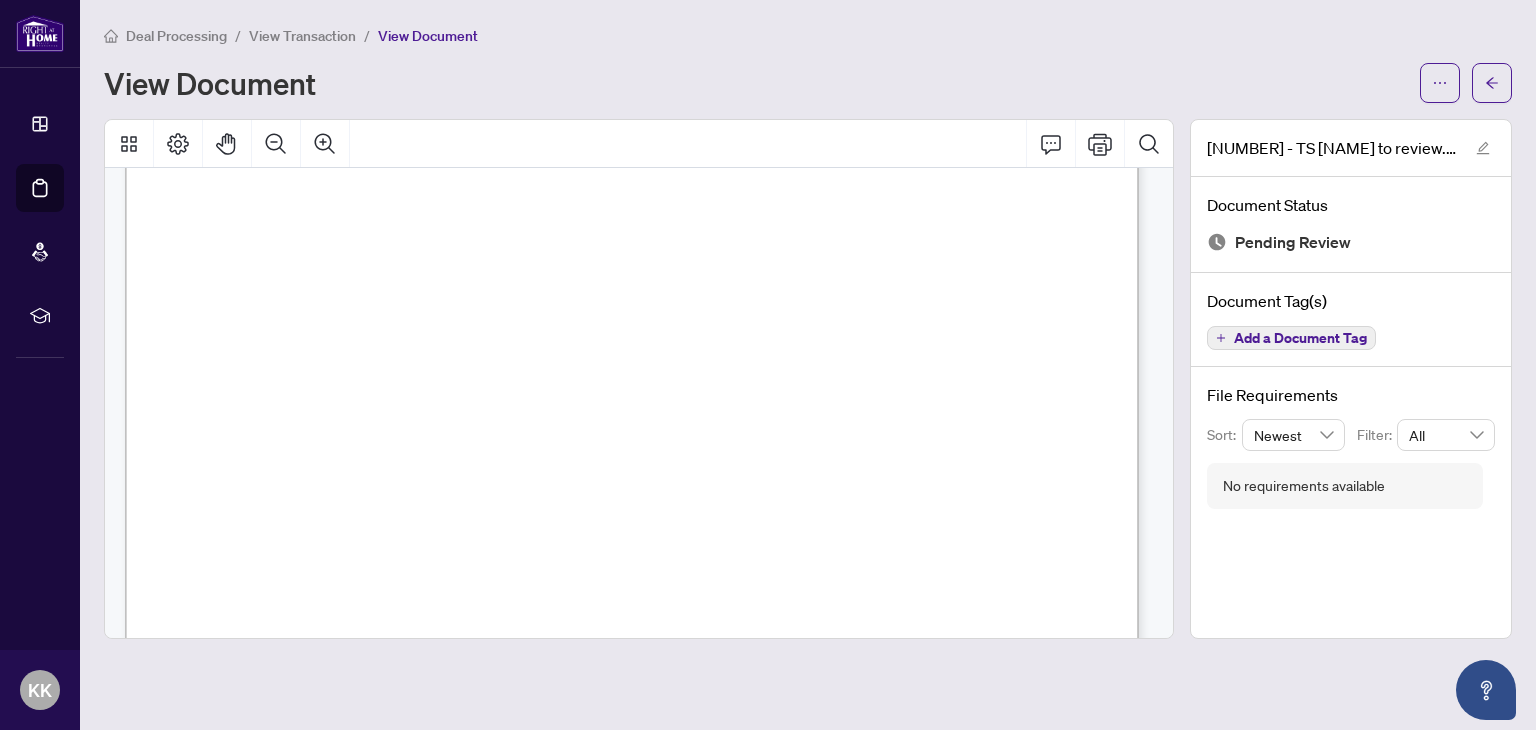 scroll, scrollTop: 315, scrollLeft: 0, axis: vertical 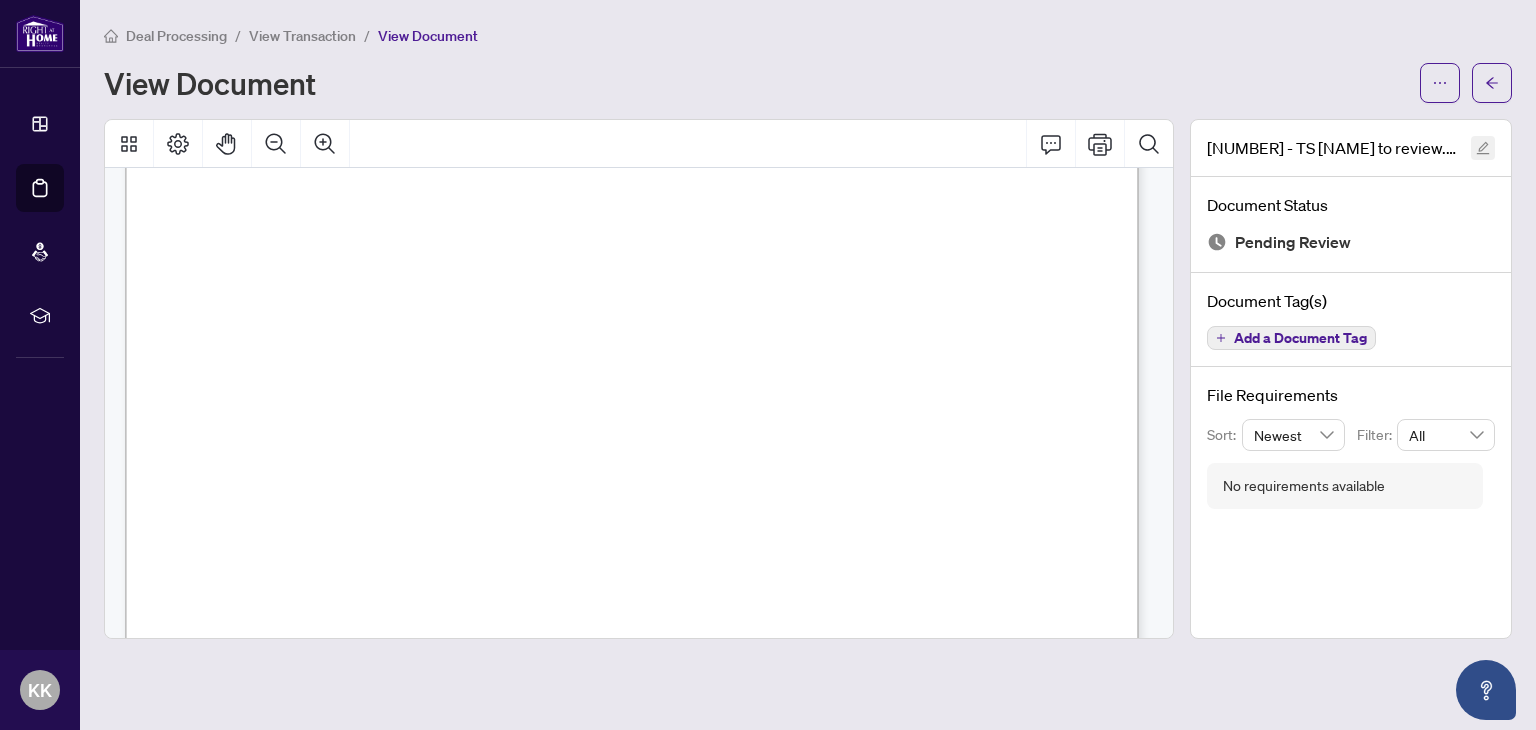 click 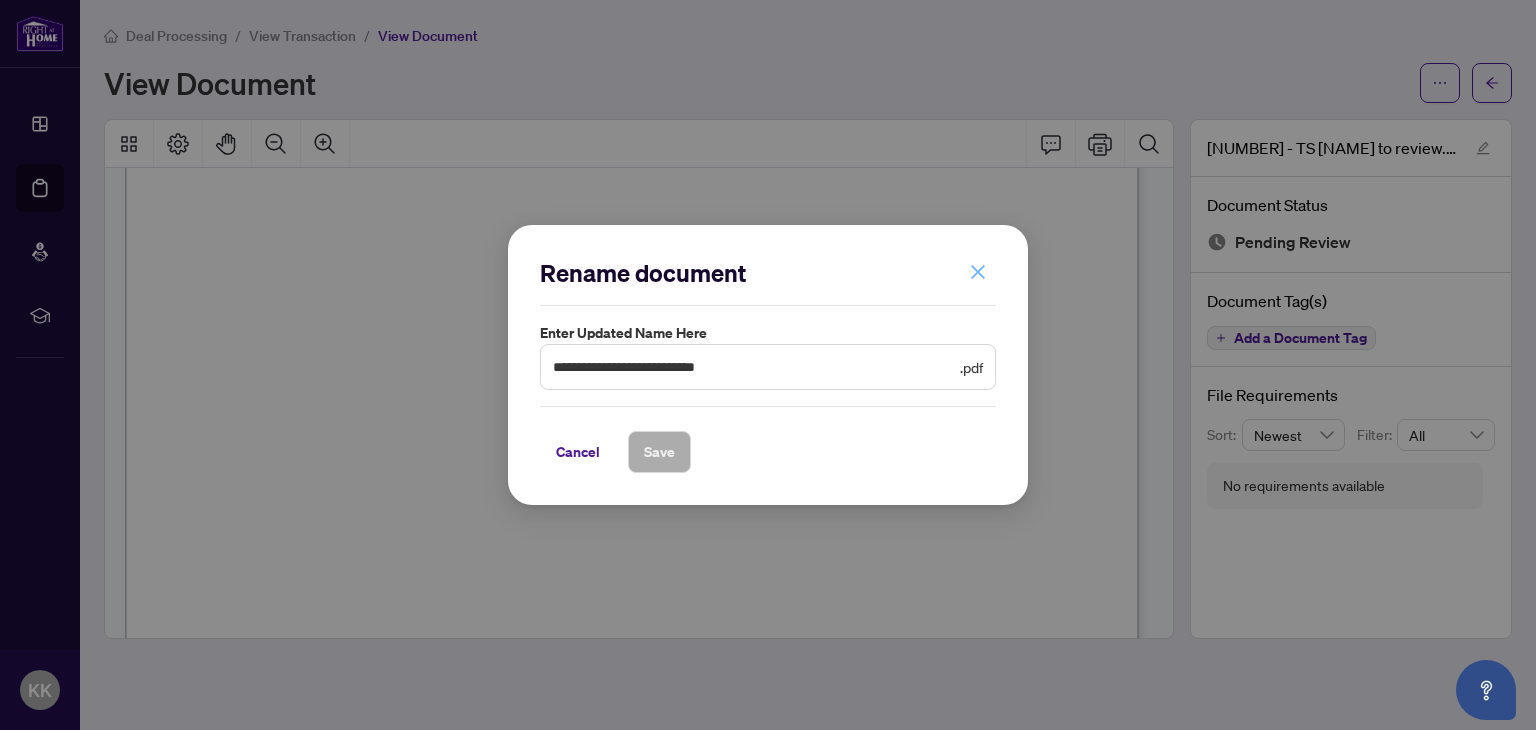 click 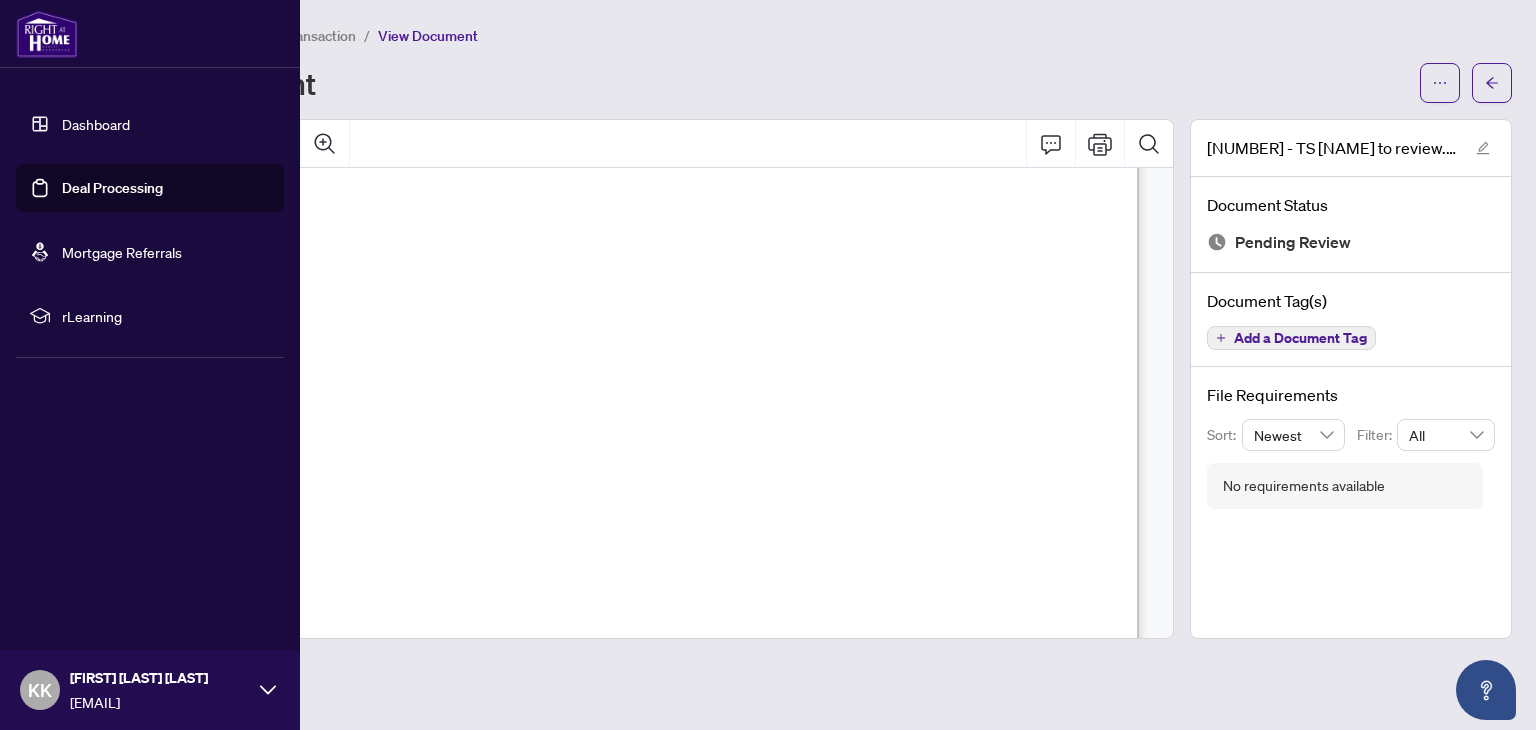 click on "Dashboard" at bounding box center (96, 124) 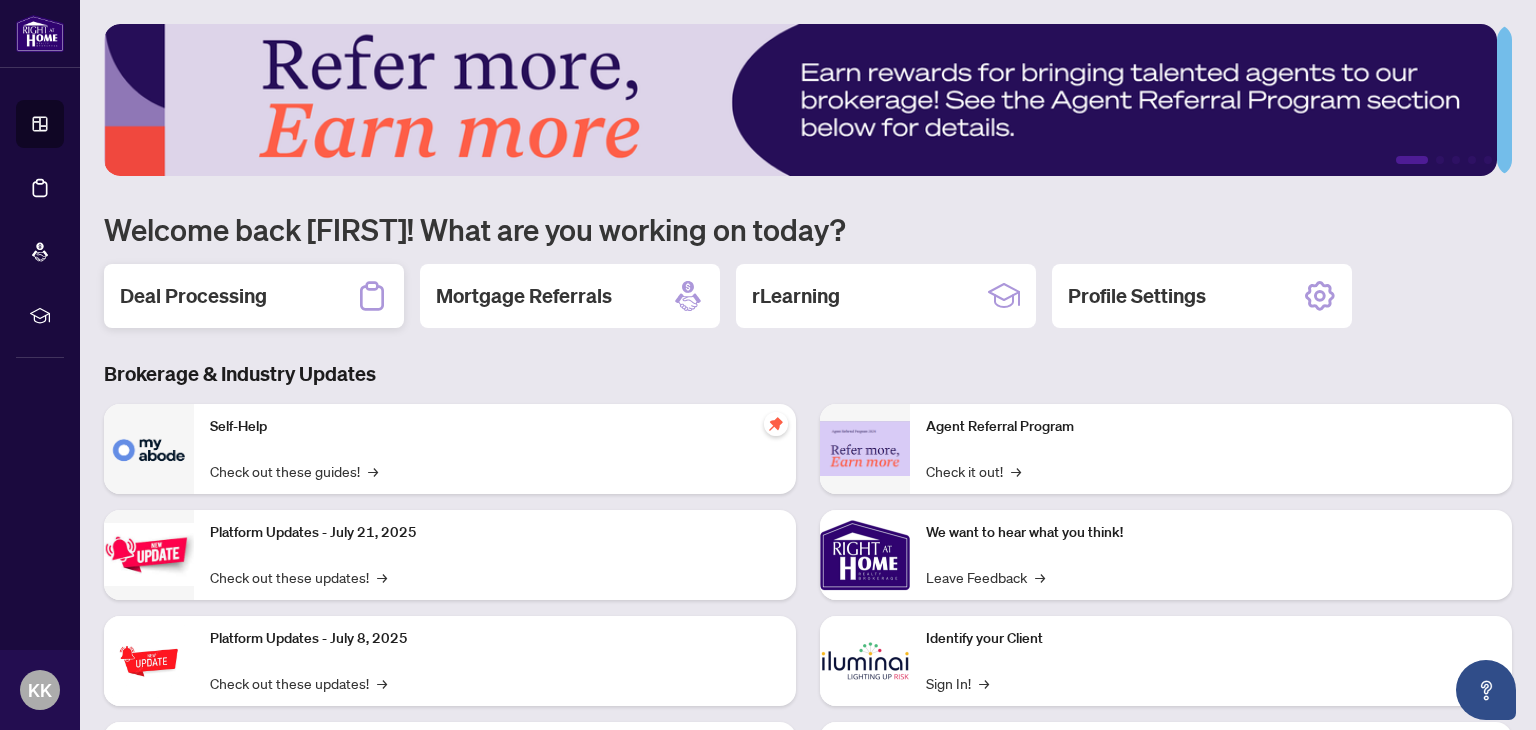 click on "Deal Processing" at bounding box center (193, 296) 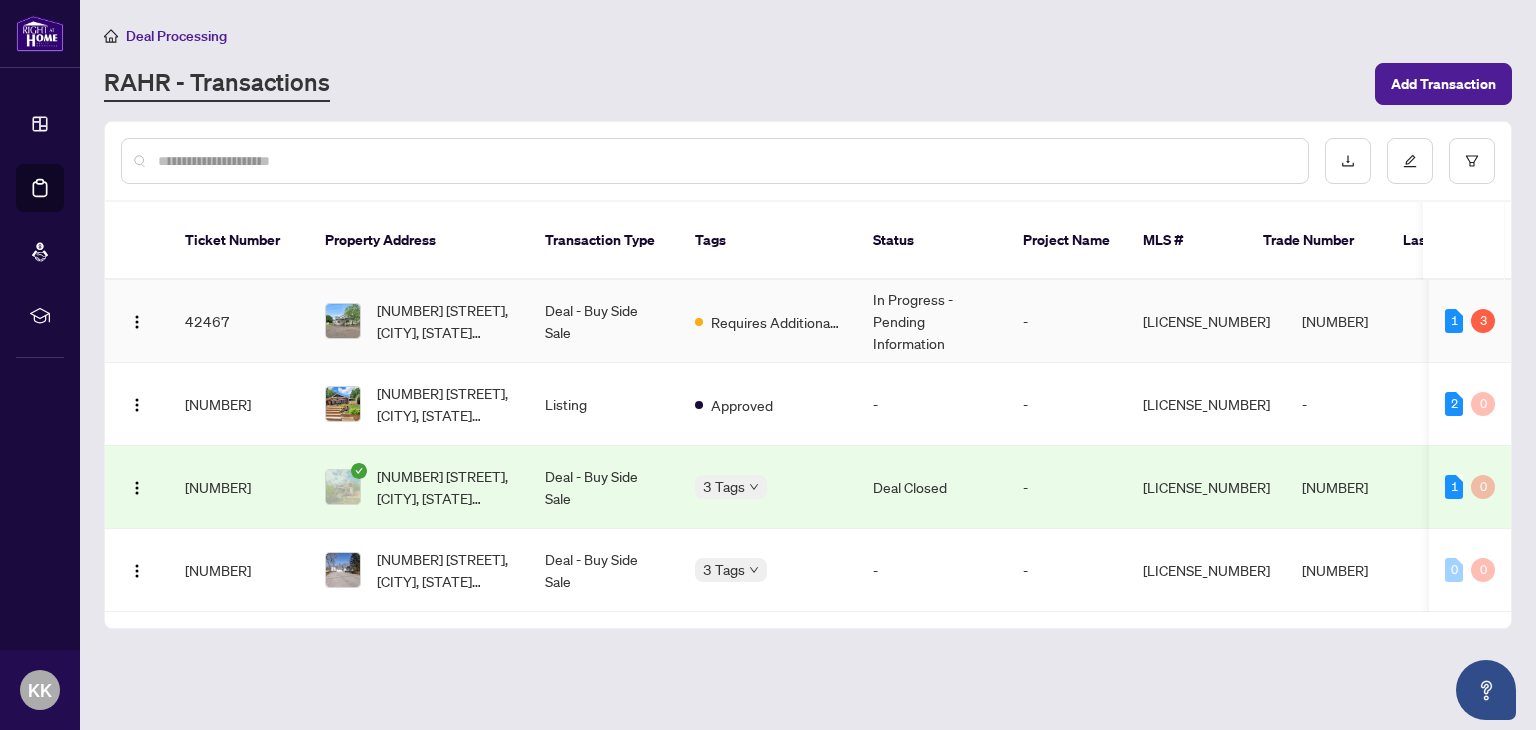 click on "In Progress - Pending Information" at bounding box center (932, 321) 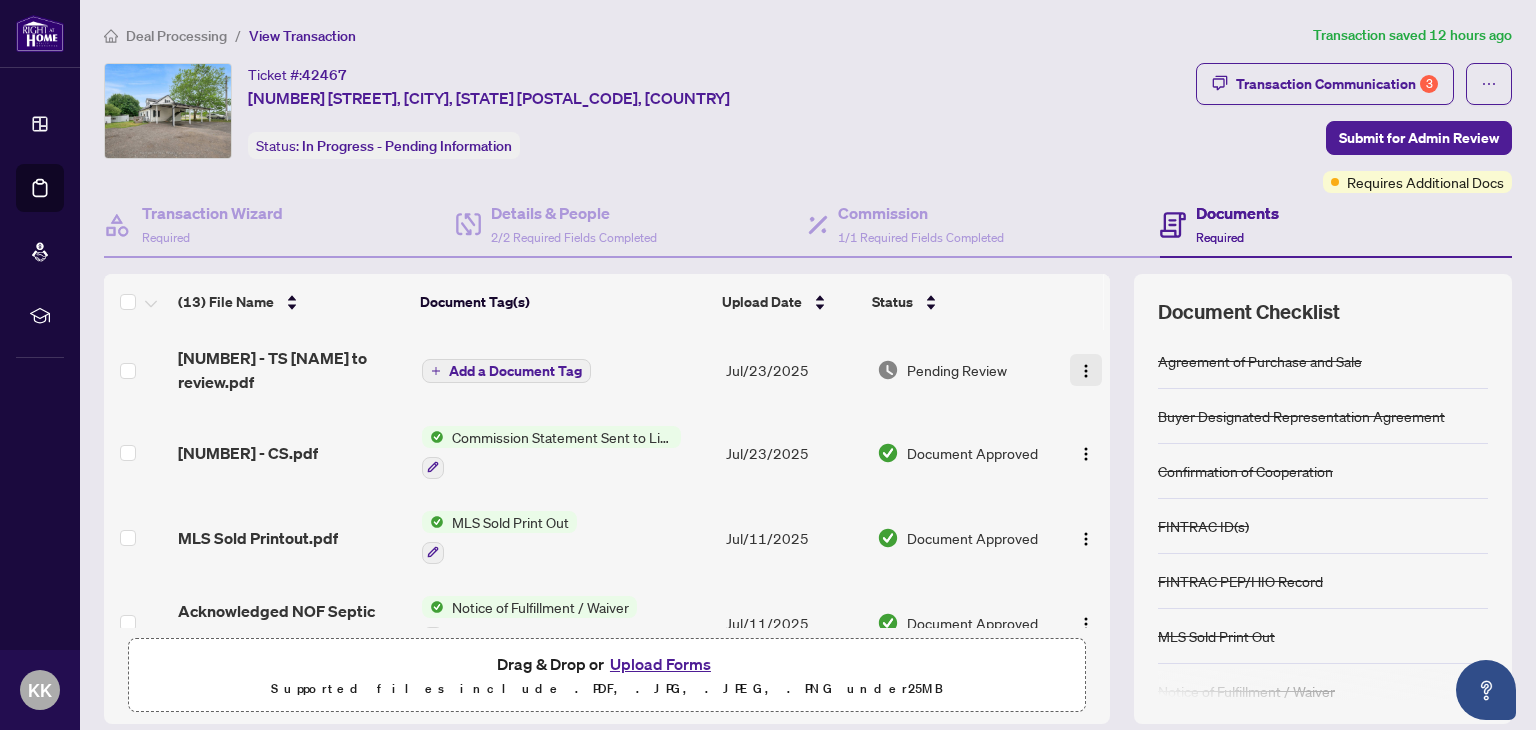 click at bounding box center [1086, 370] 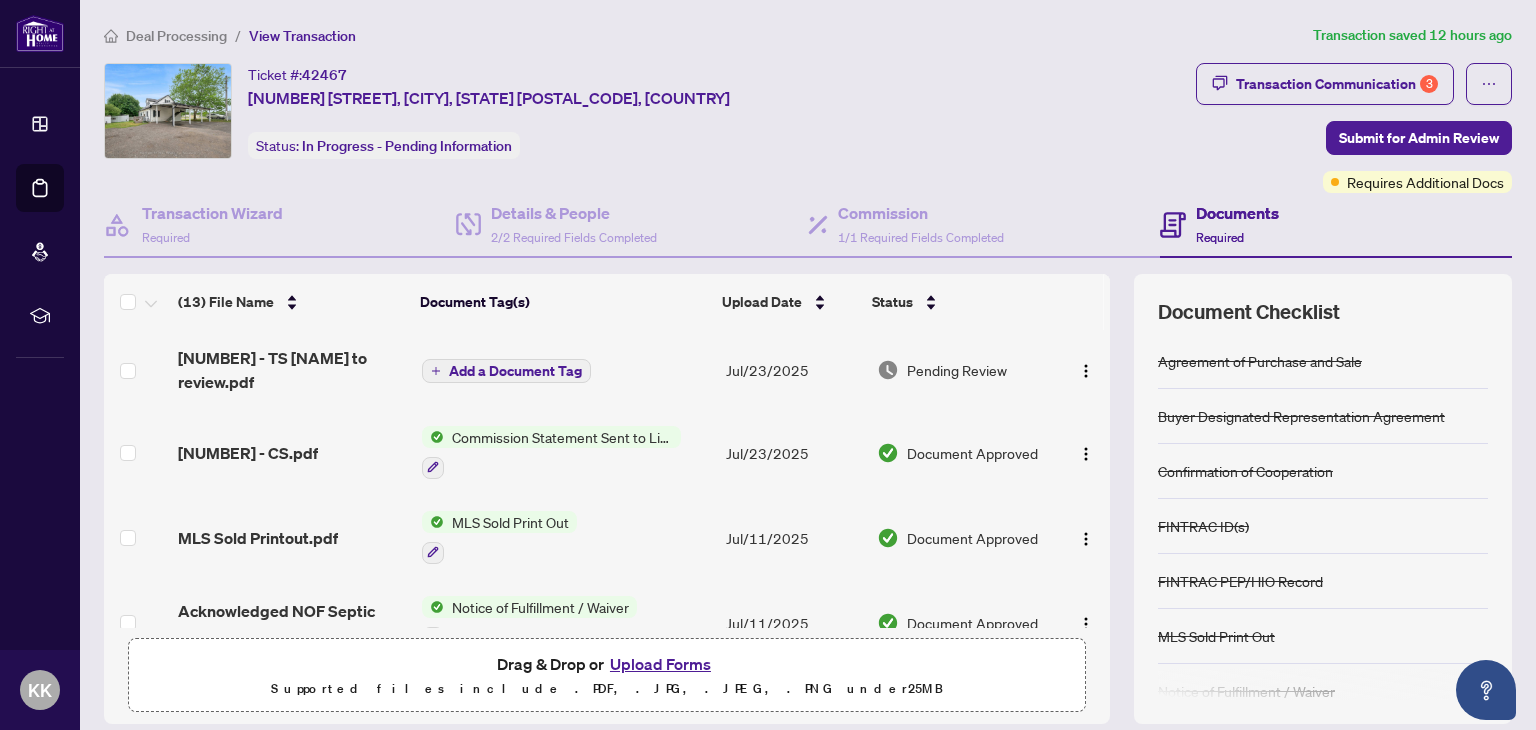 click on "Agreement of Purchase and Sale" at bounding box center [1260, 361] 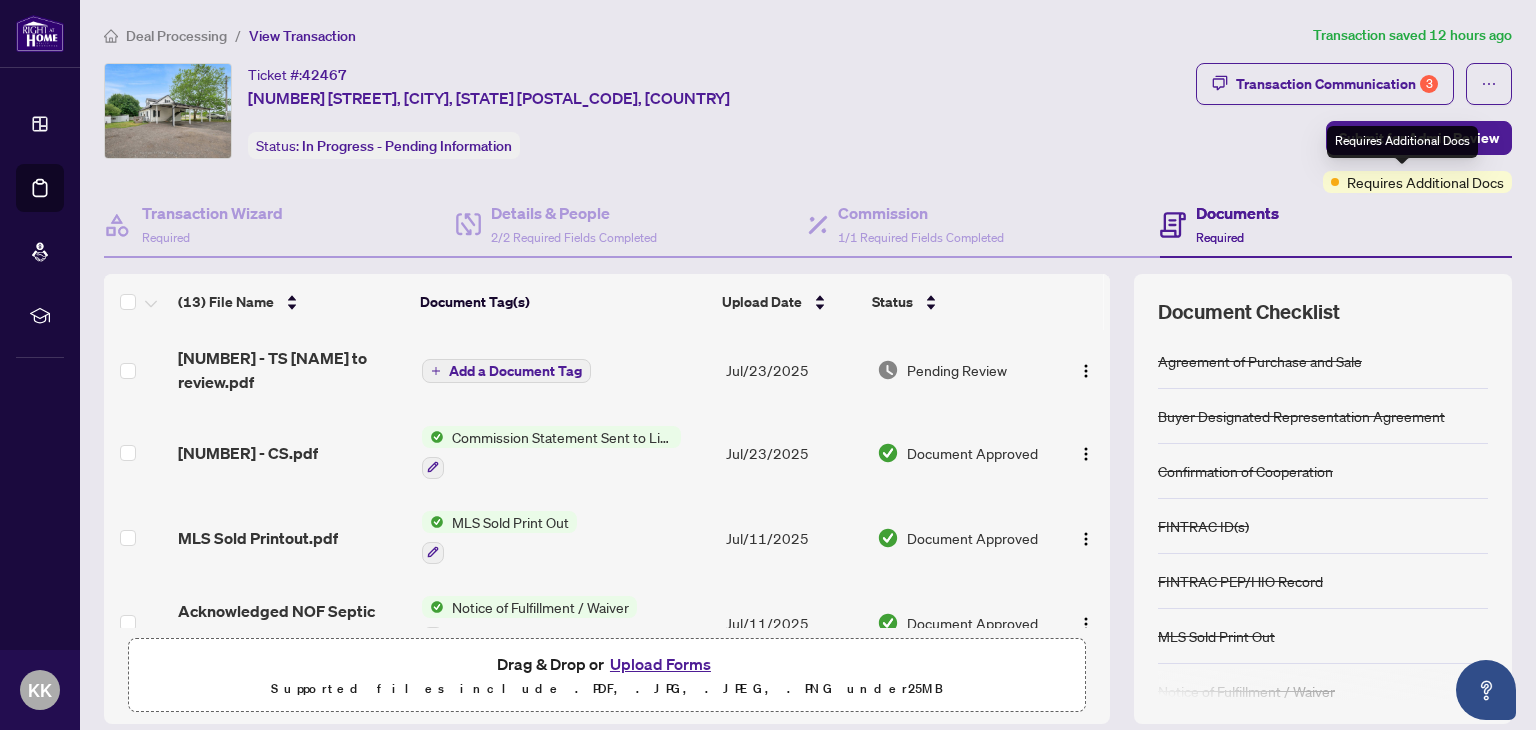 click on "Requires Additional Docs" at bounding box center (1425, 182) 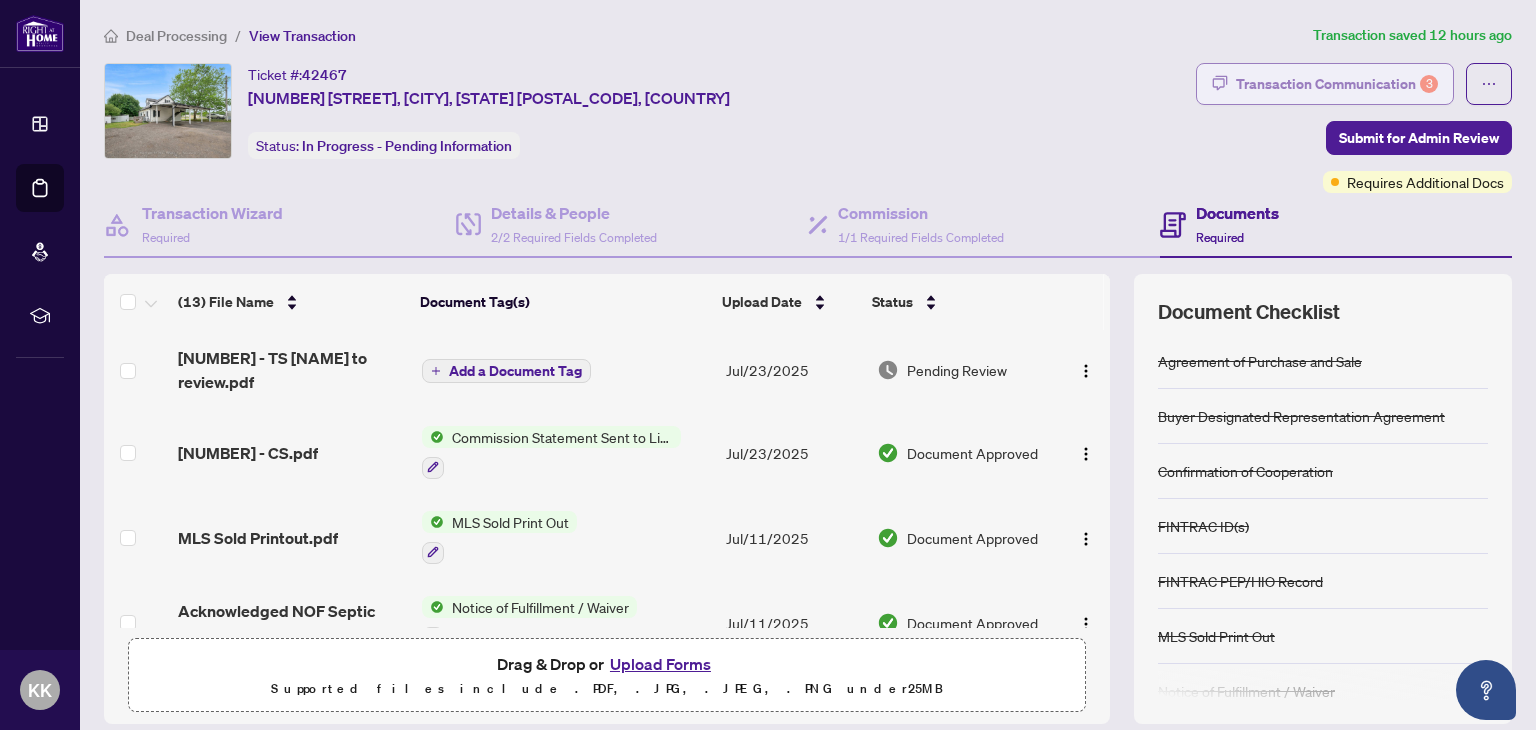 drag, startPoint x: 1226, startPoint y: 124, endPoint x: 1368, endPoint y: 75, distance: 150.2165 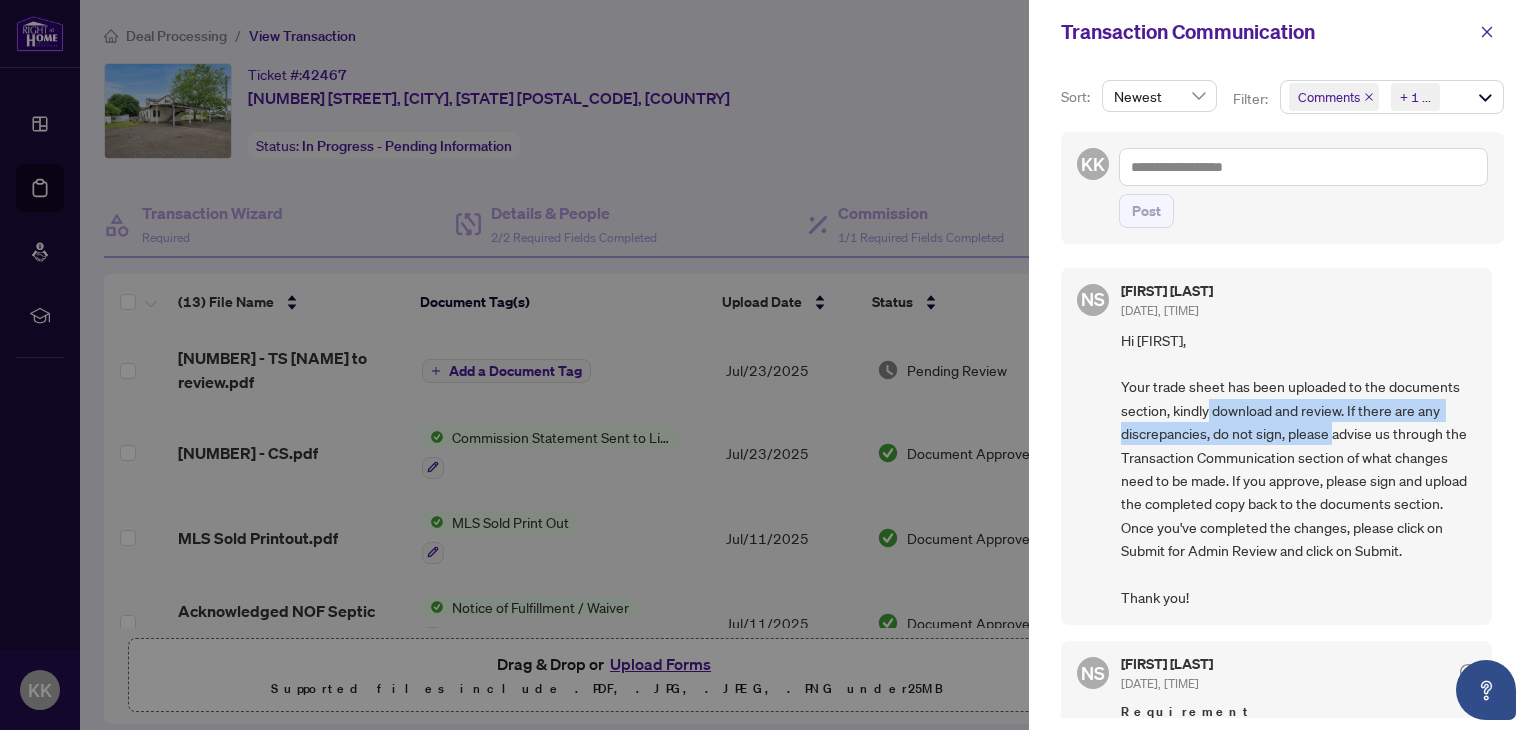 drag, startPoint x: 1221, startPoint y: 410, endPoint x: 1352, endPoint y: 441, distance: 134.61798 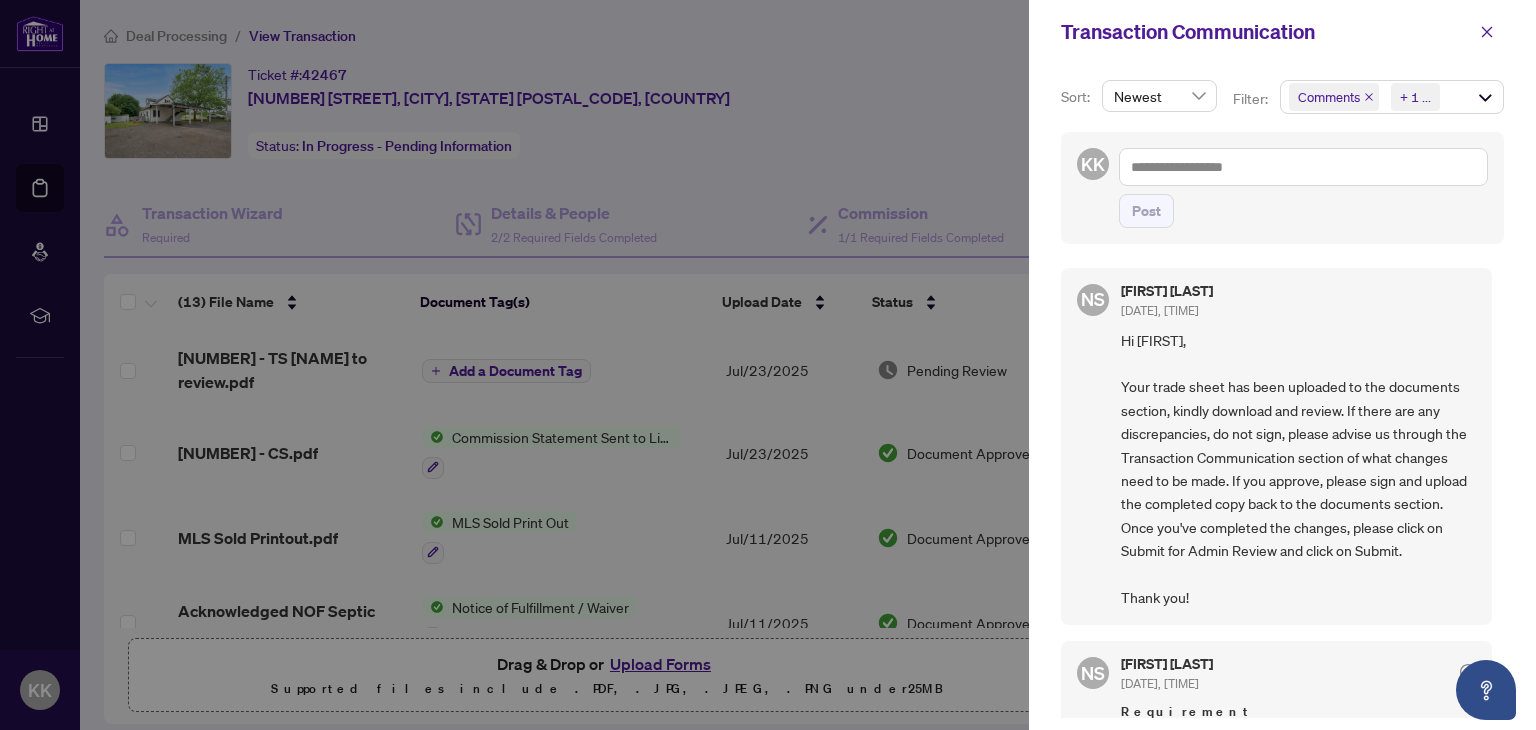 click at bounding box center [768, 365] 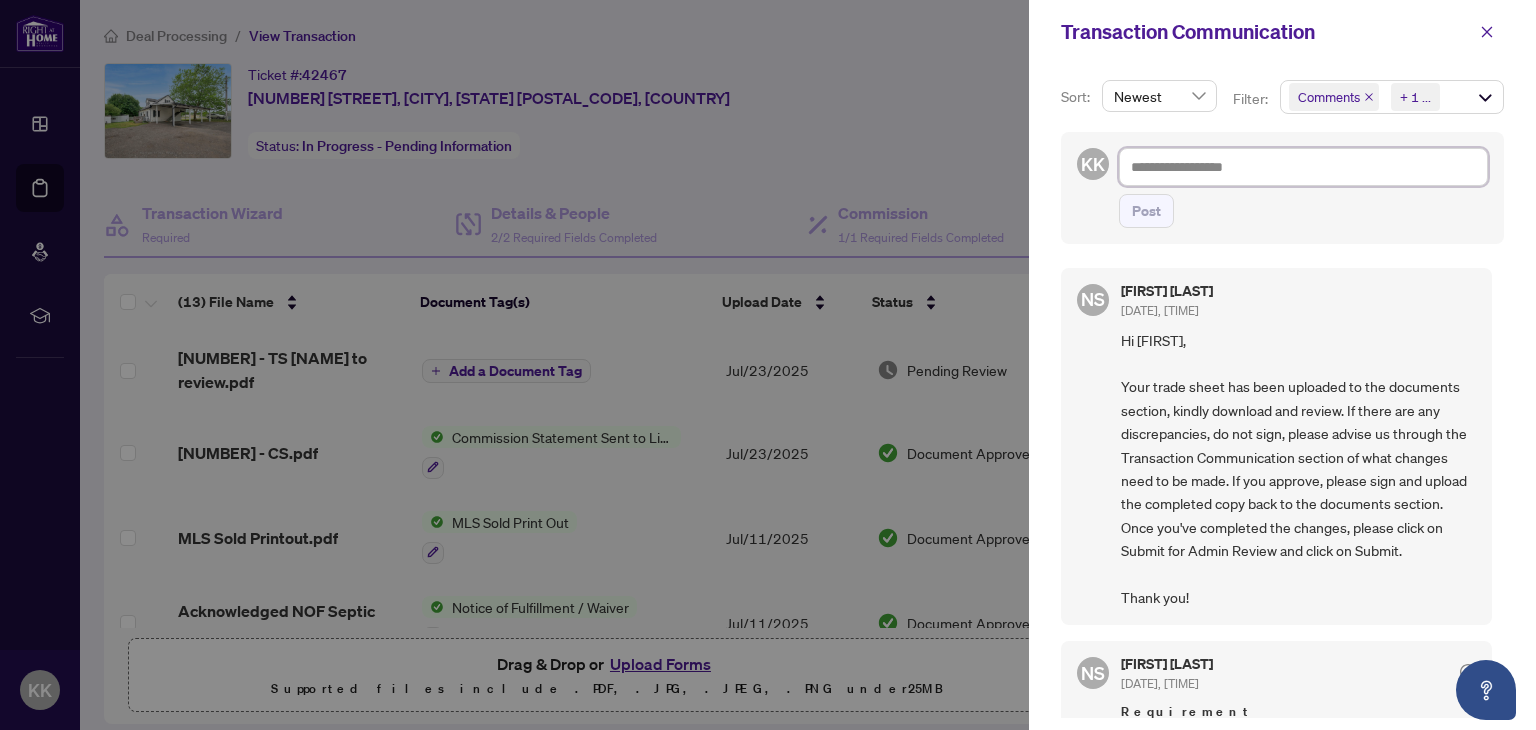 click at bounding box center [1303, 167] 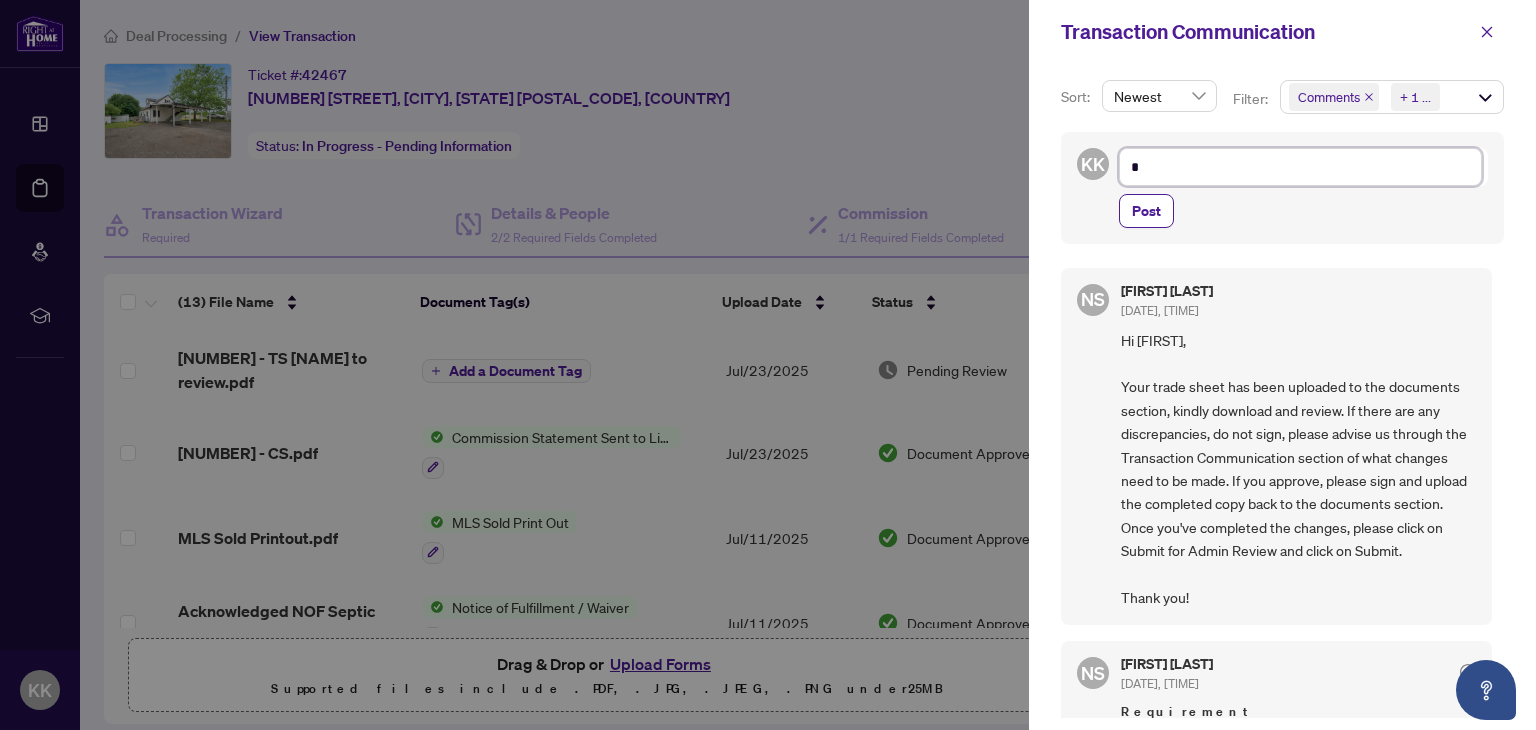 type on "**" 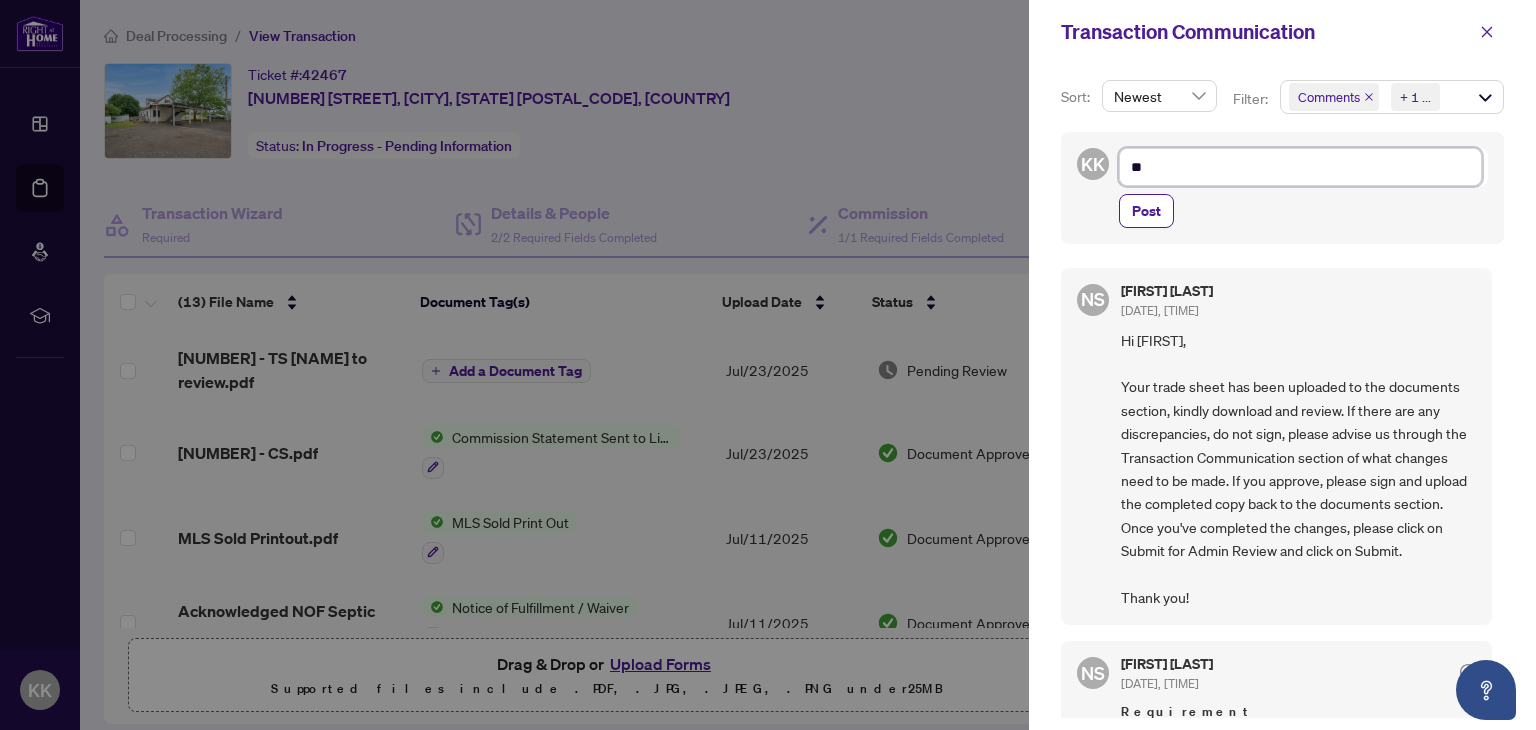 type on "**" 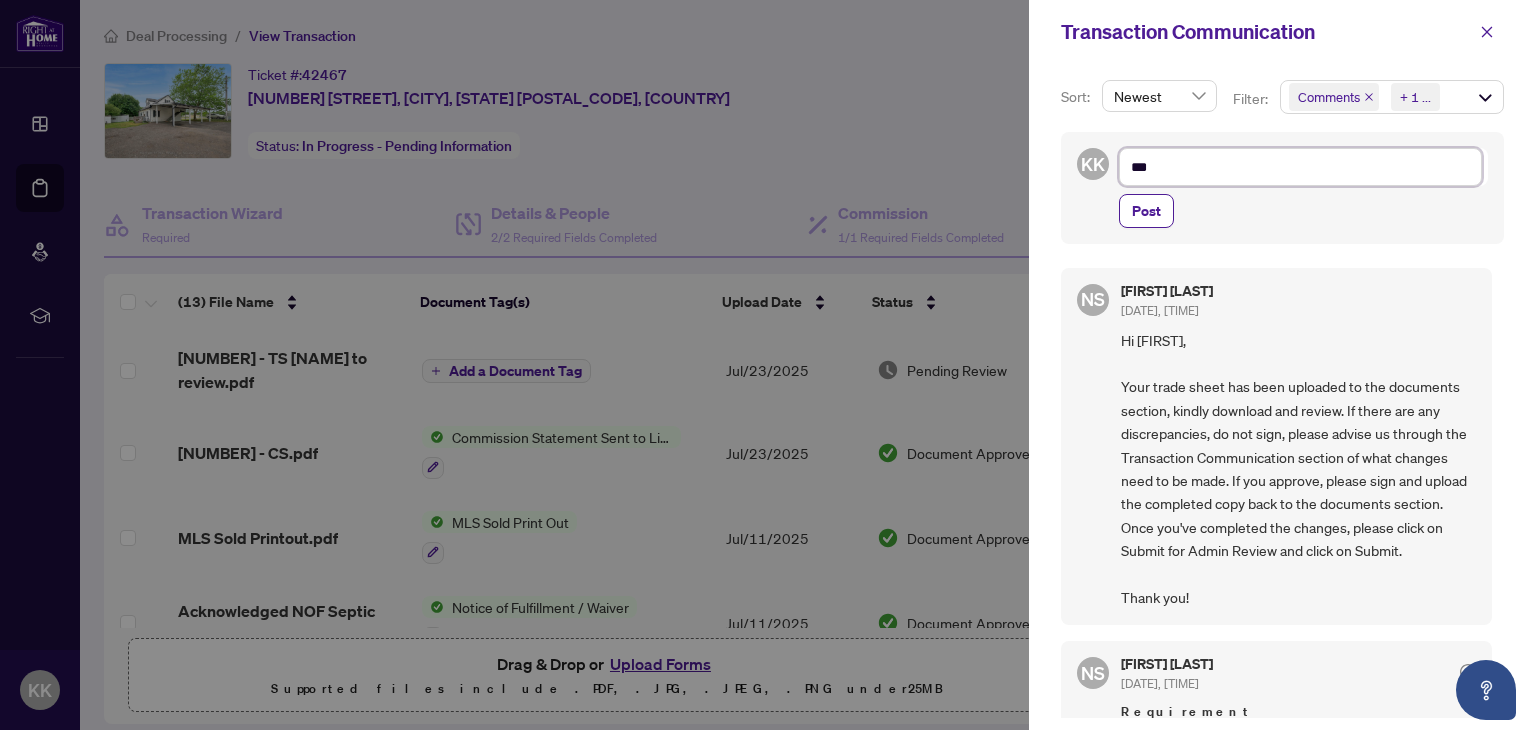 type on "****" 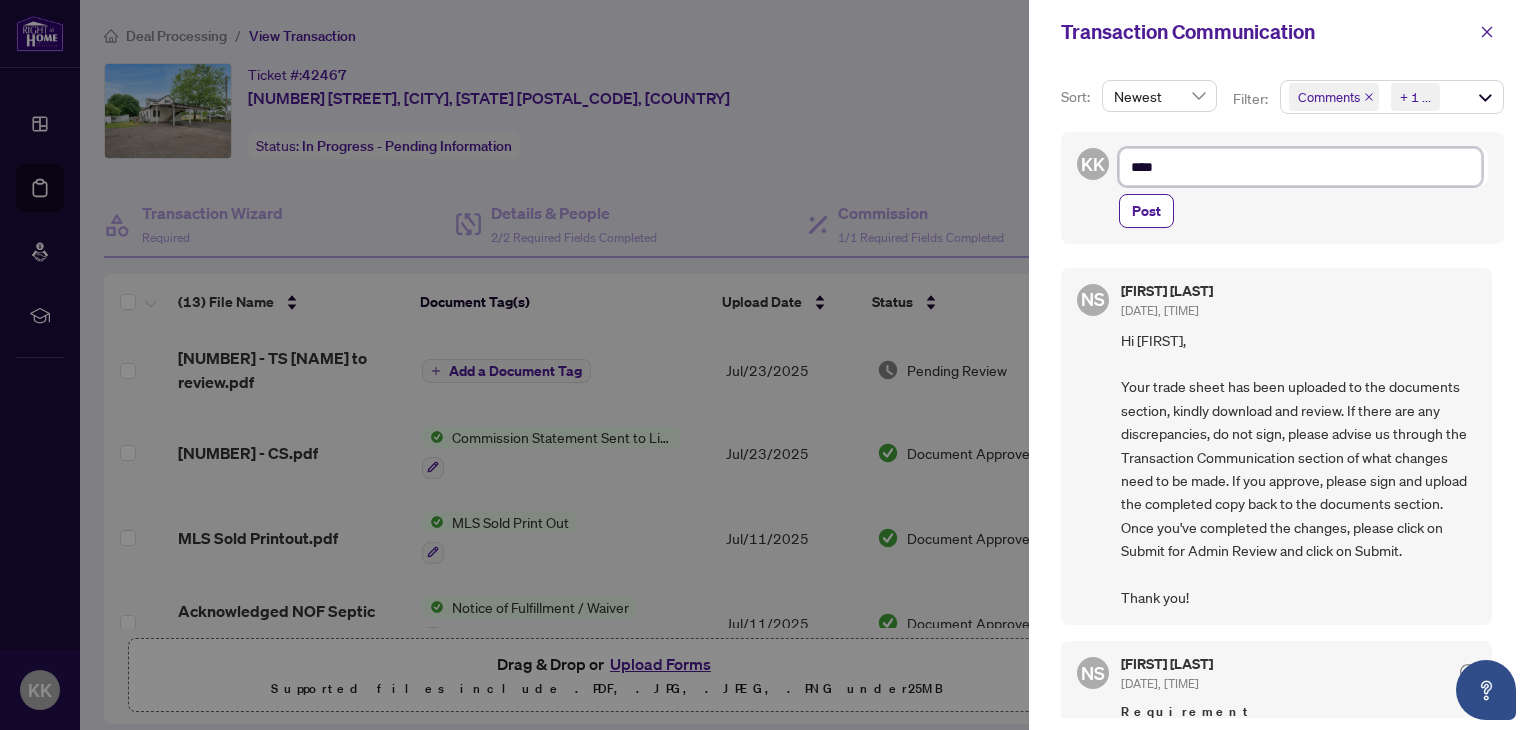 type on "*****" 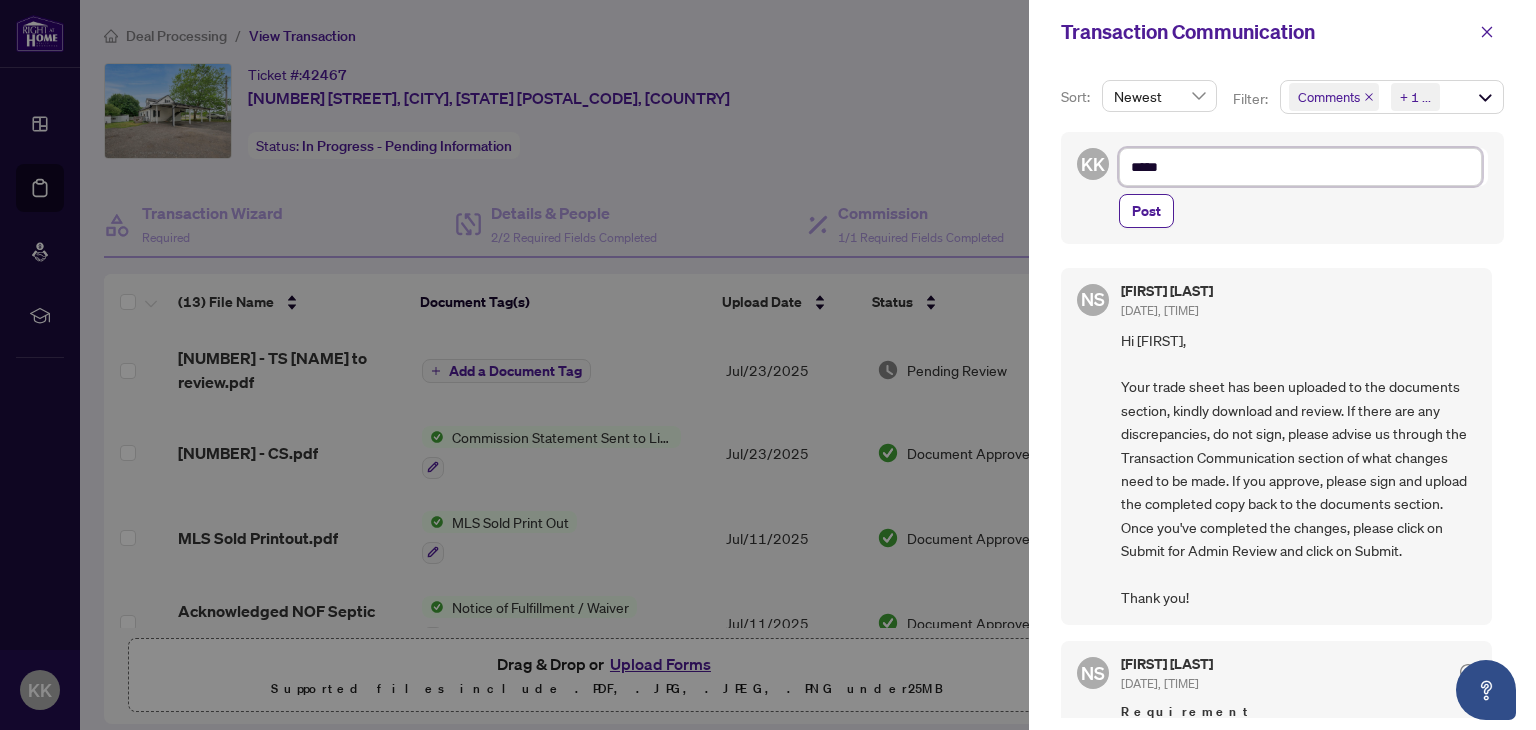 type on "******" 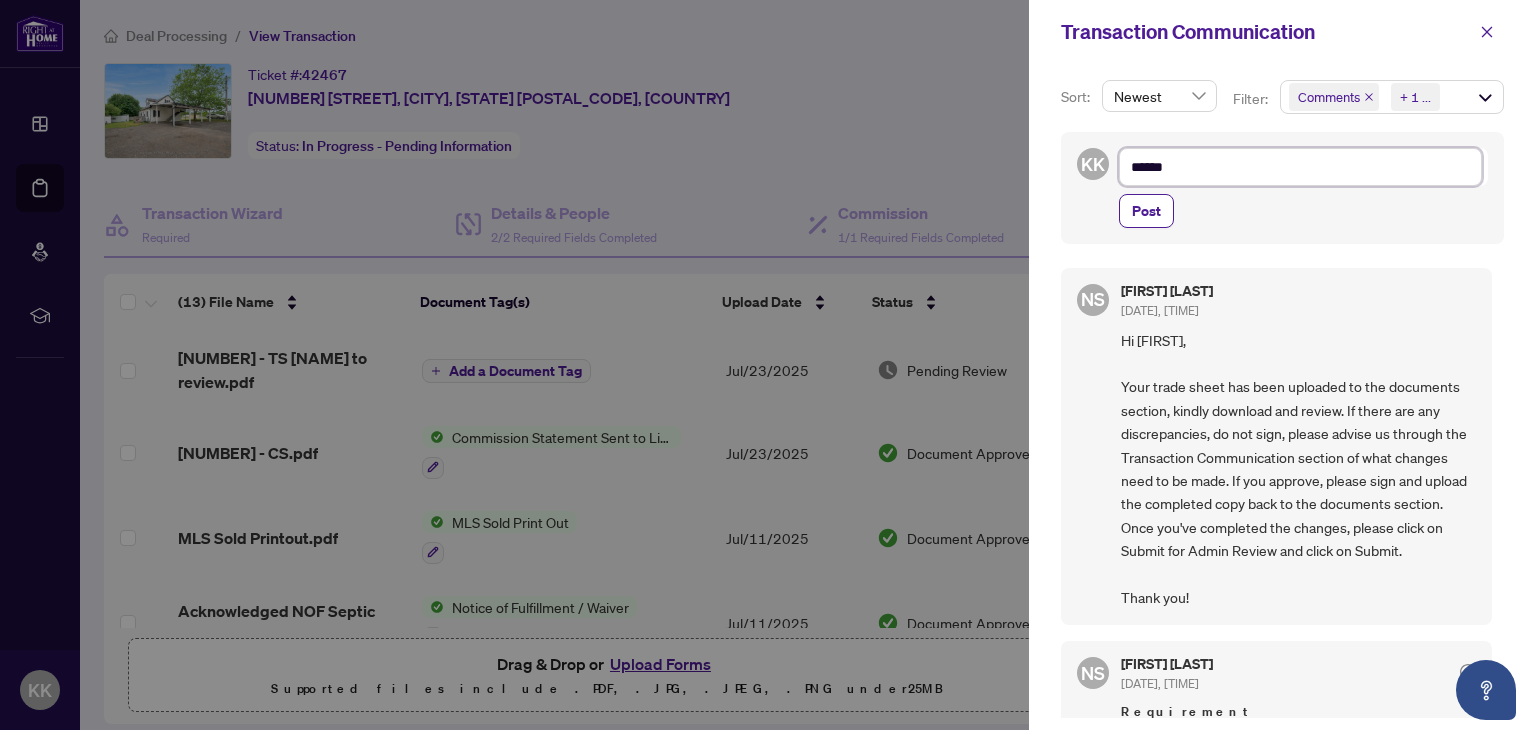 type on "*******" 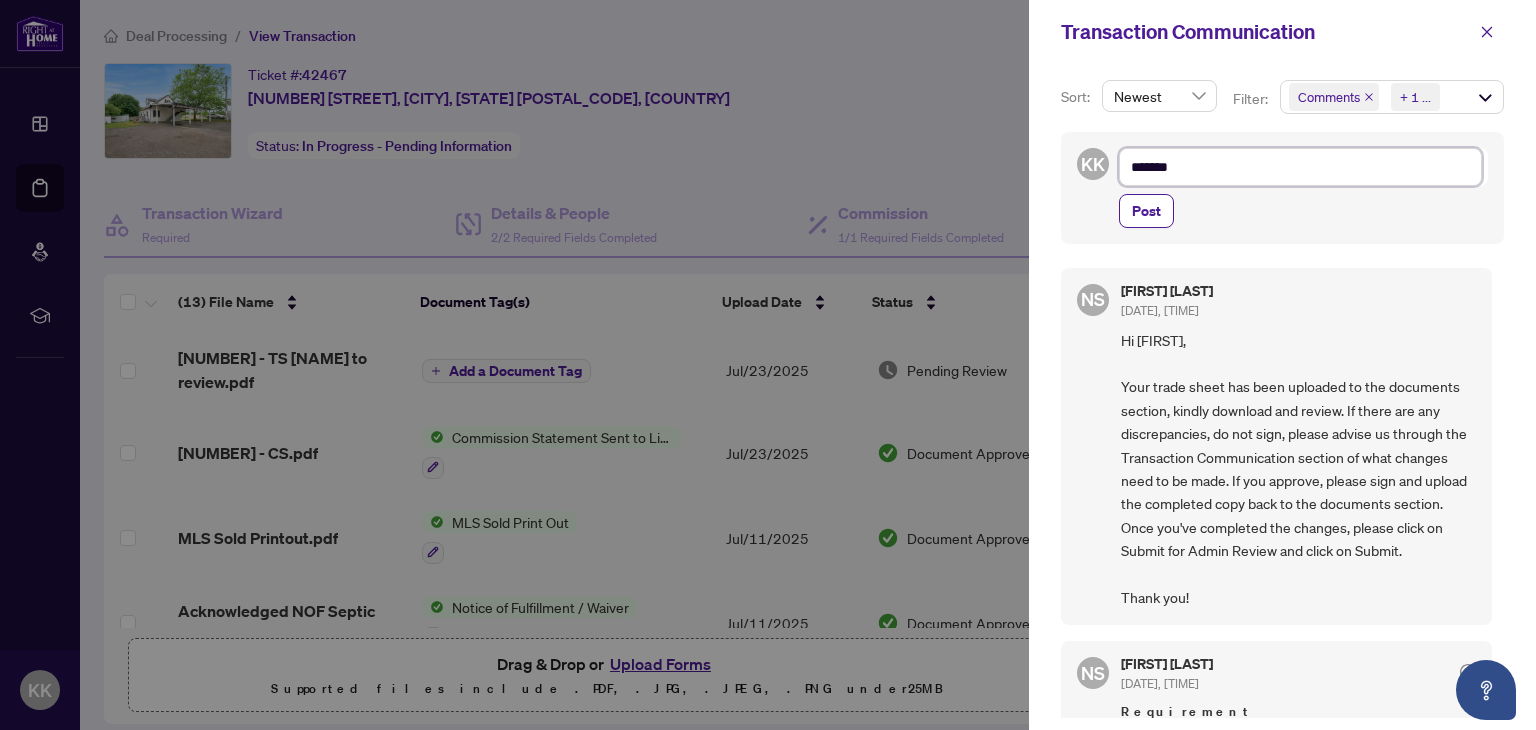 type on "********" 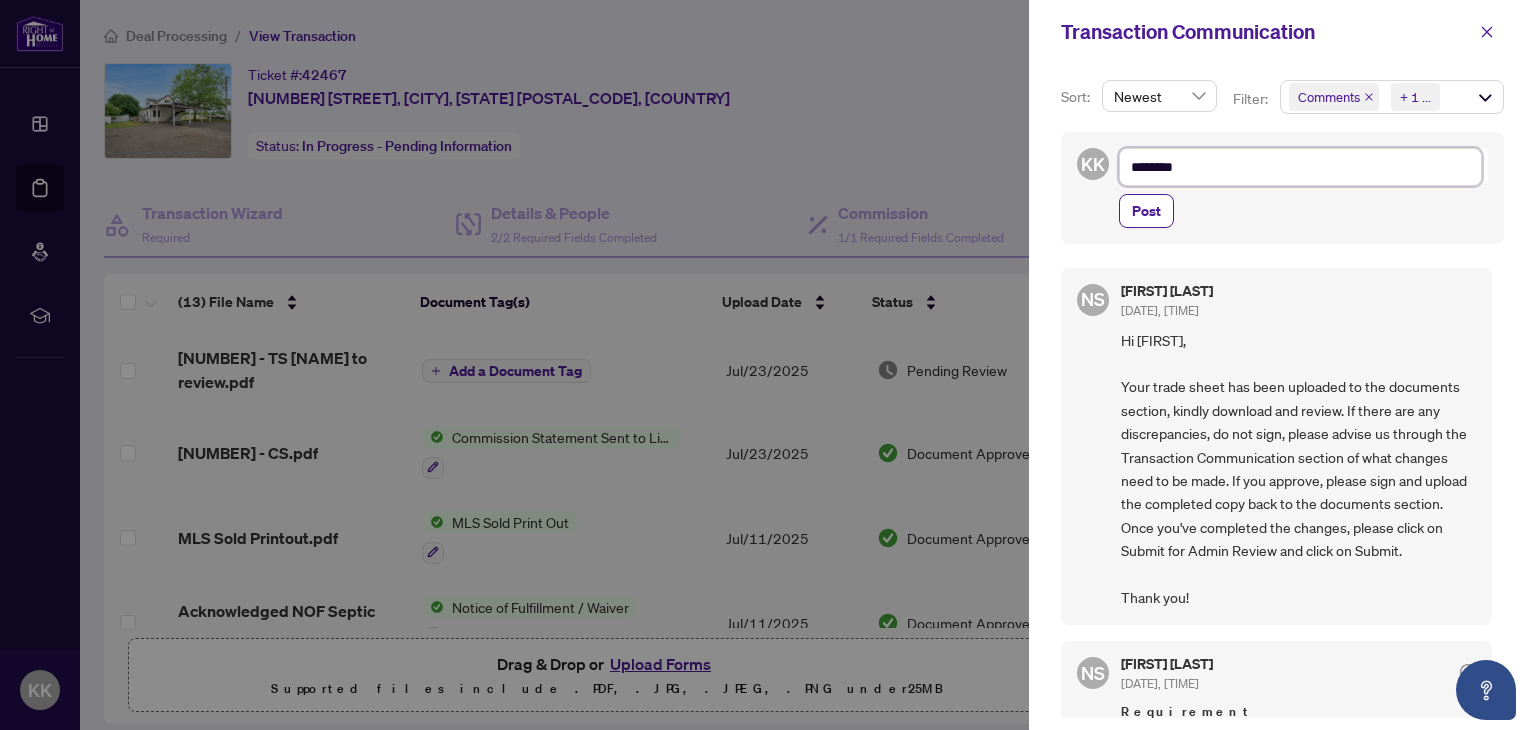 type on "********" 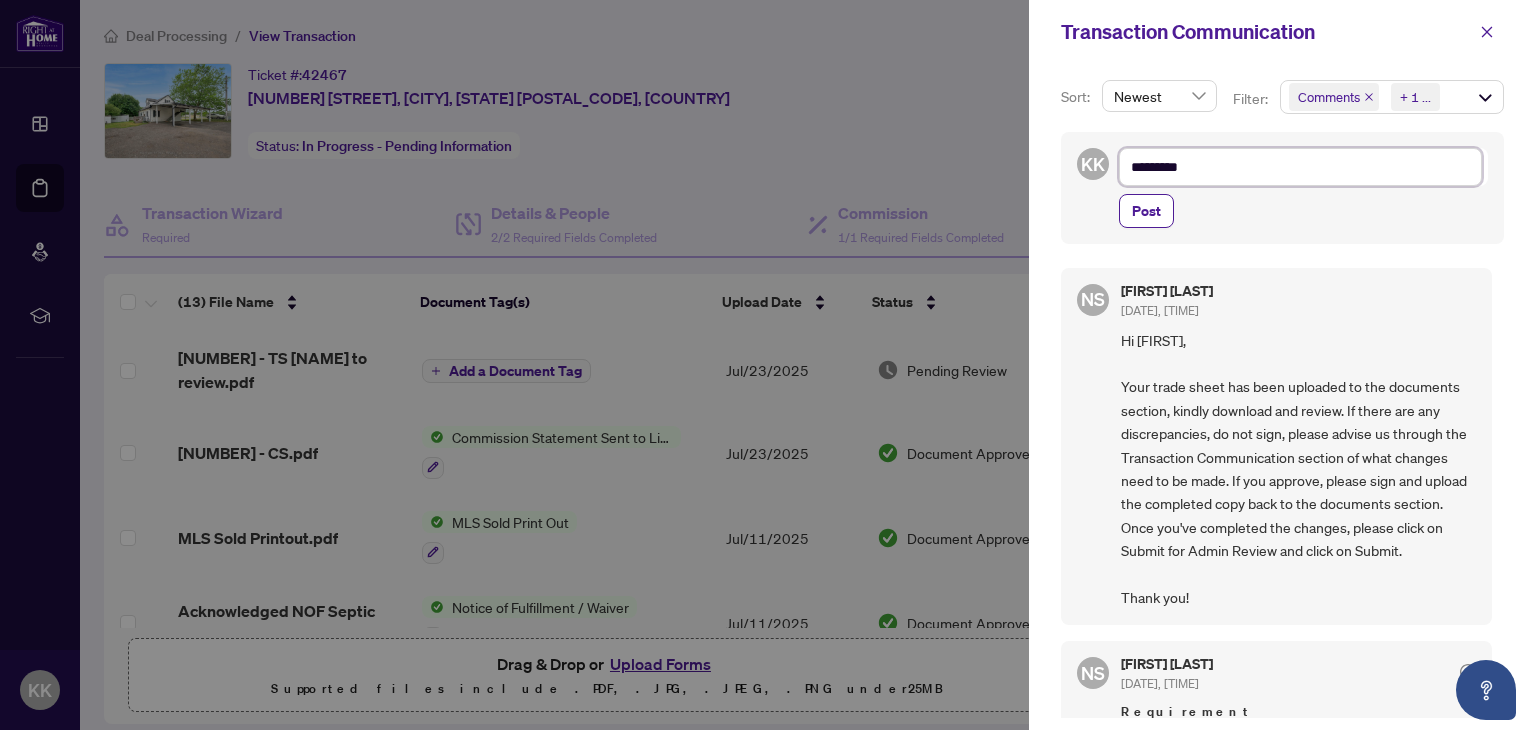 type on "**********" 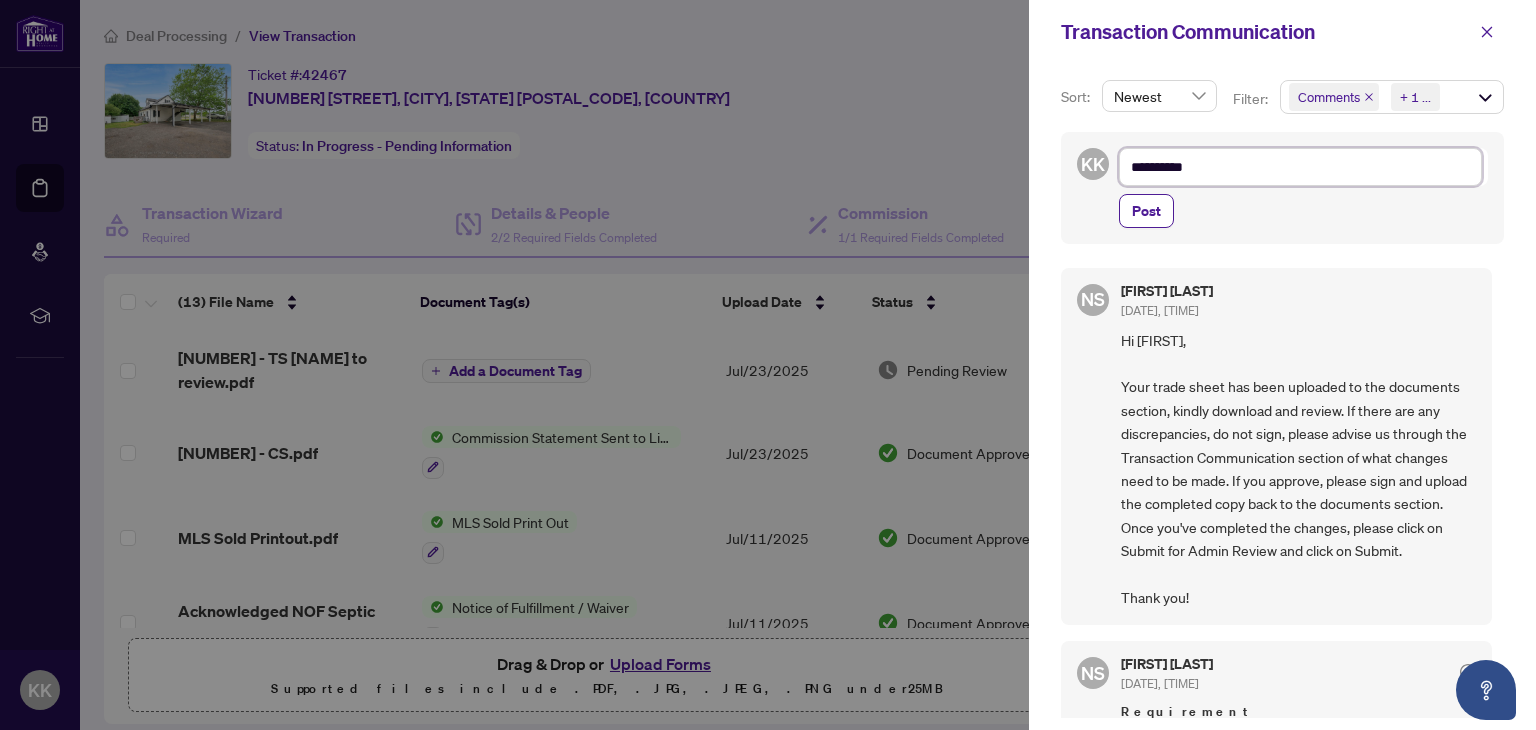 type on "**********" 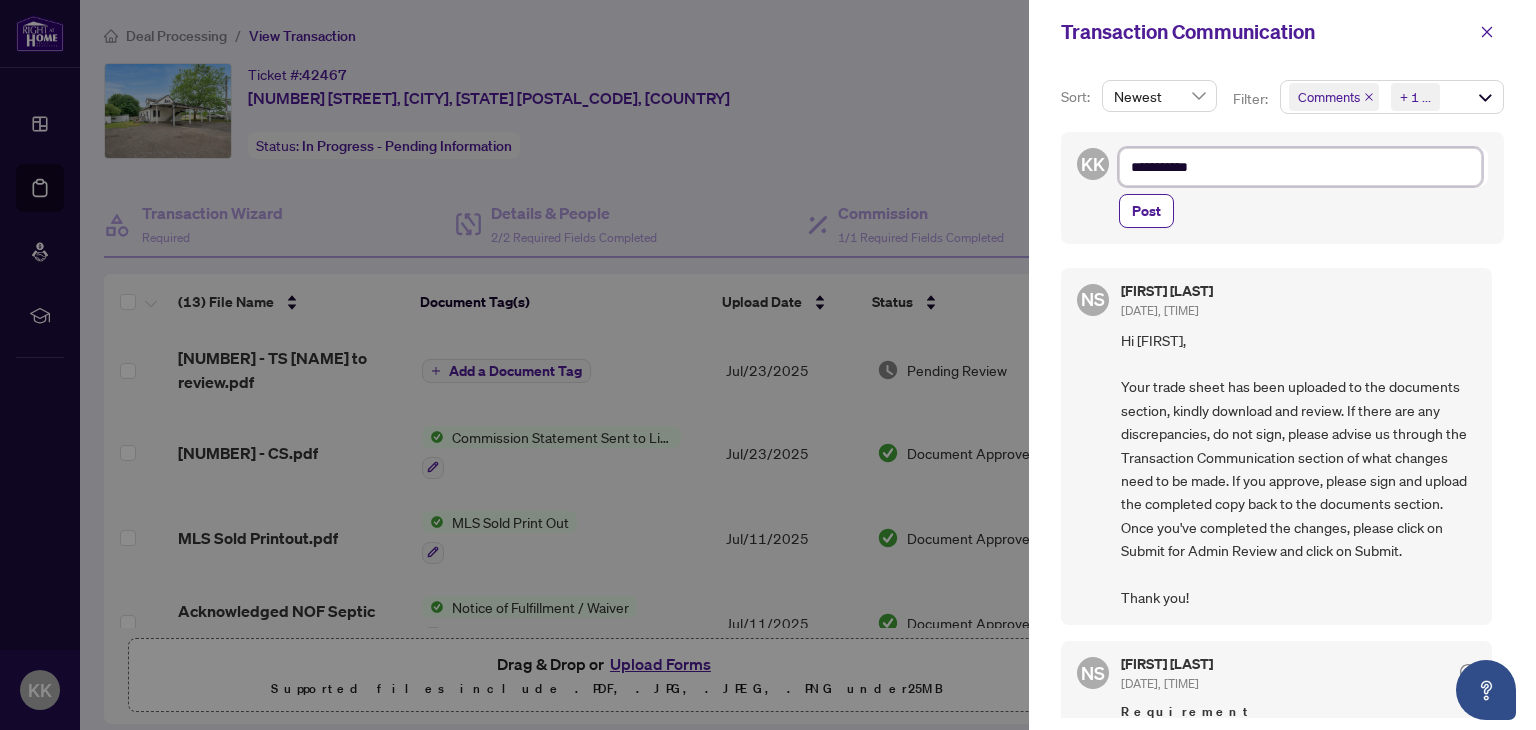 type on "**********" 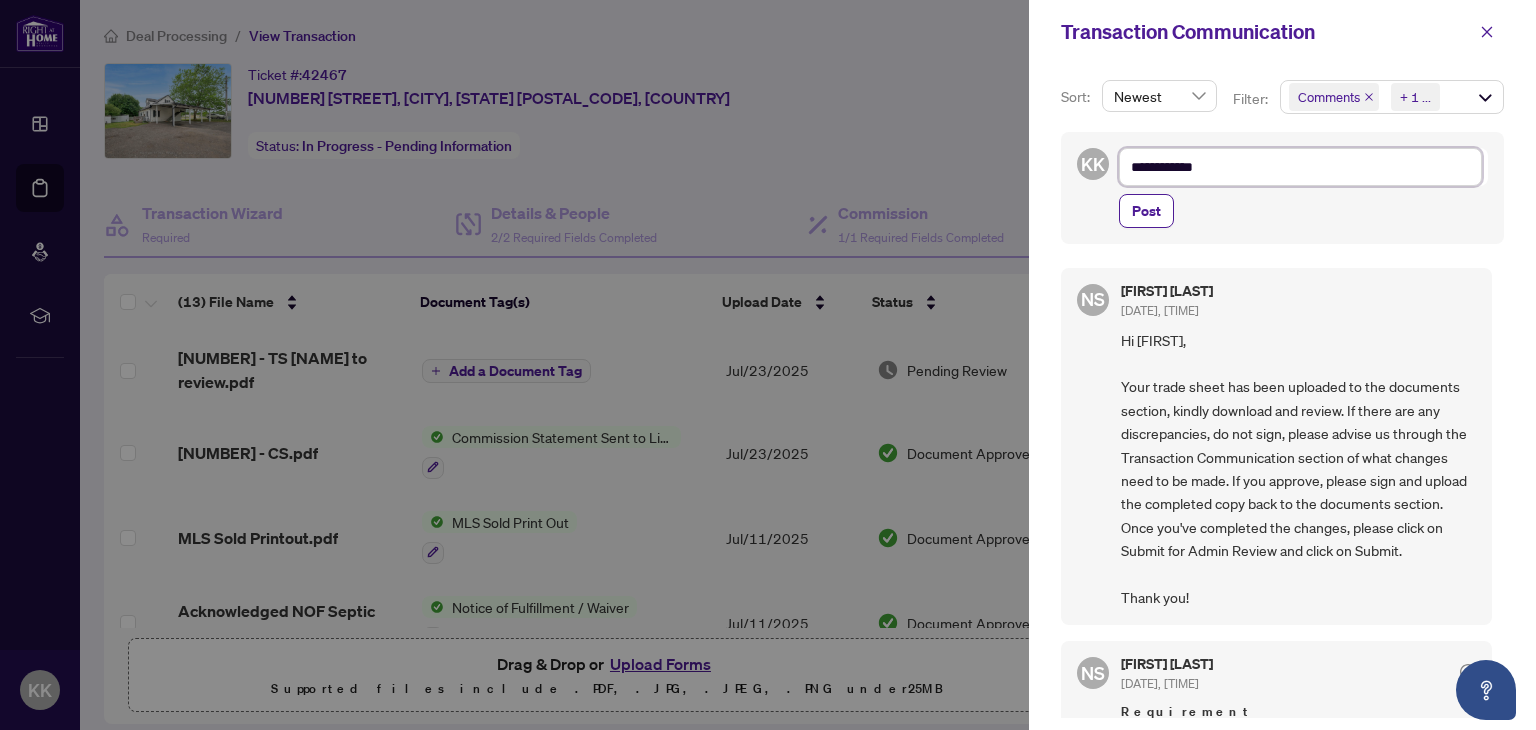 type on "**********" 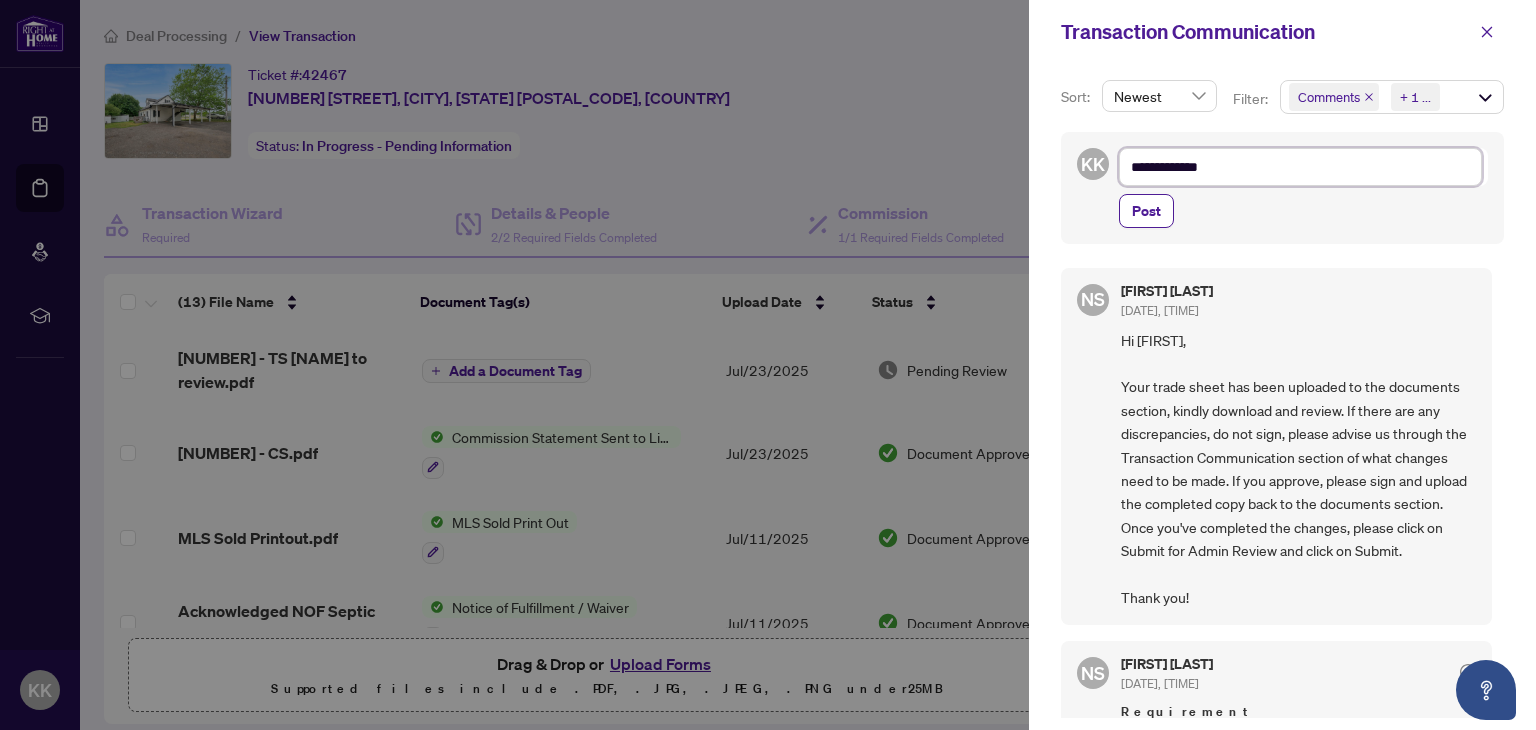 type on "**********" 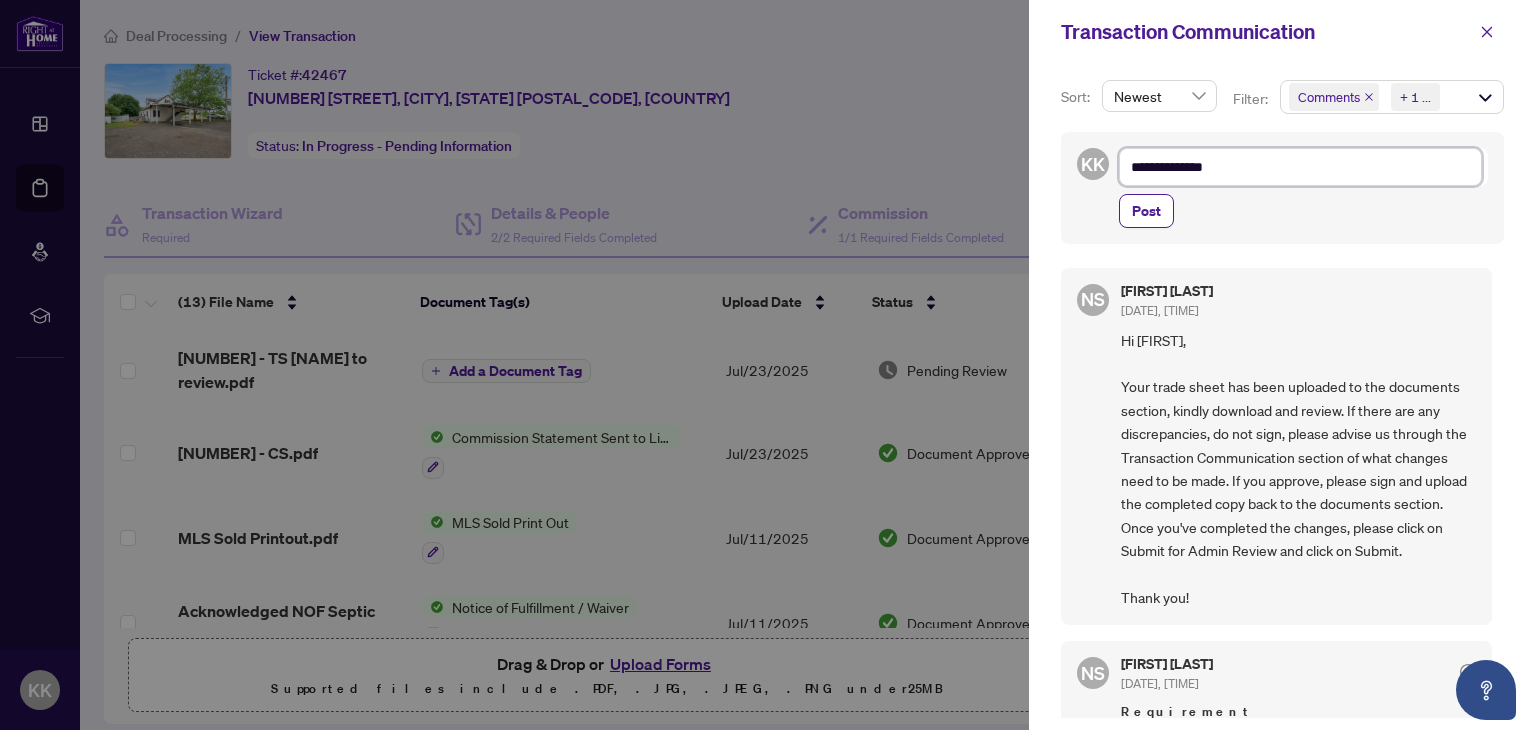 type on "**********" 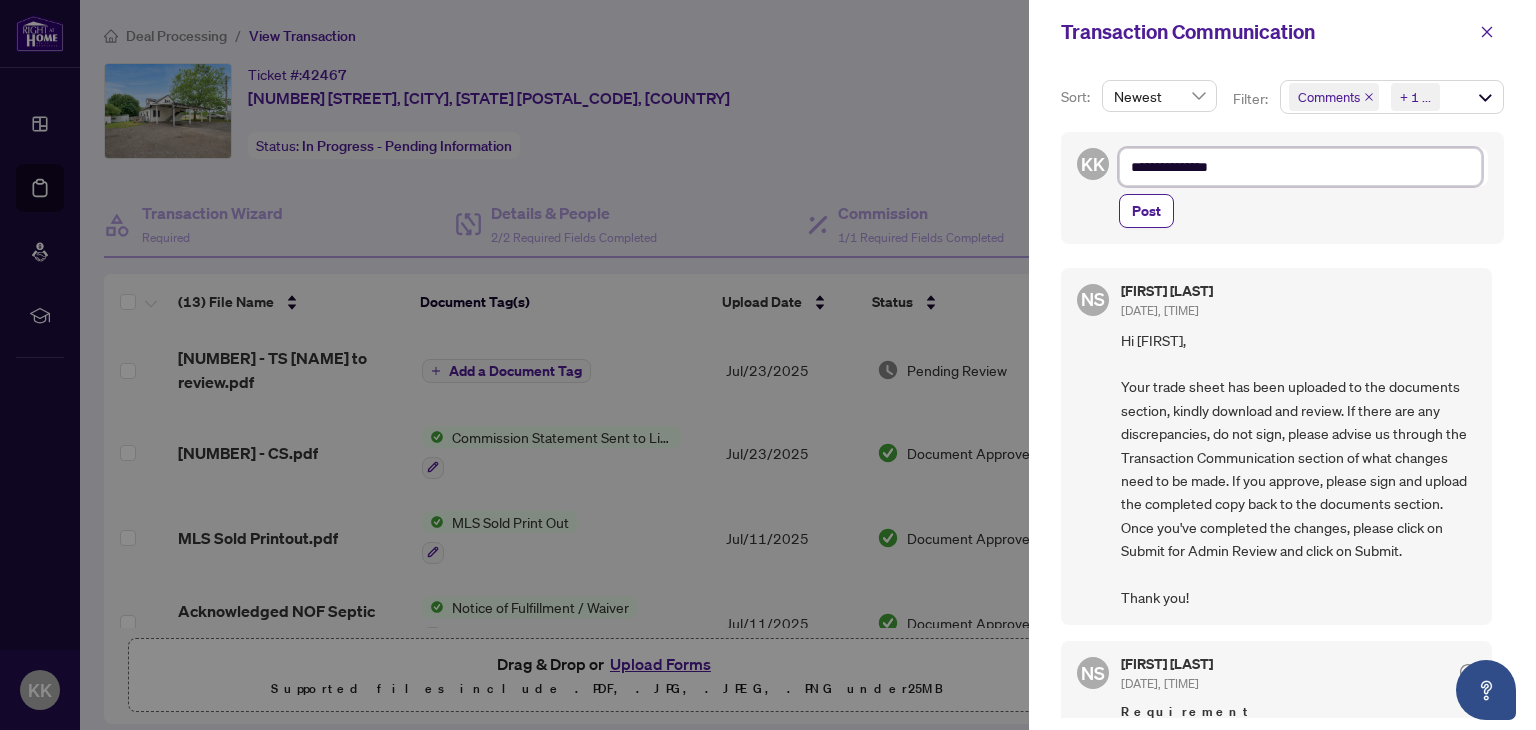 type on "**********" 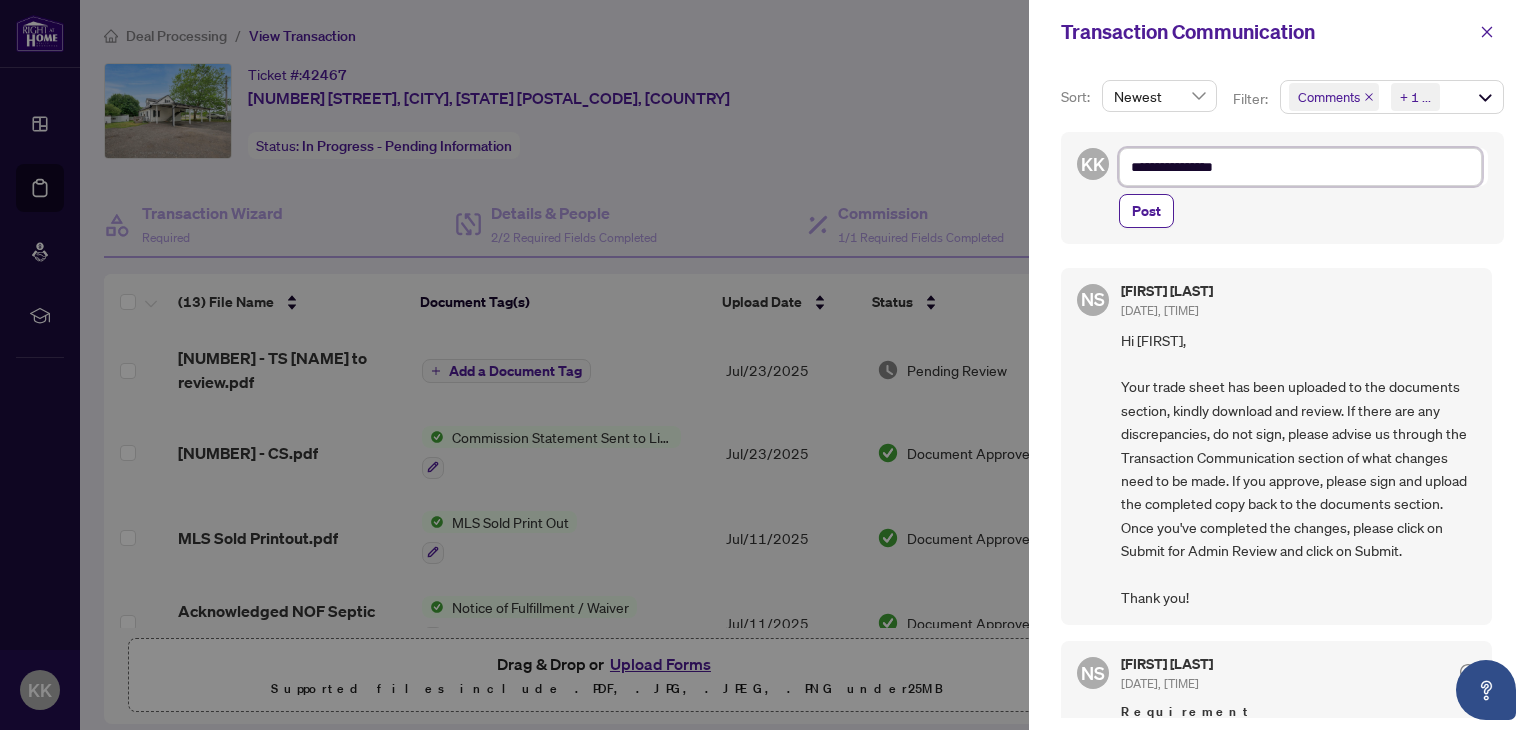 type on "**********" 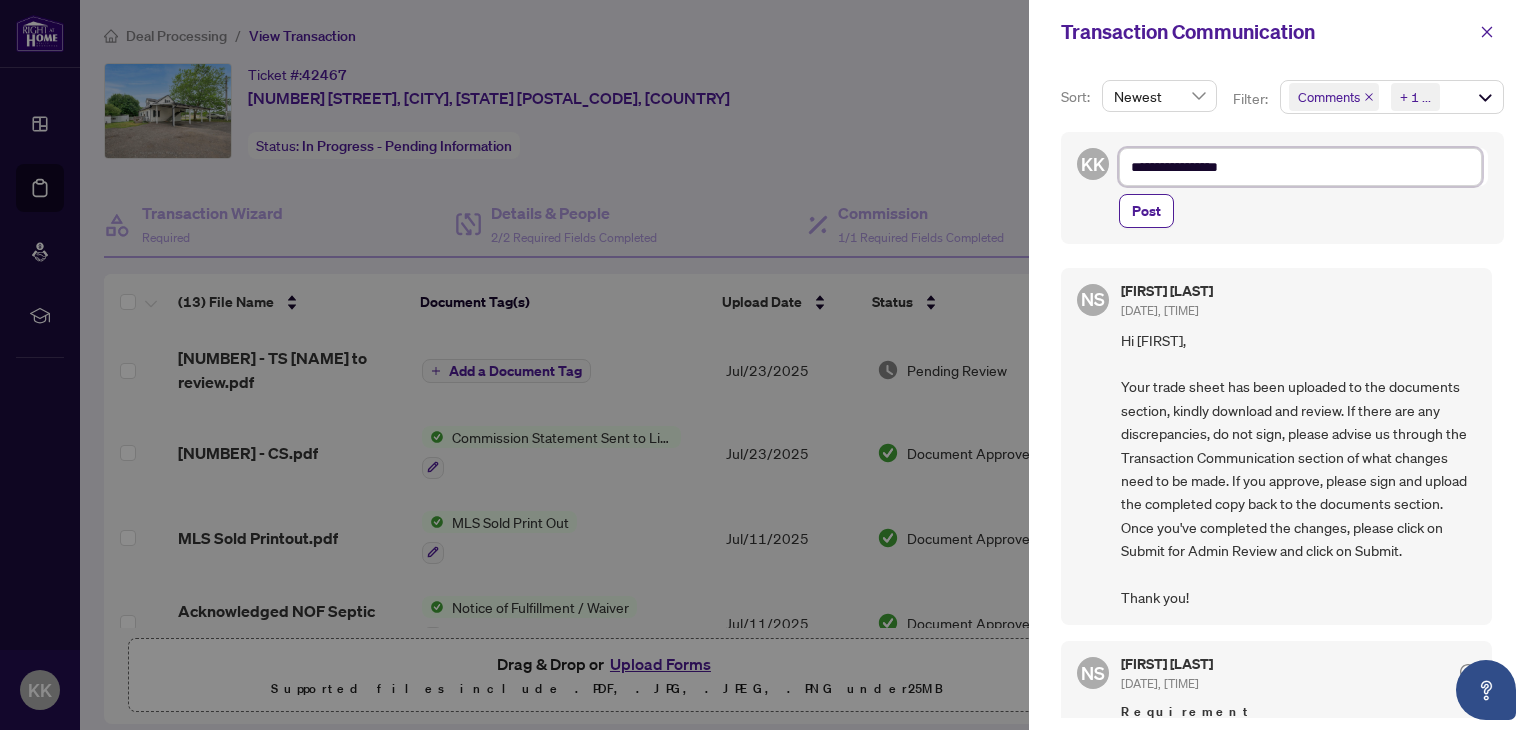 type on "**********" 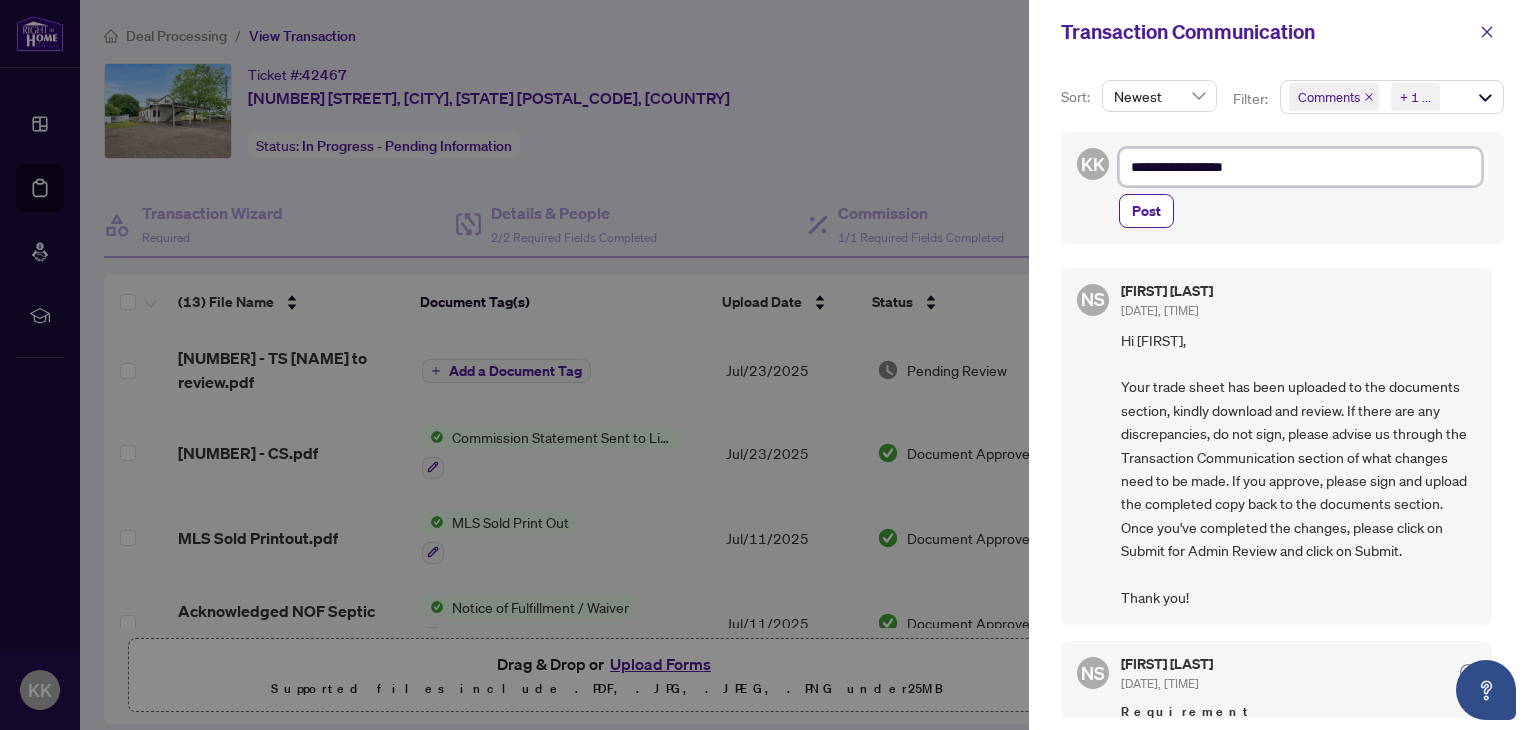 type on "**********" 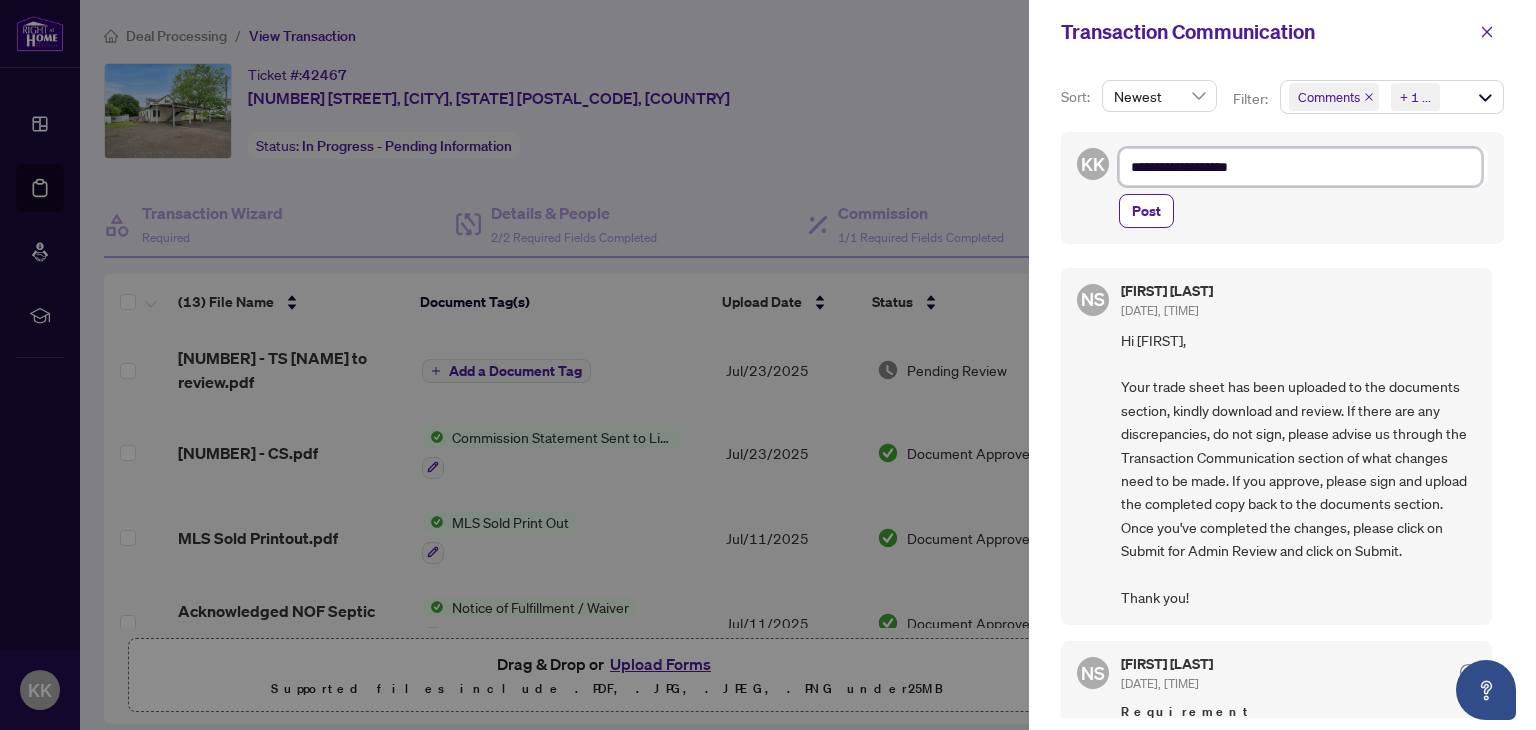 type on "**********" 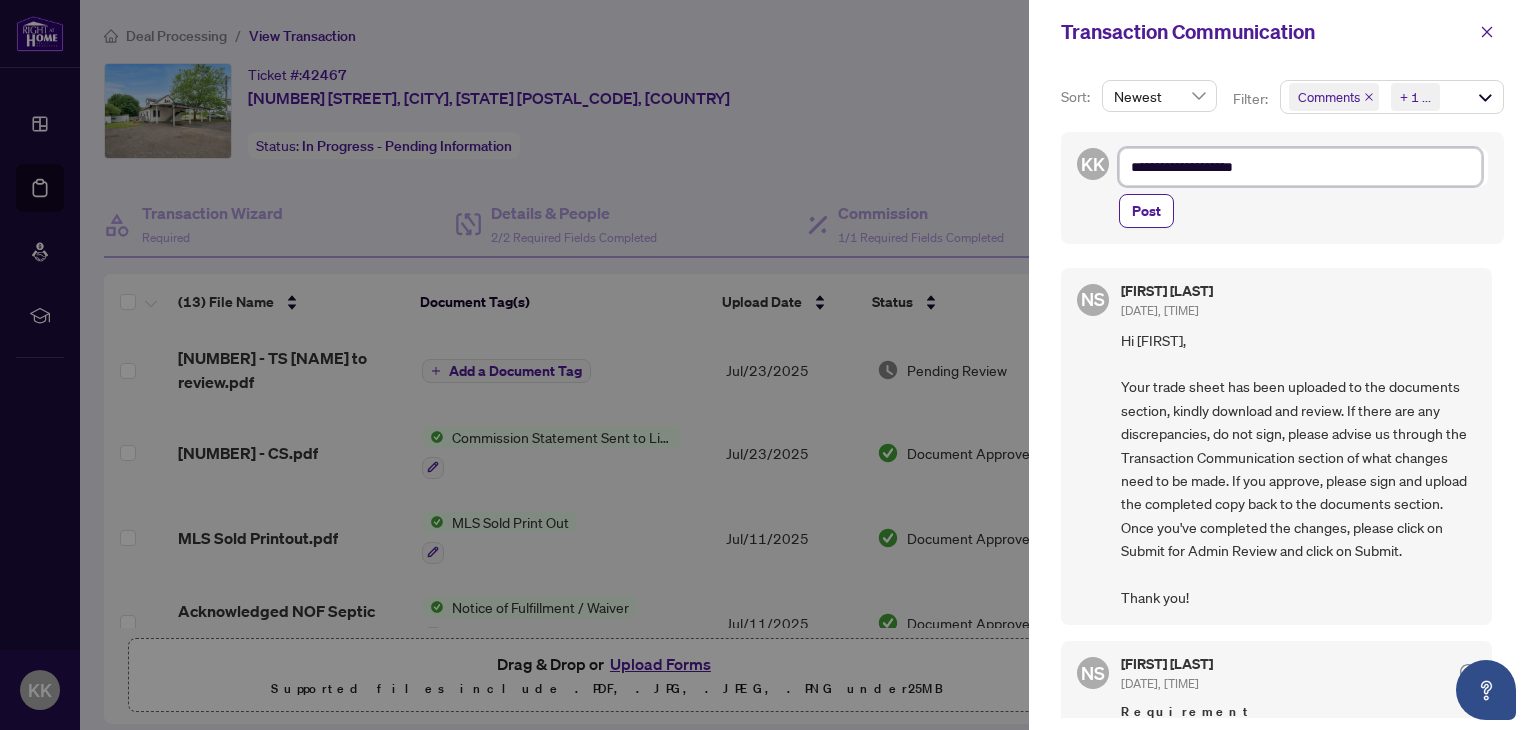 type on "**********" 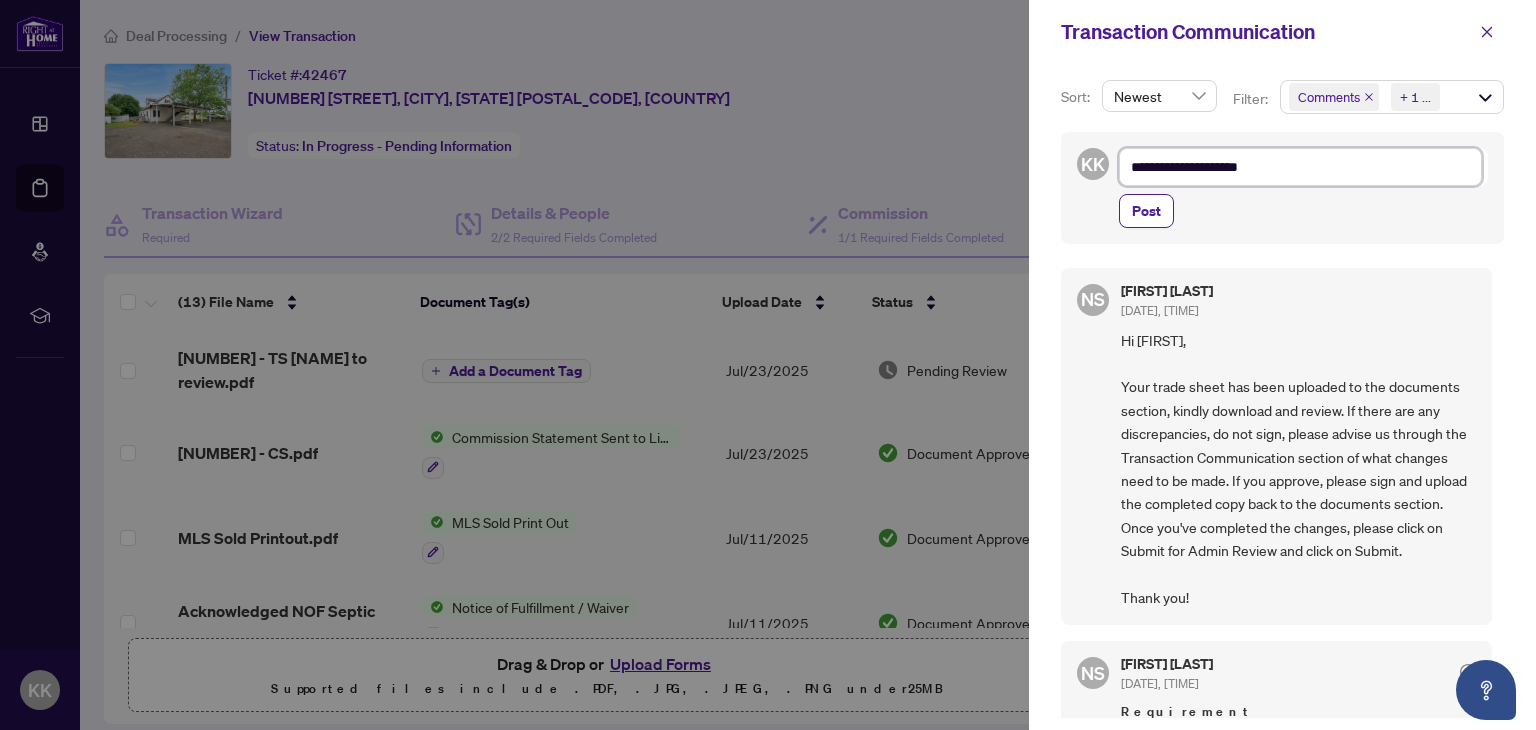 type on "**********" 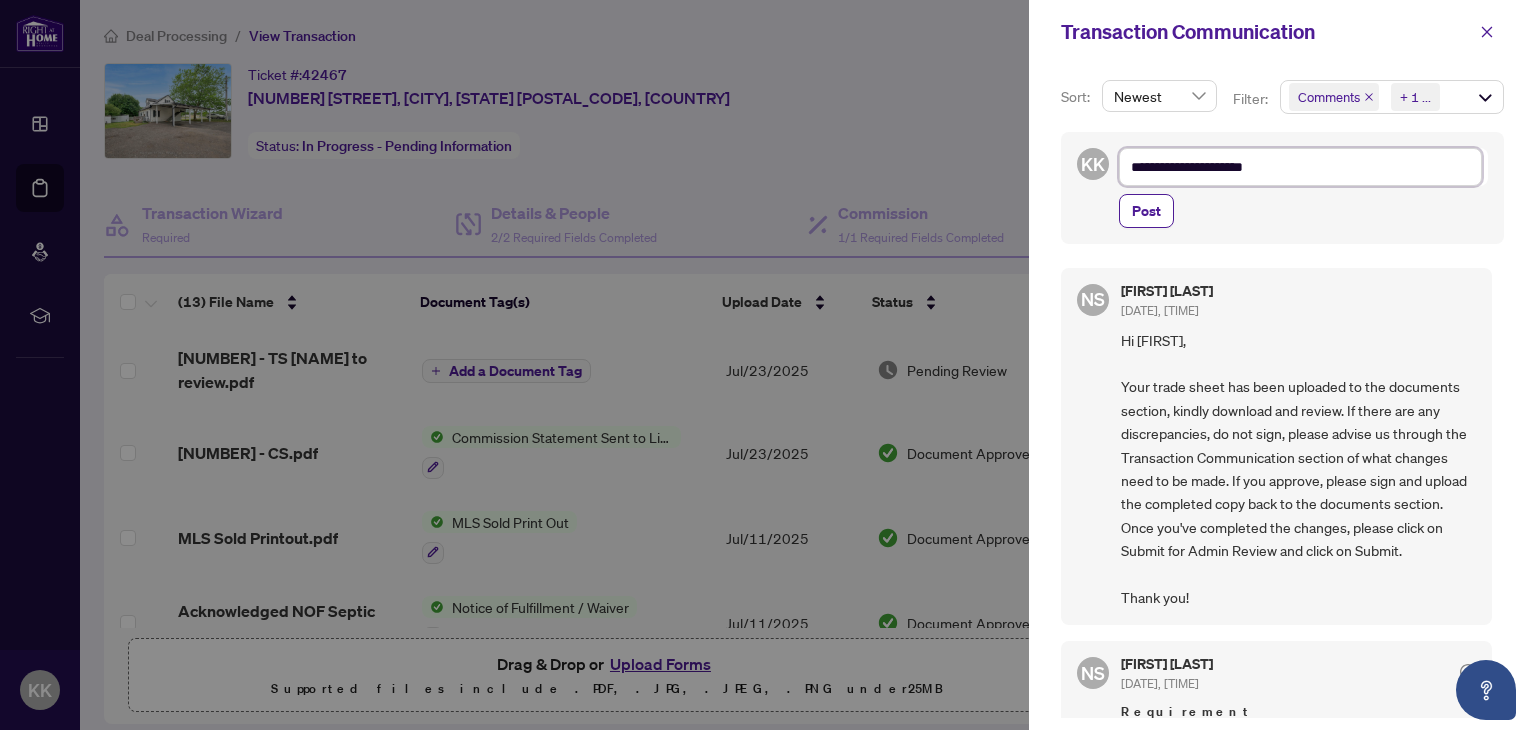 type on "**********" 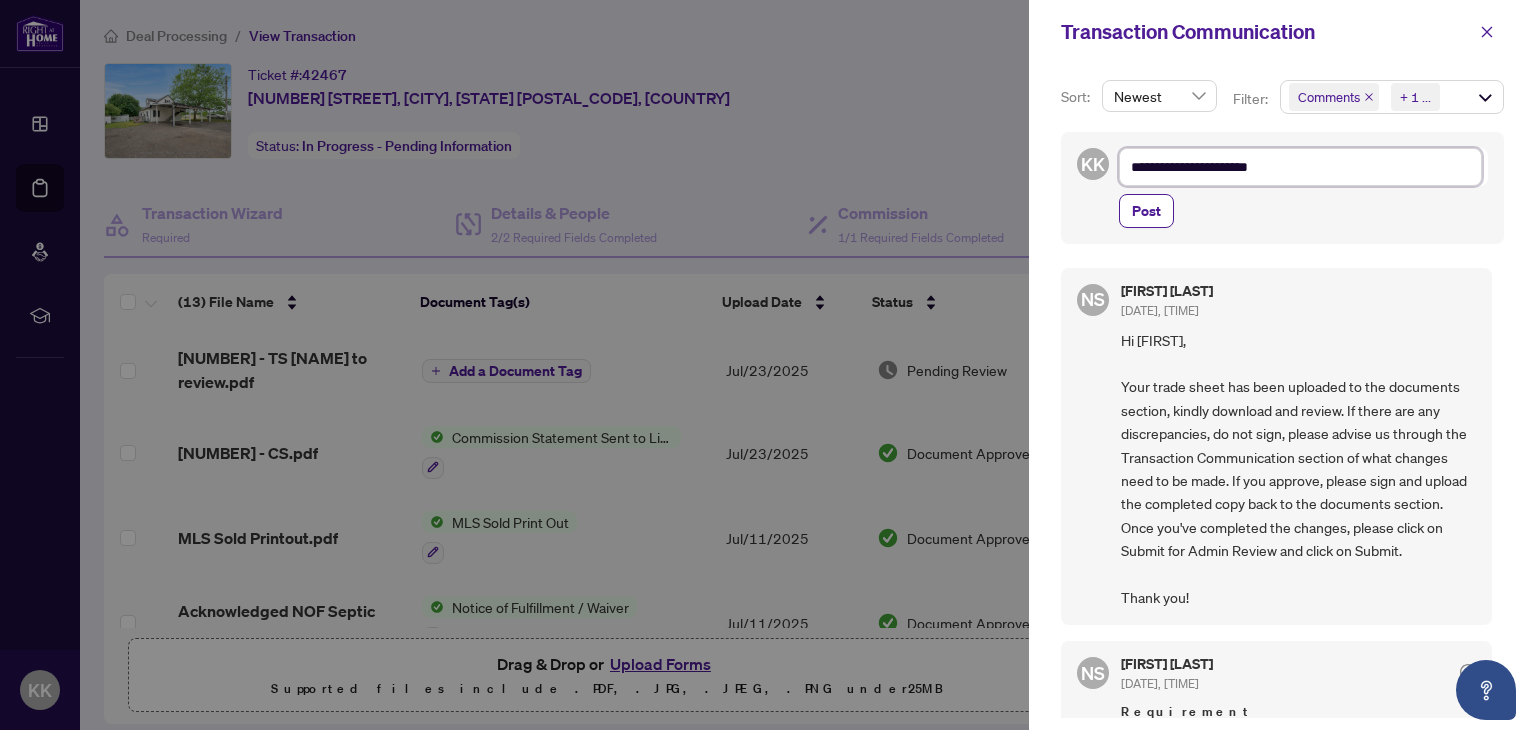 type on "**********" 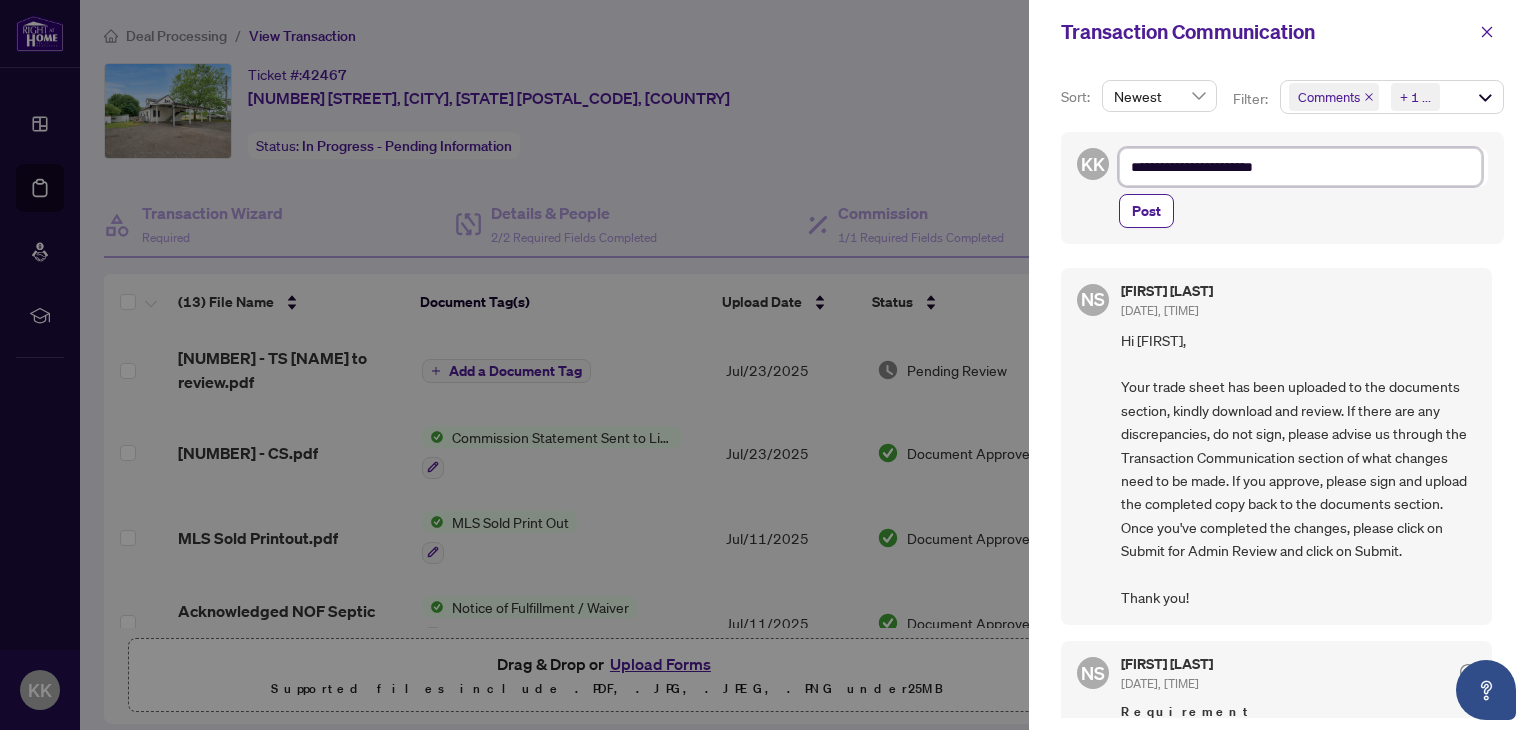 type on "**********" 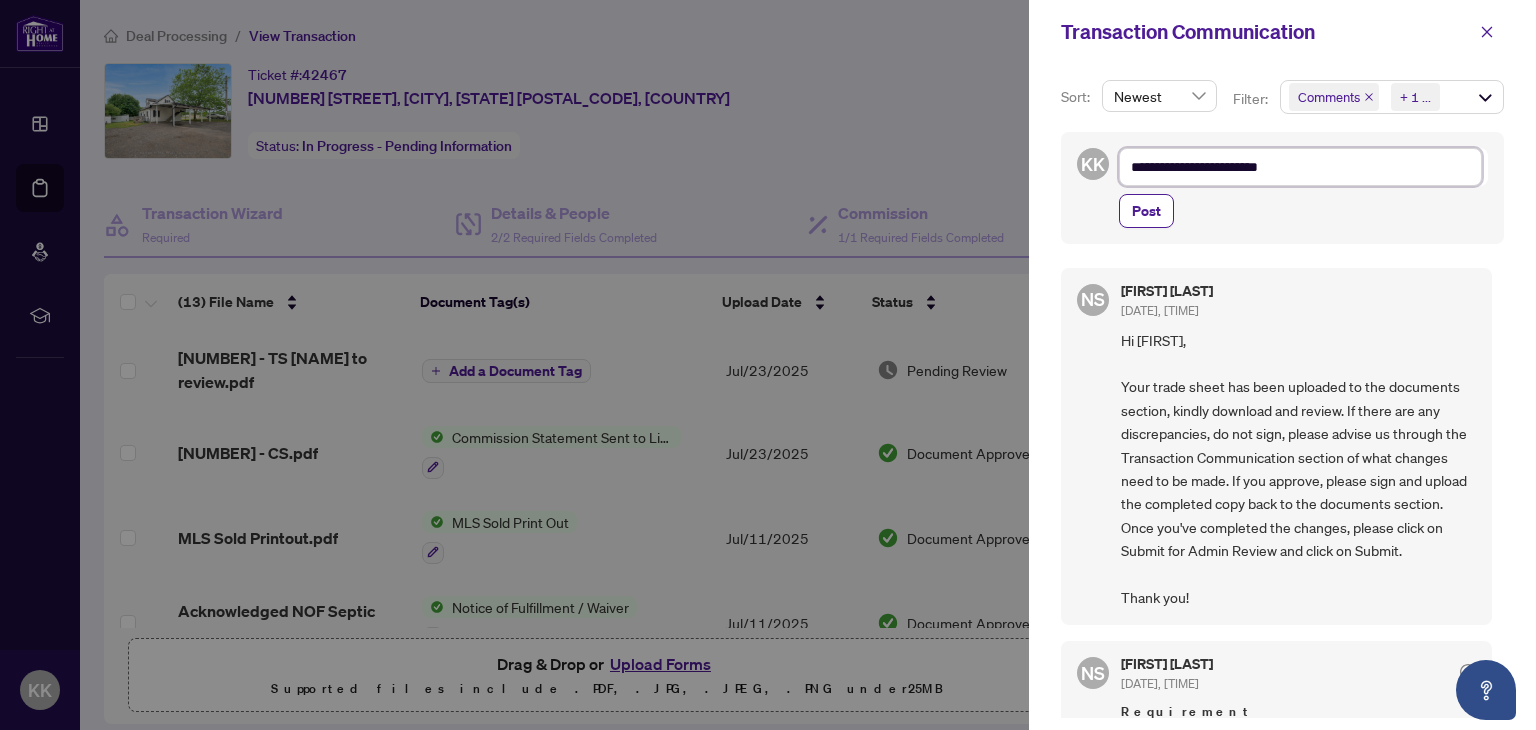 type on "**********" 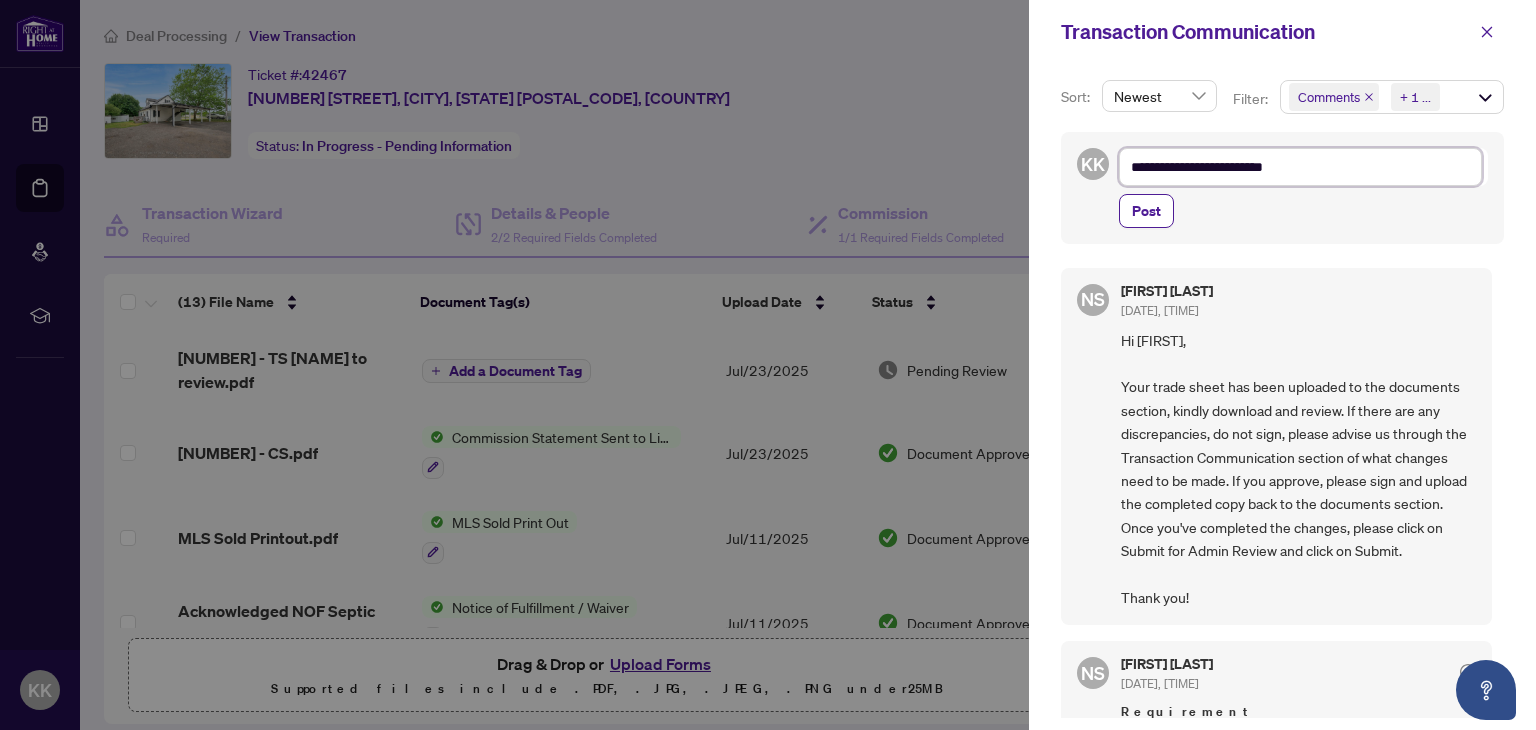 type on "**********" 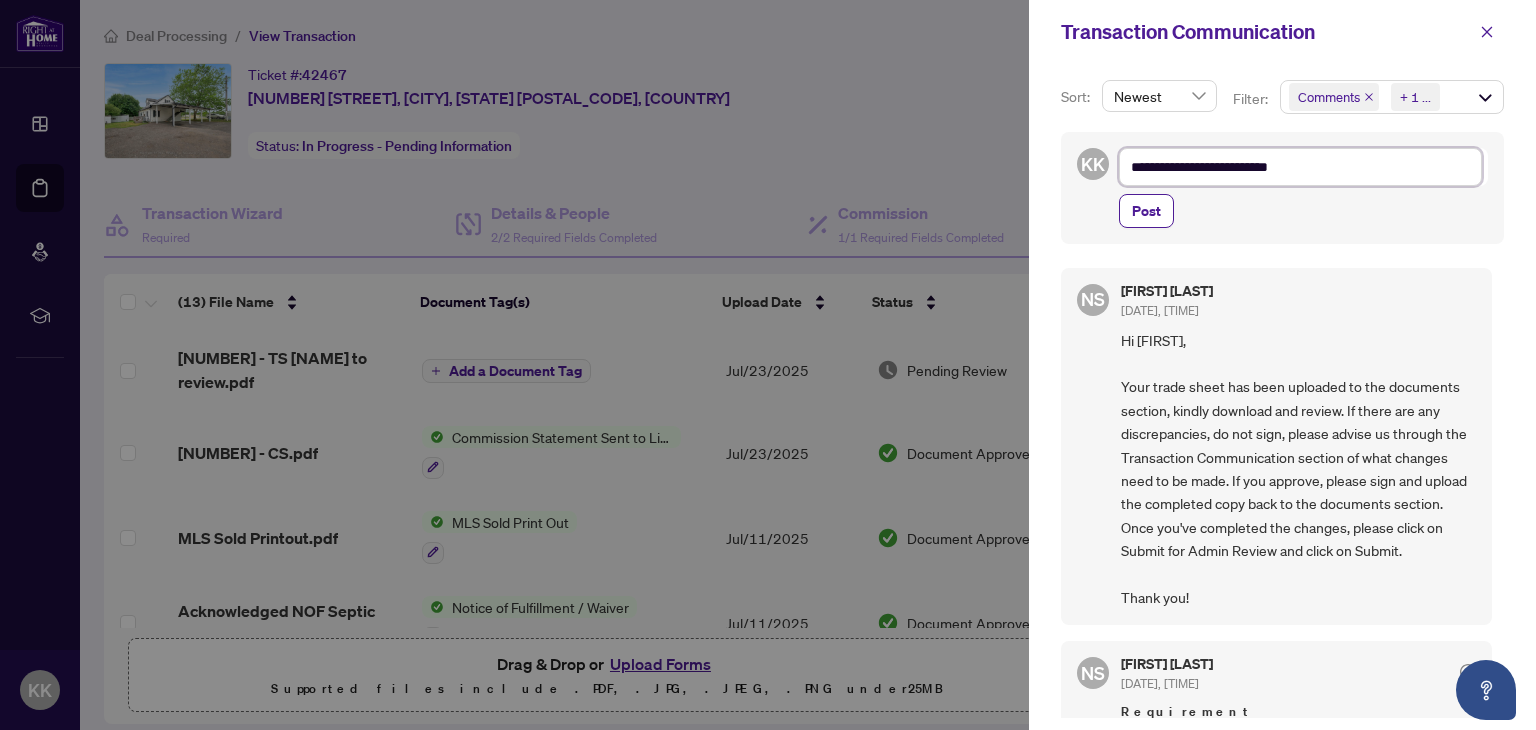 type on "**********" 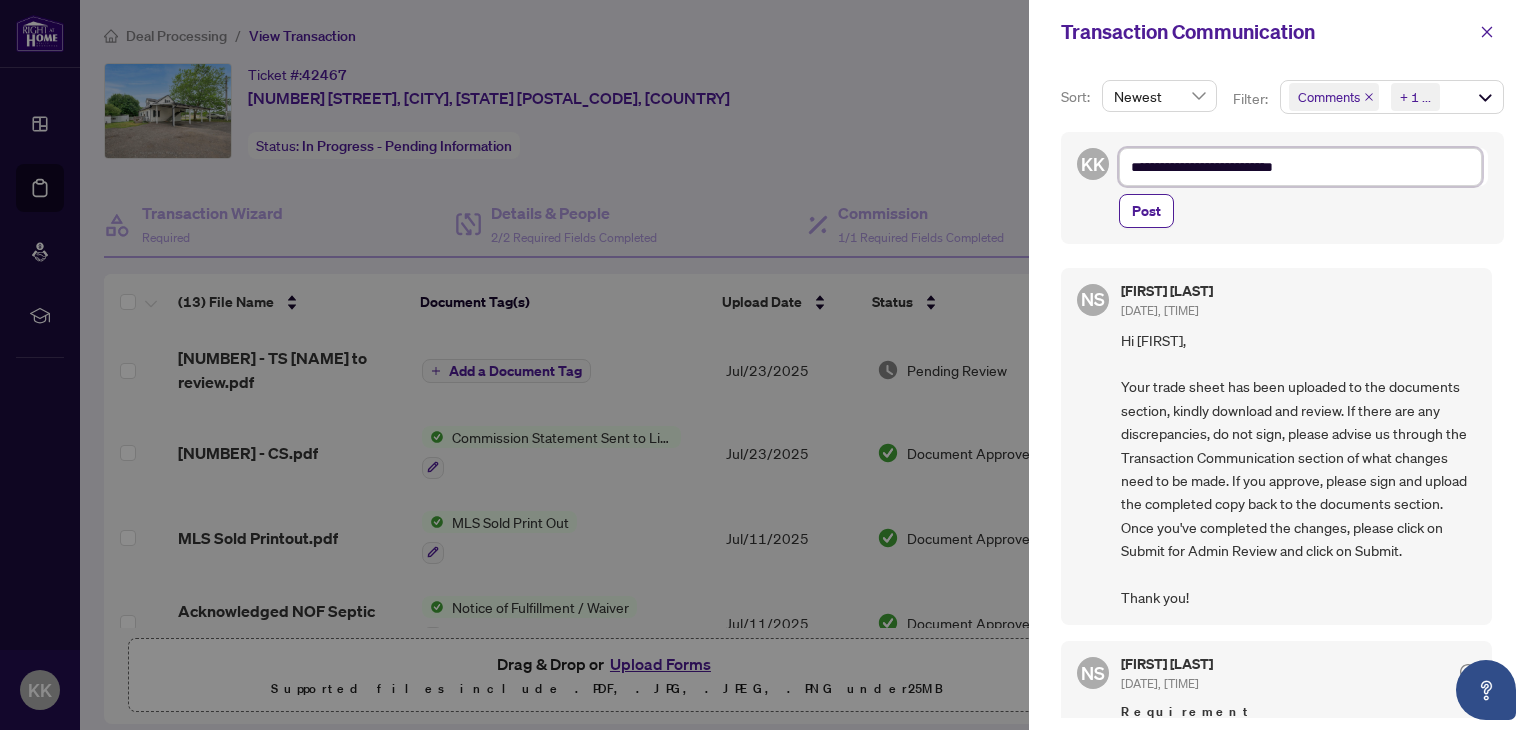 type on "**********" 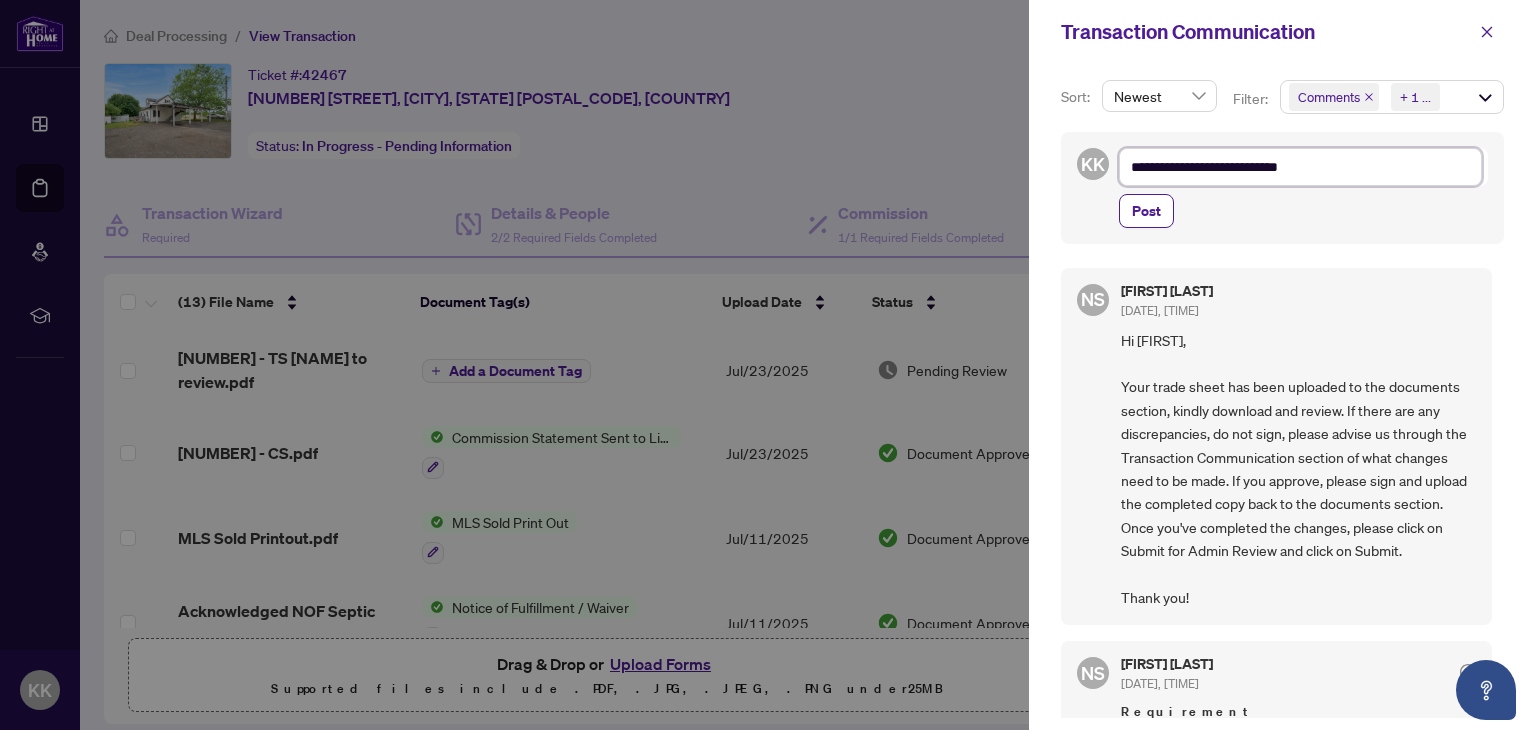 type on "**********" 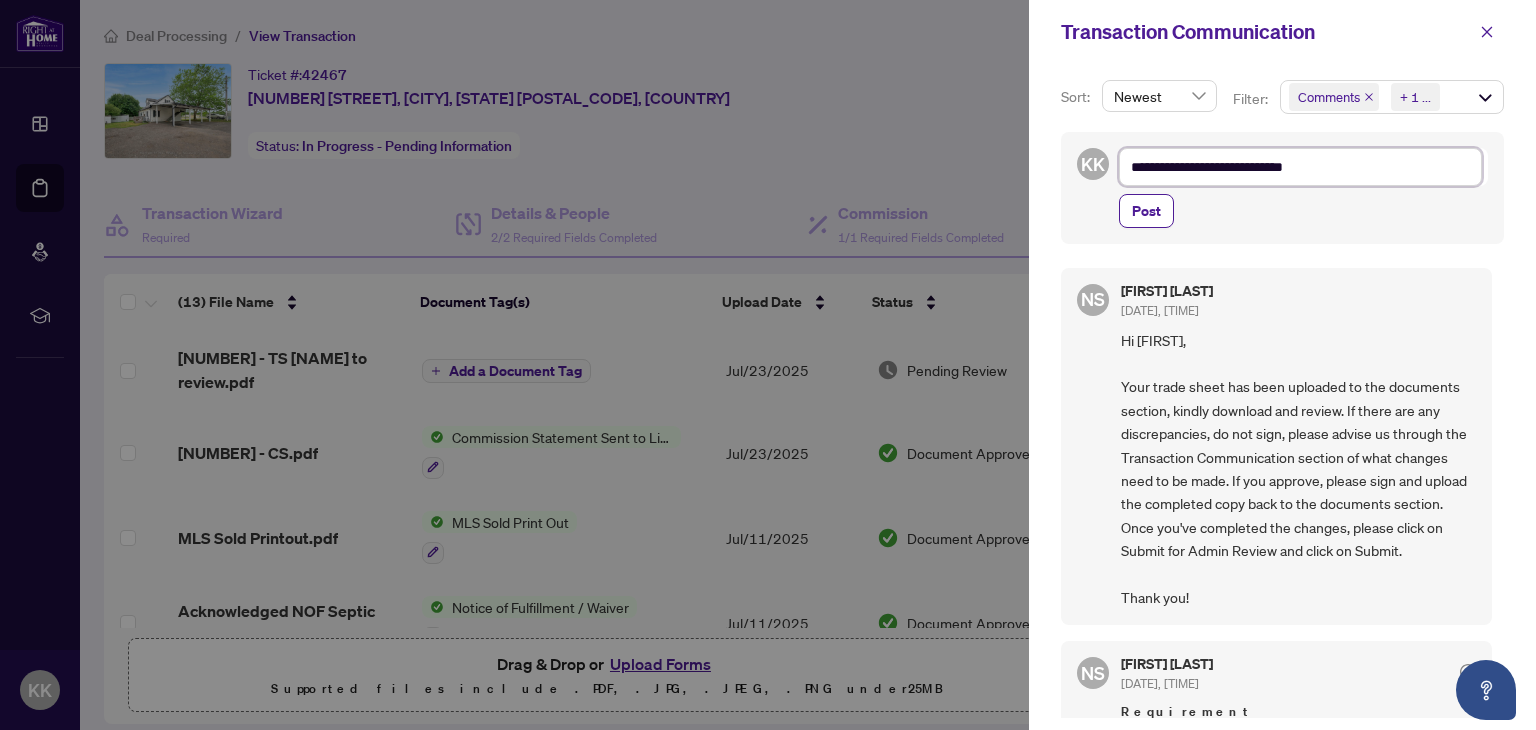 type on "**********" 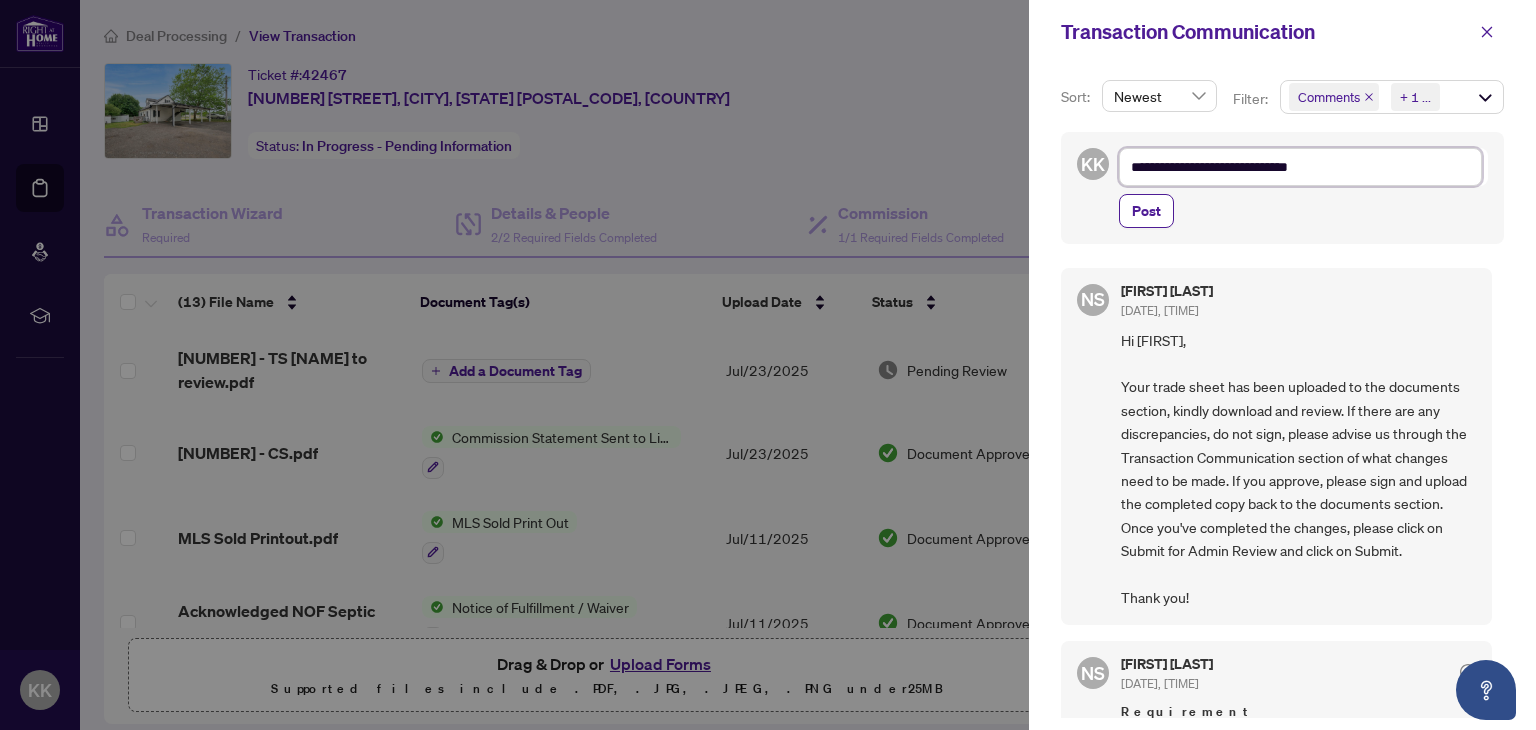 type on "**********" 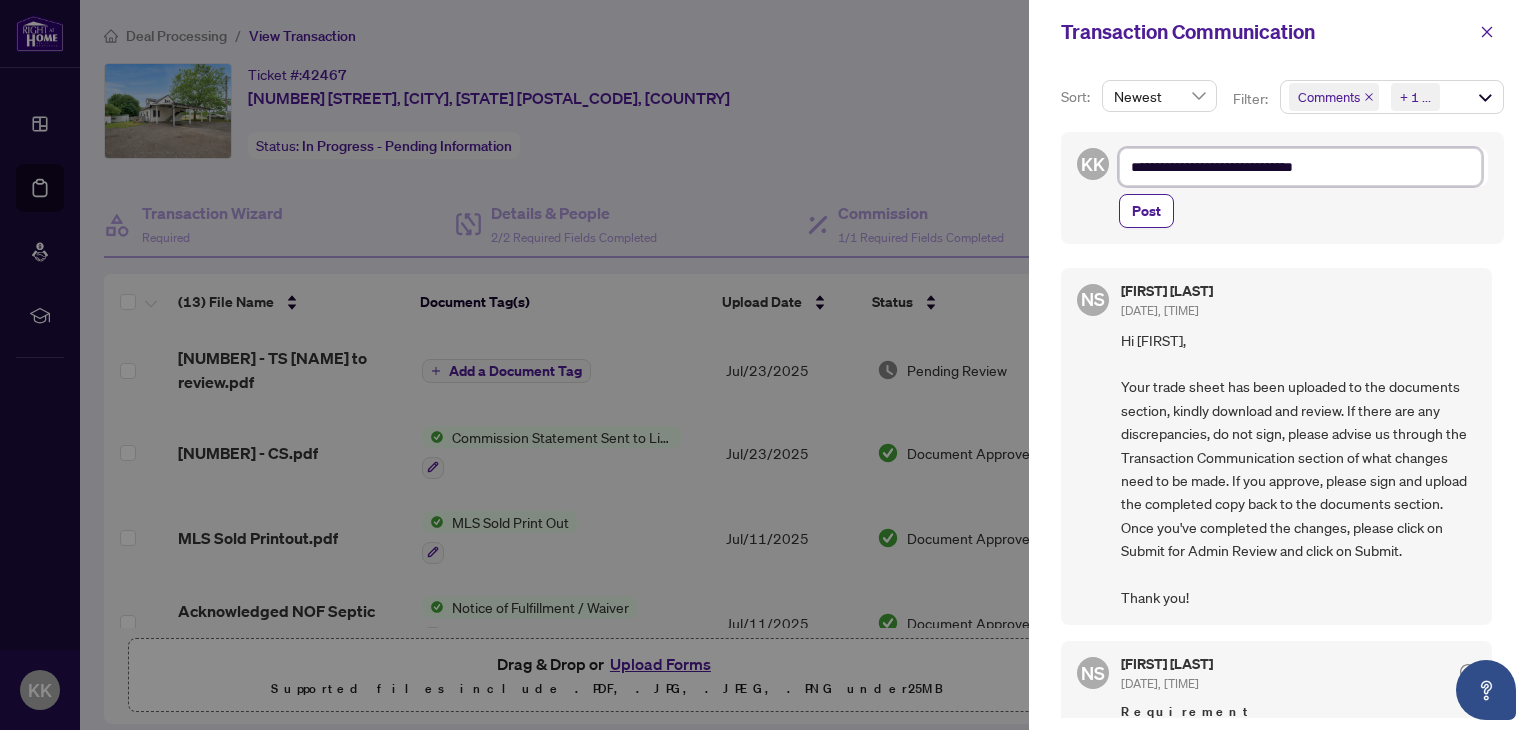 type on "**********" 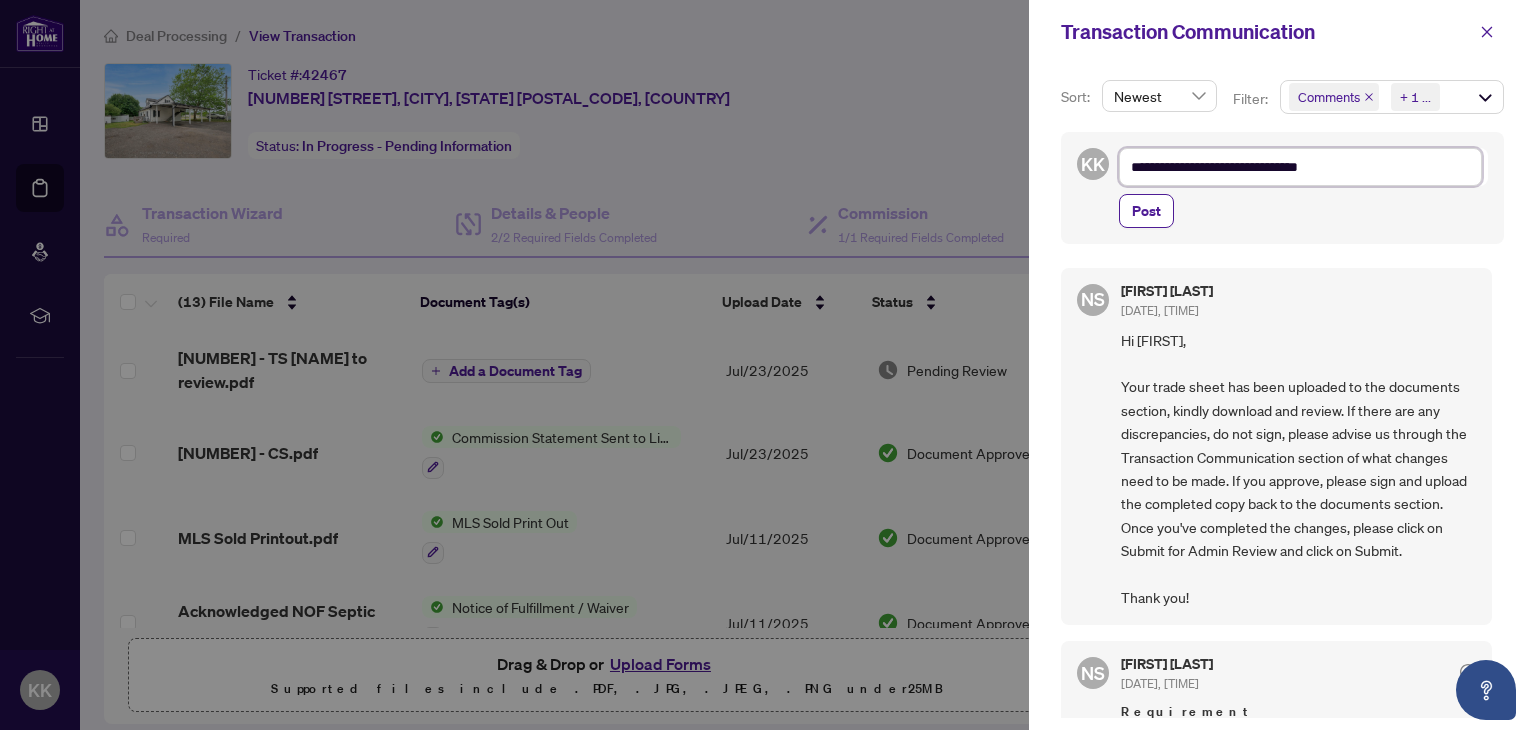 type on "**********" 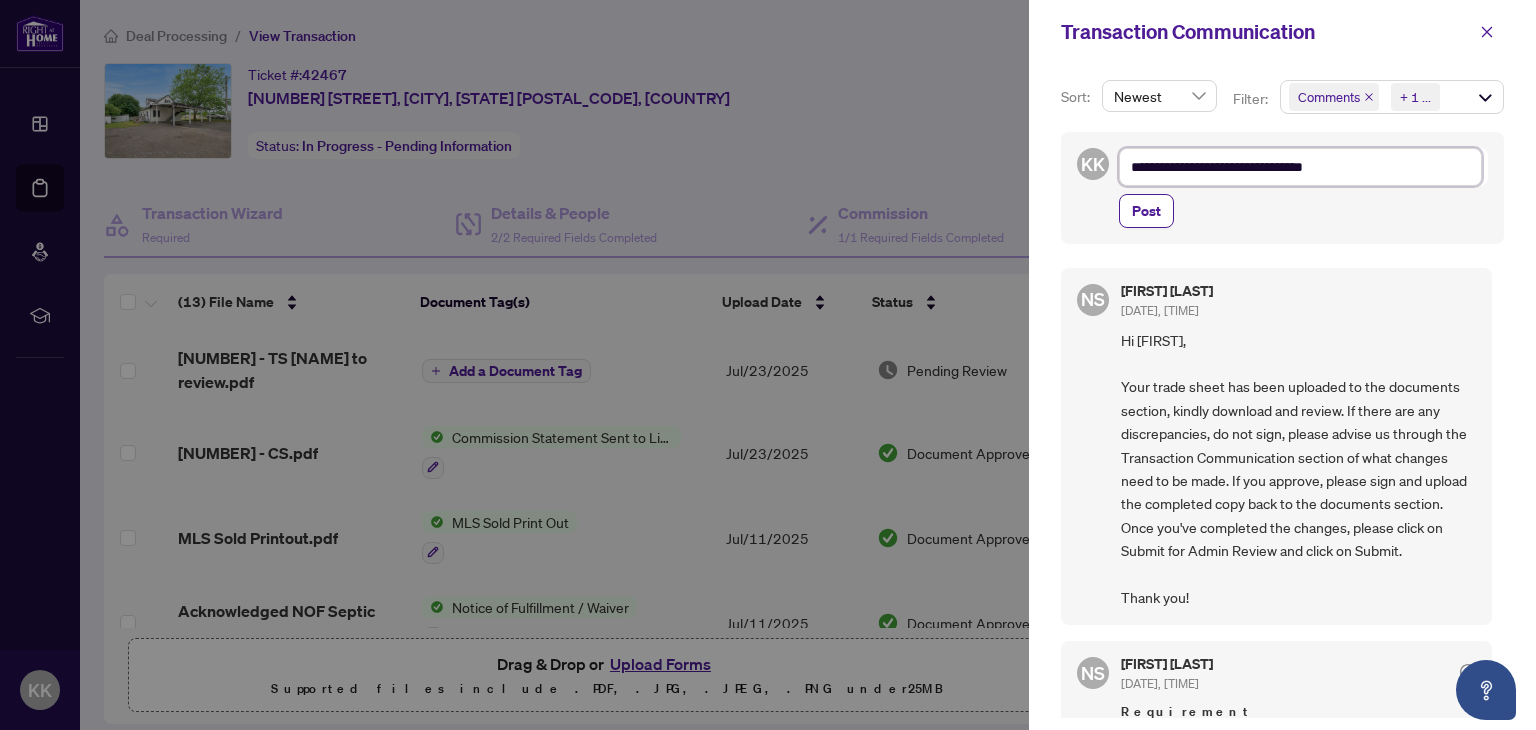 type on "**********" 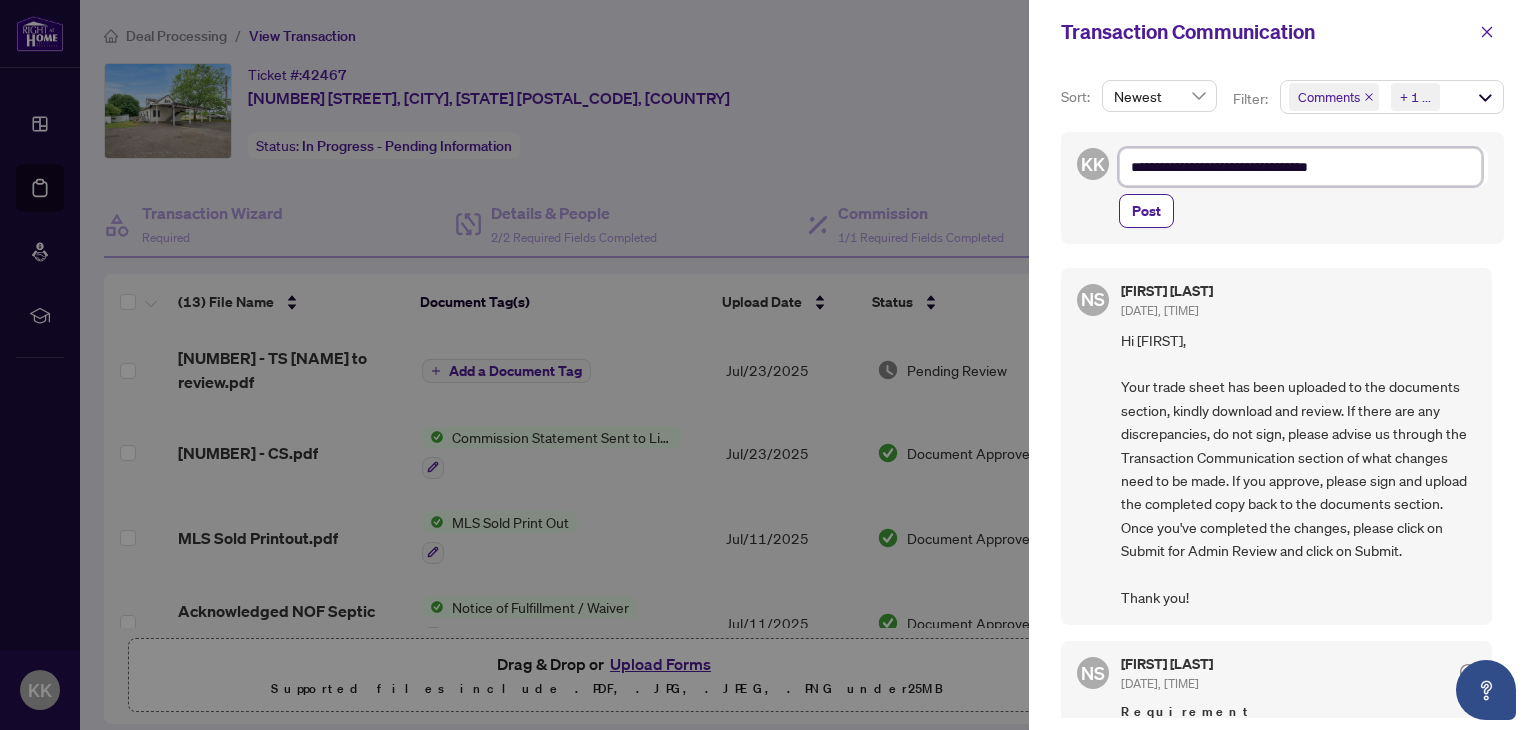 type on "**********" 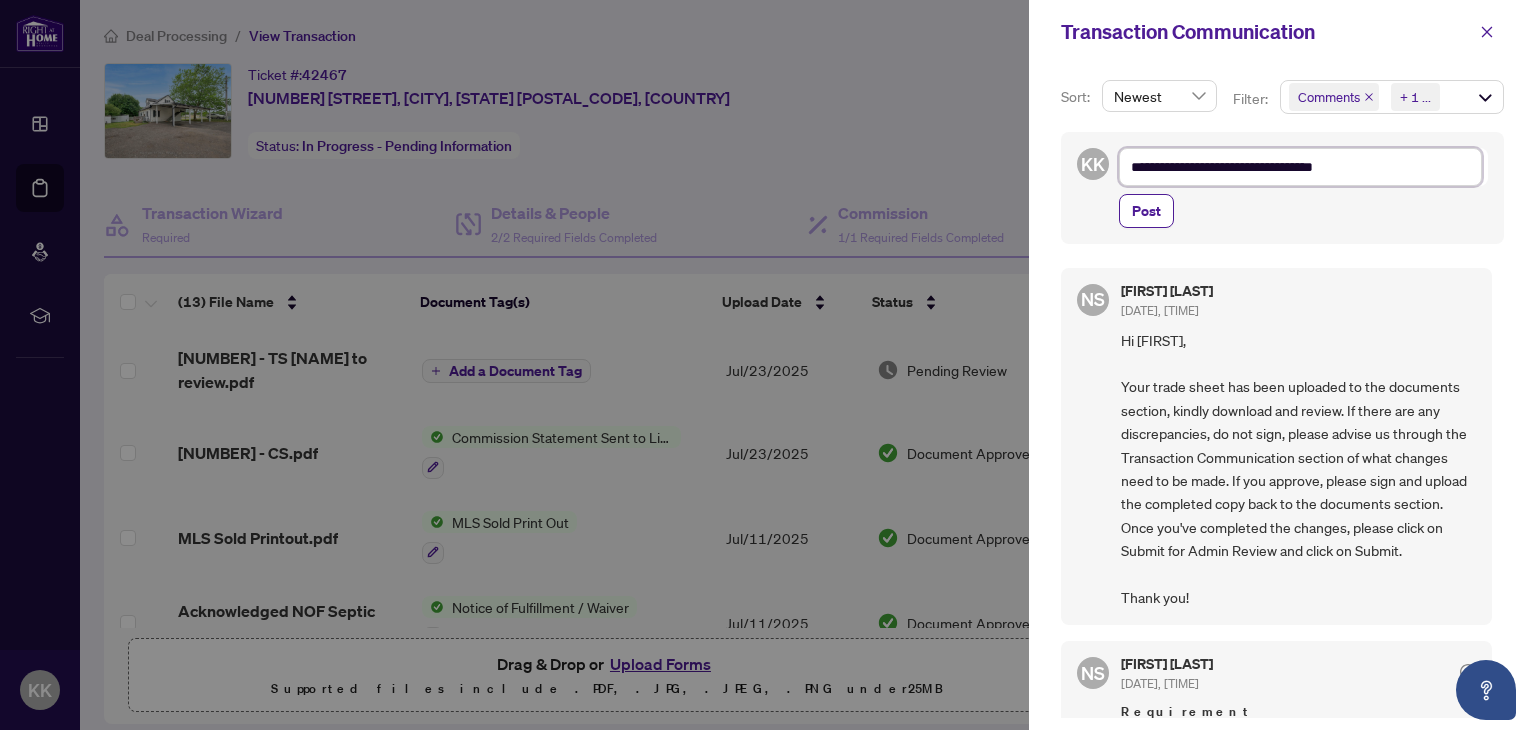 type on "**********" 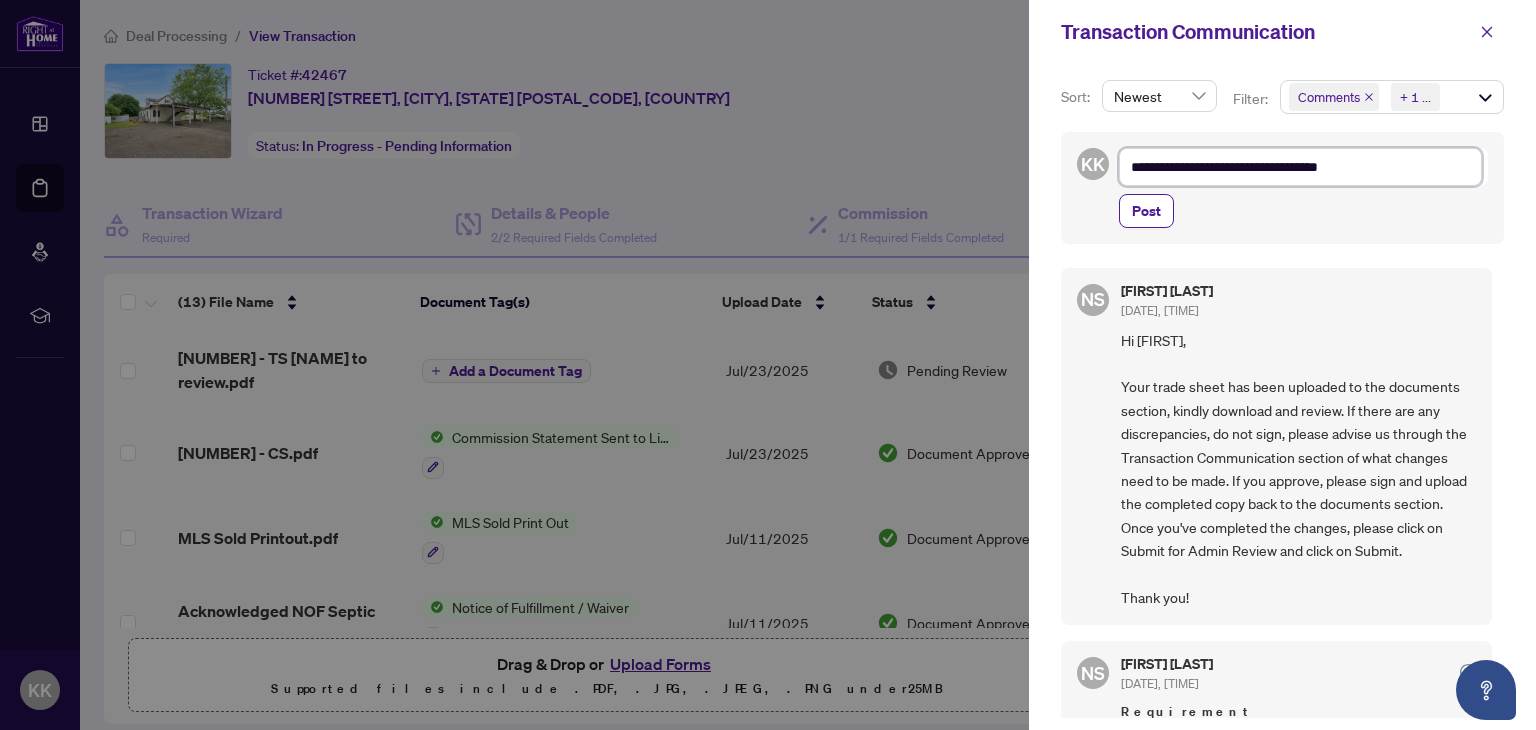 type on "**********" 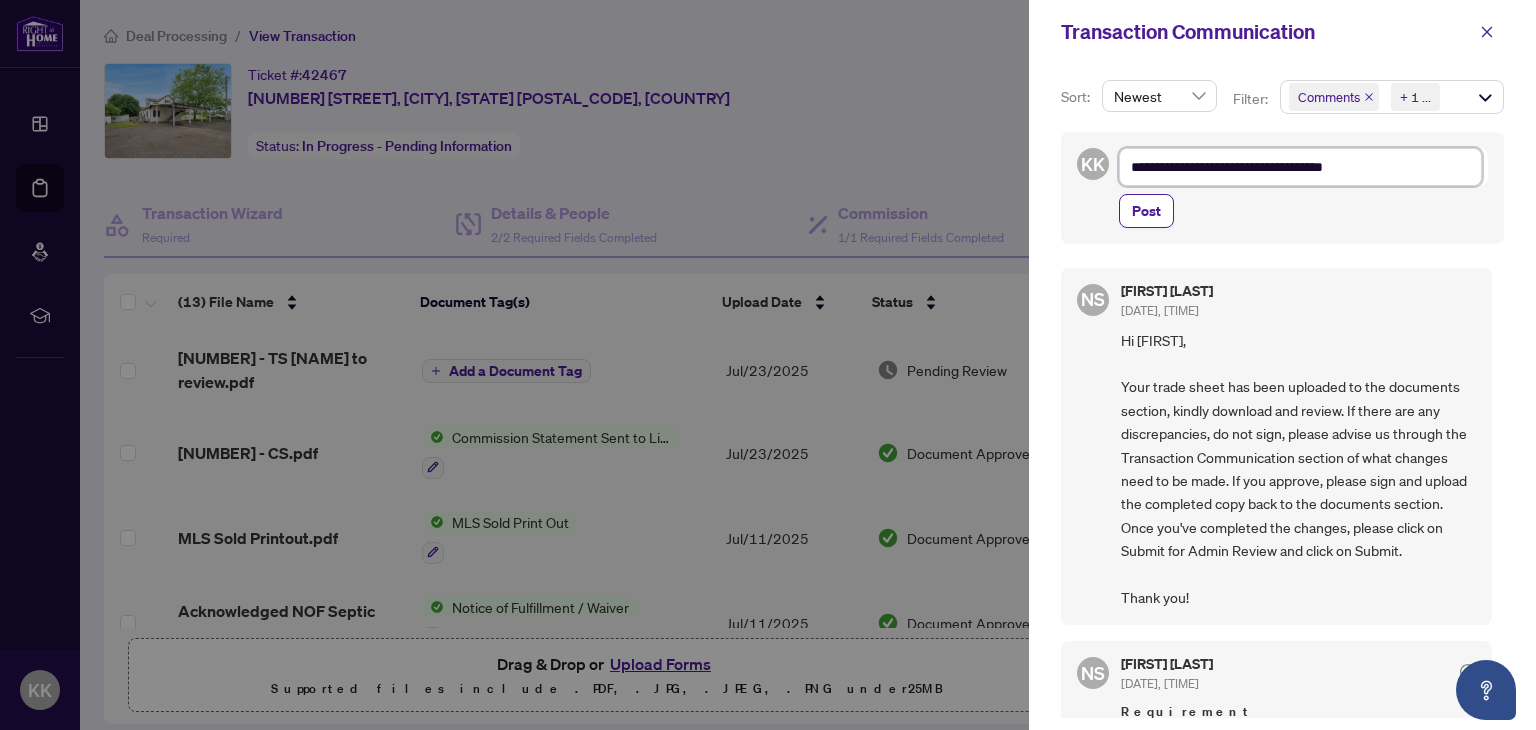 type on "**********" 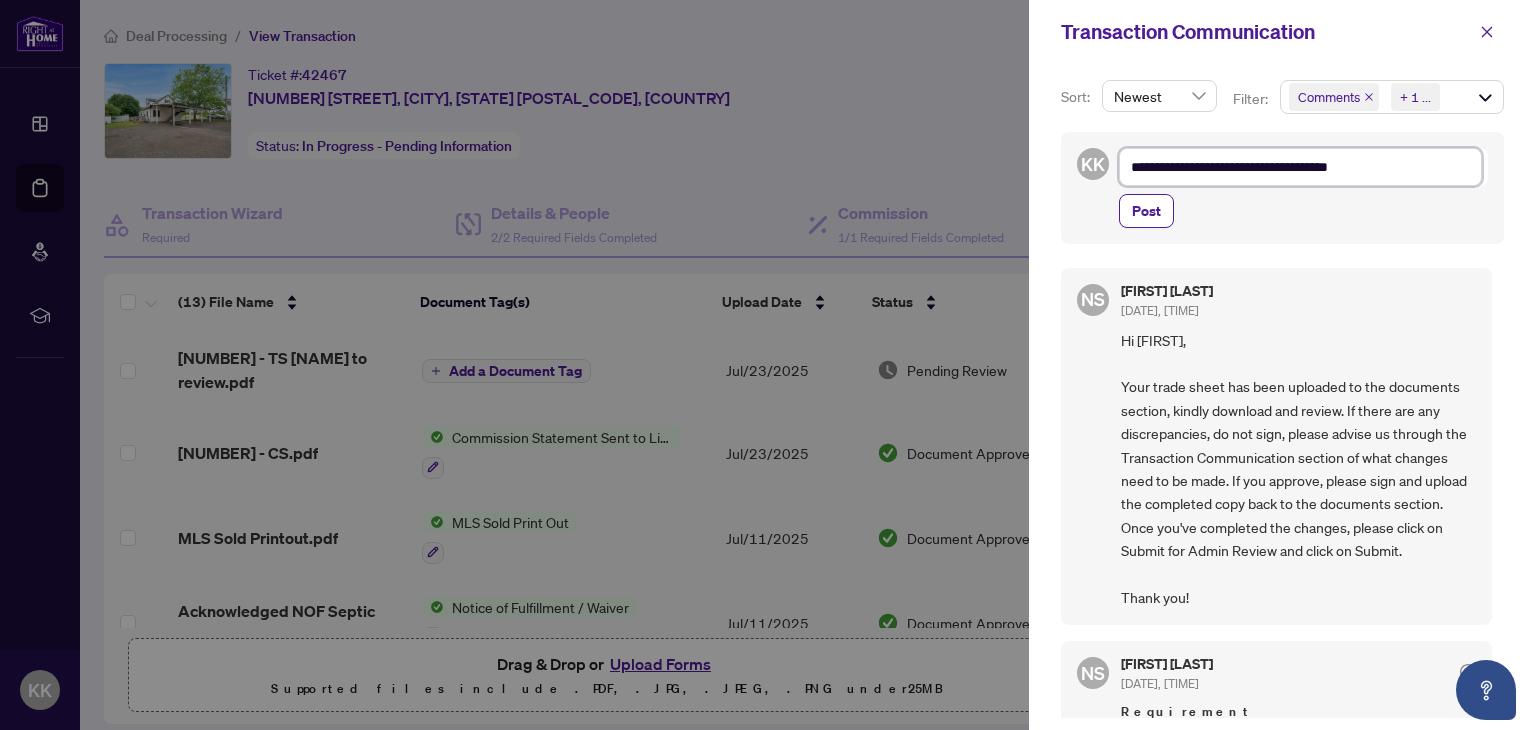 type on "**********" 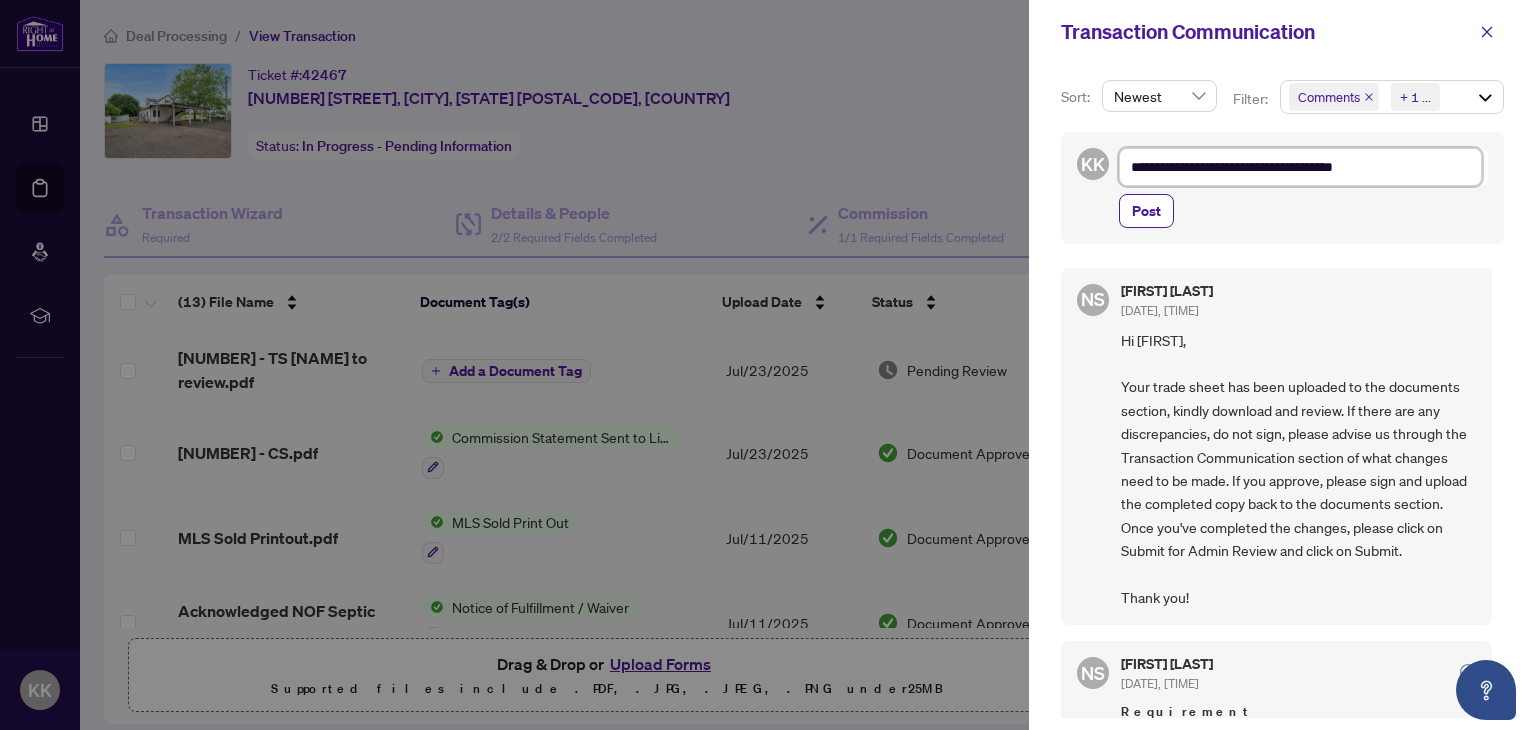 type on "**********" 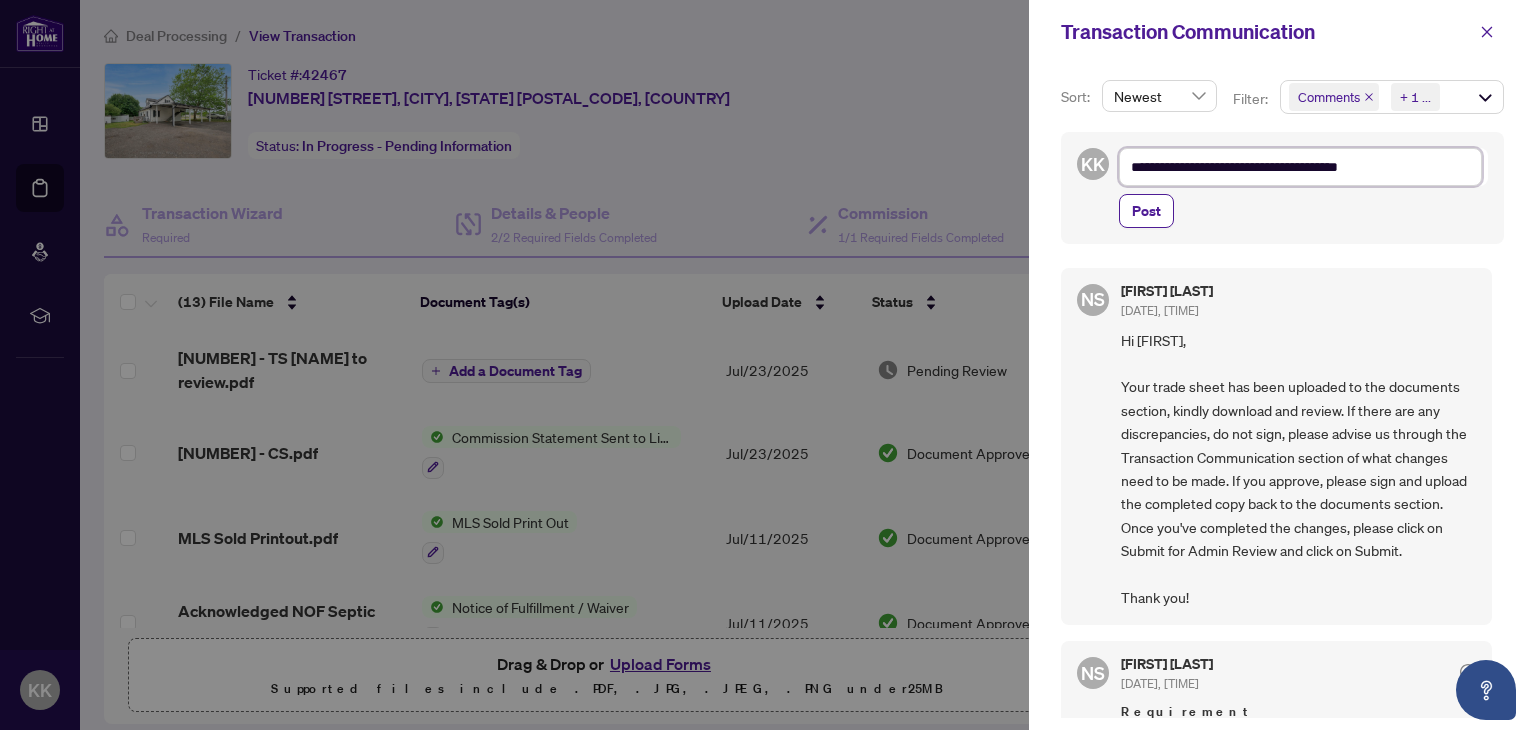 type on "**********" 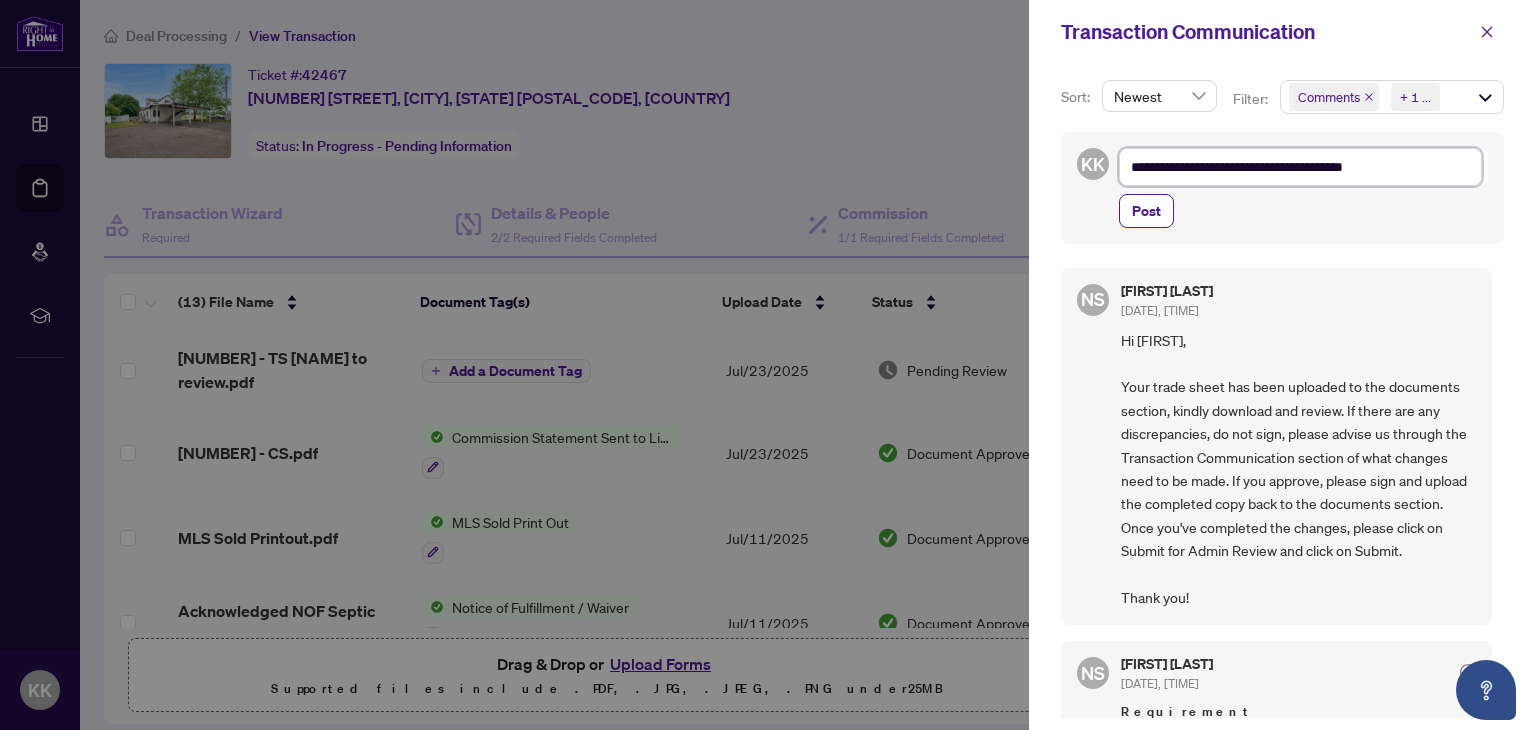 type on "**********" 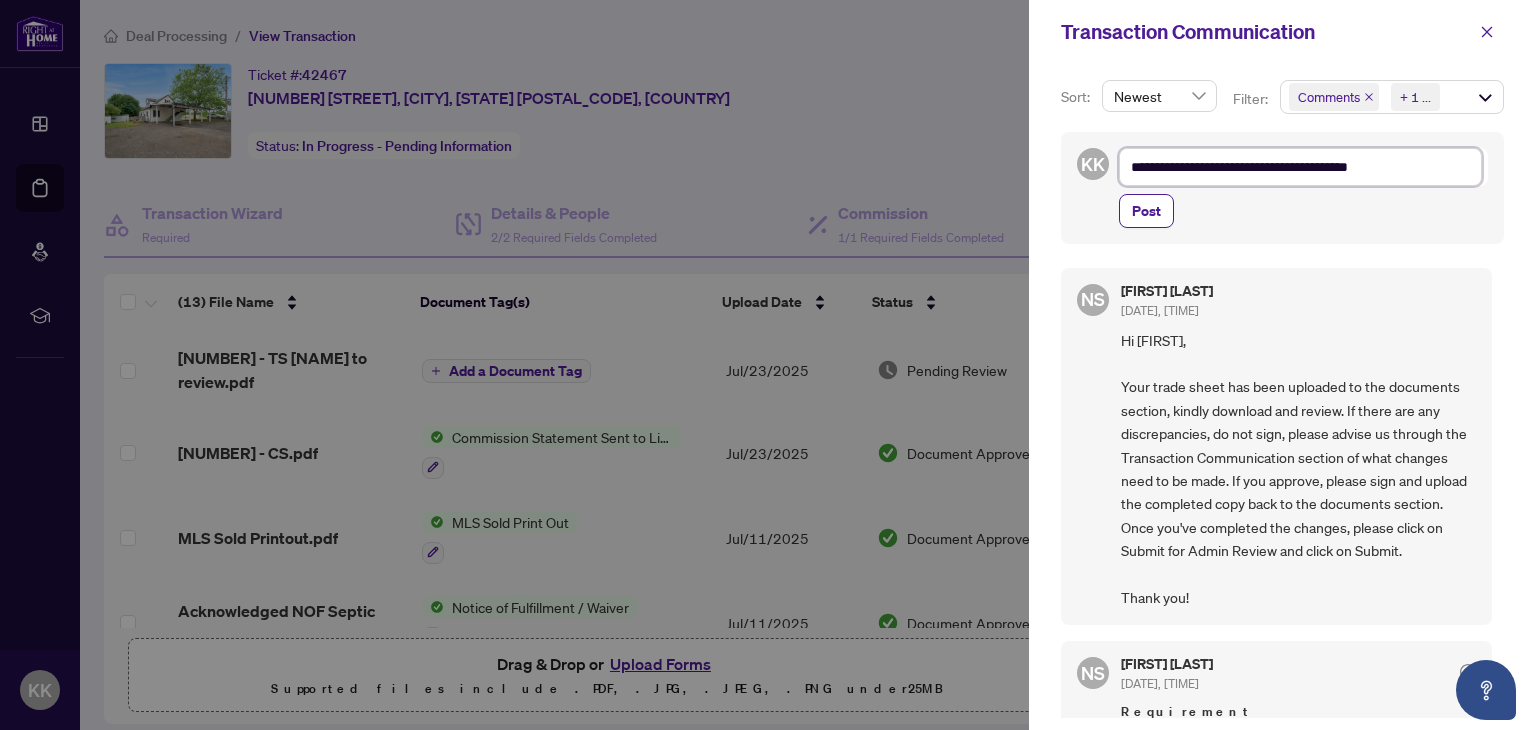 type on "**********" 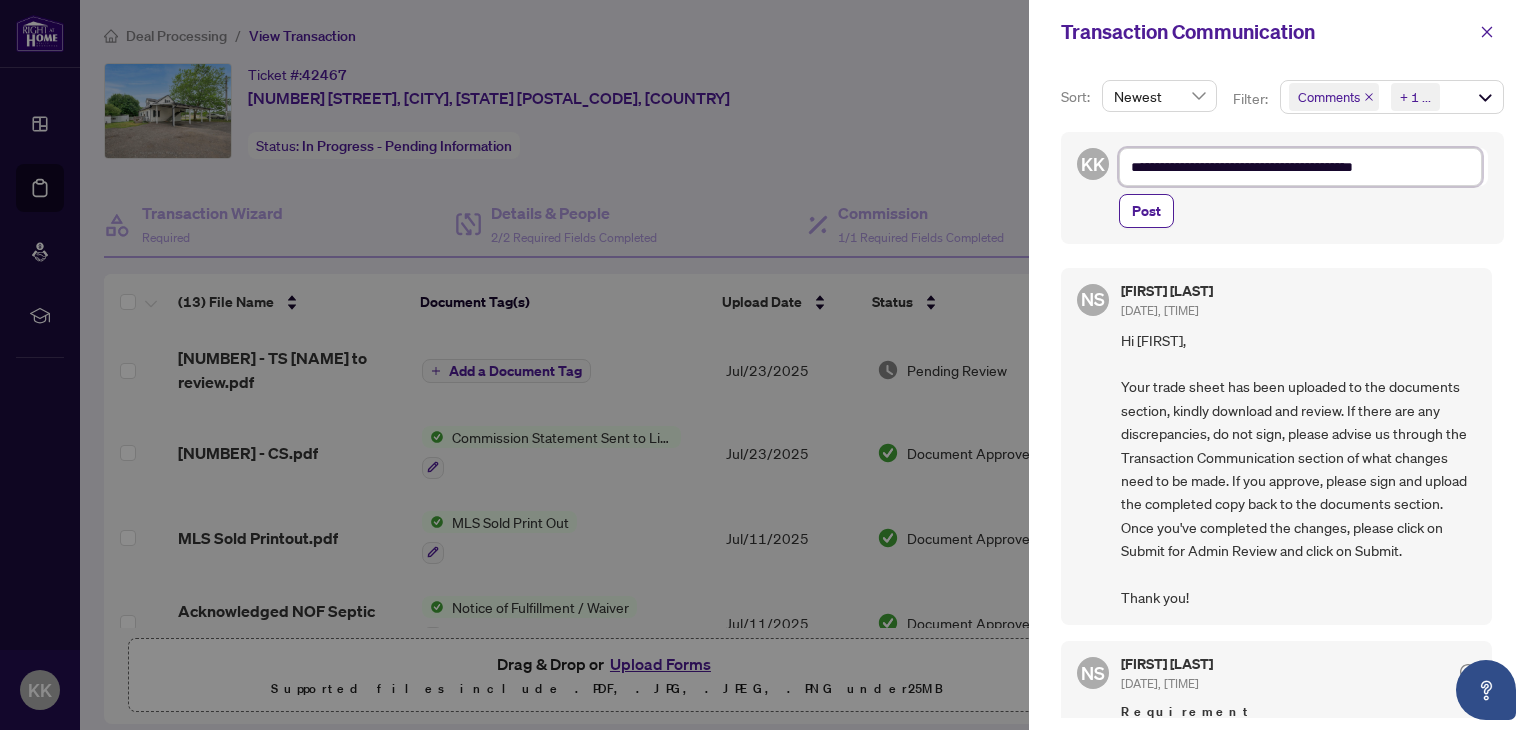 type on "**********" 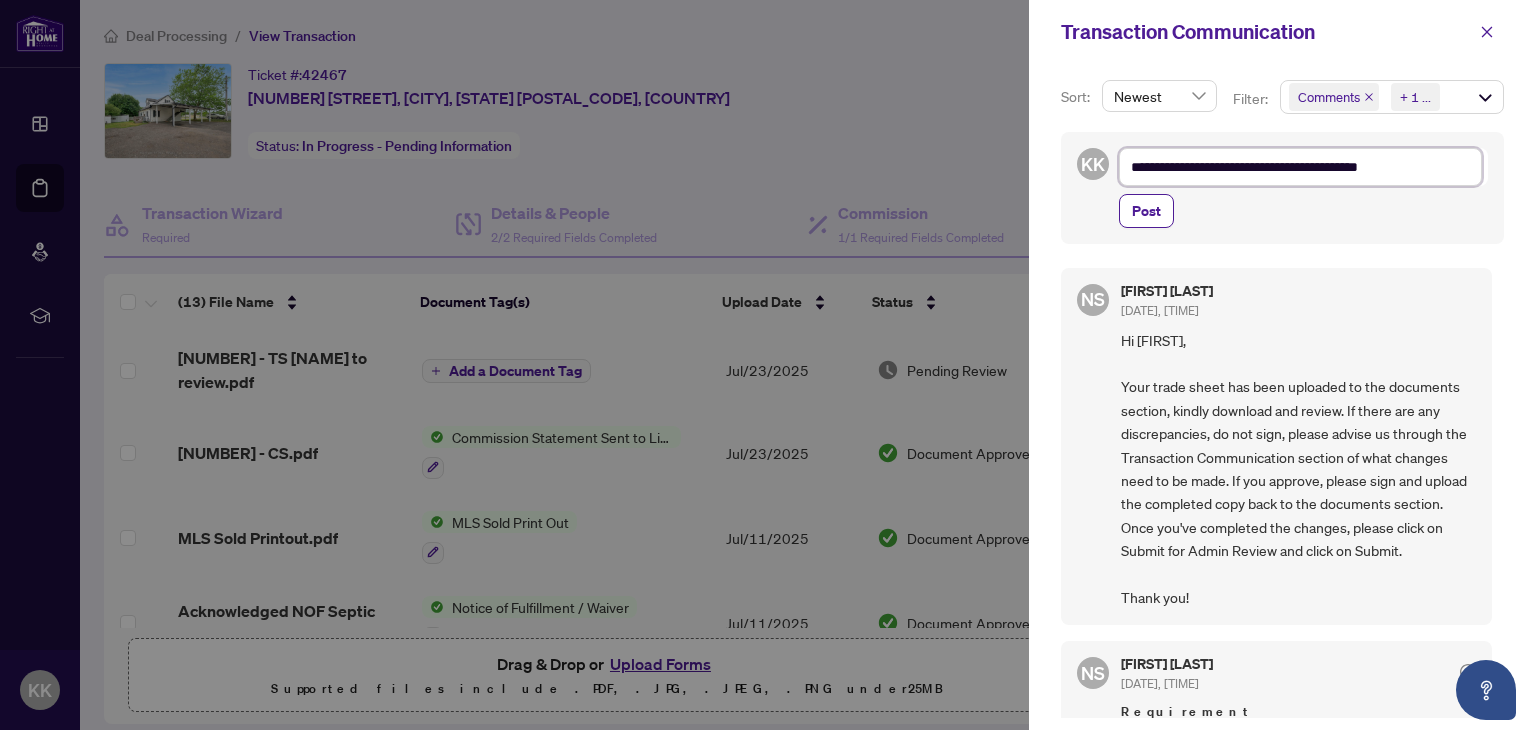 type on "**********" 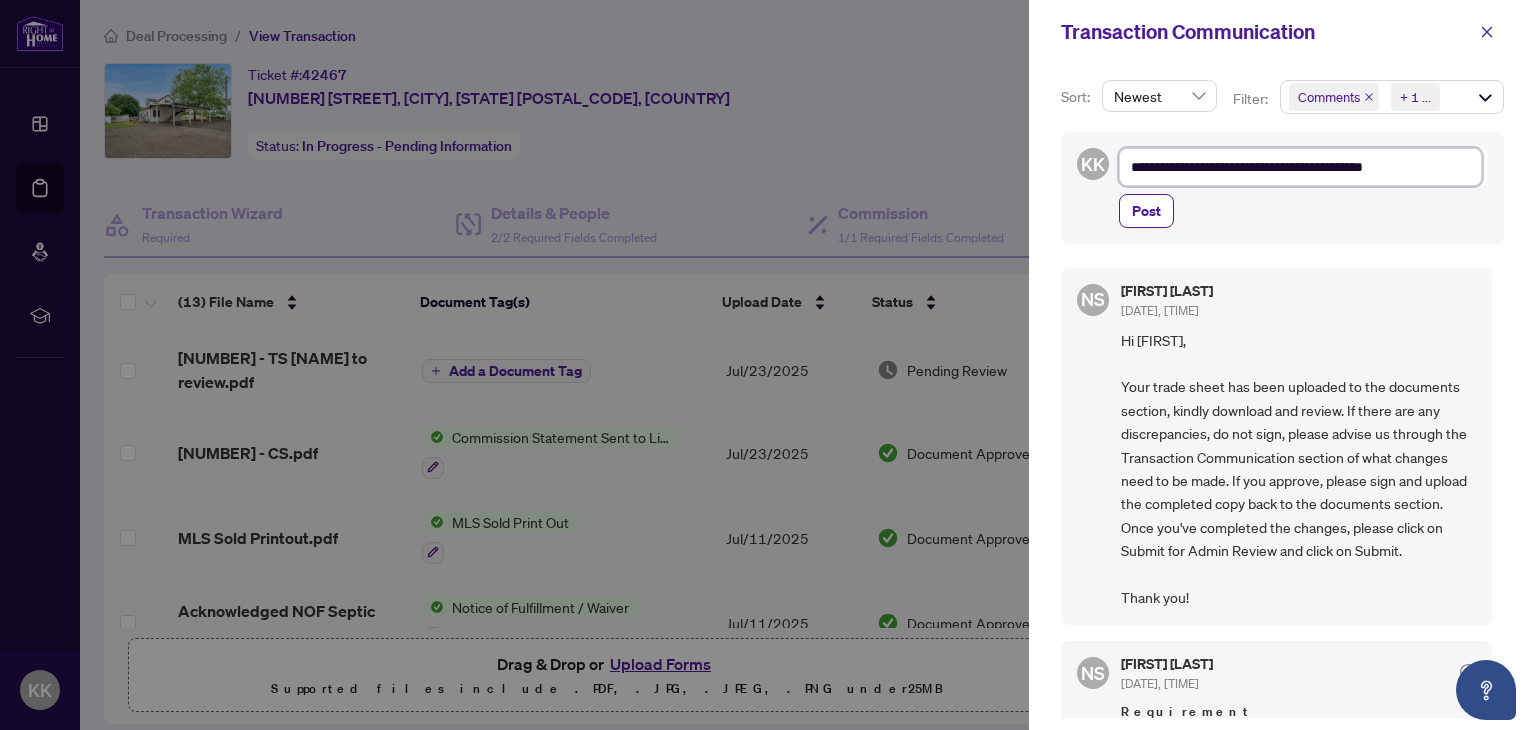 type on "**********" 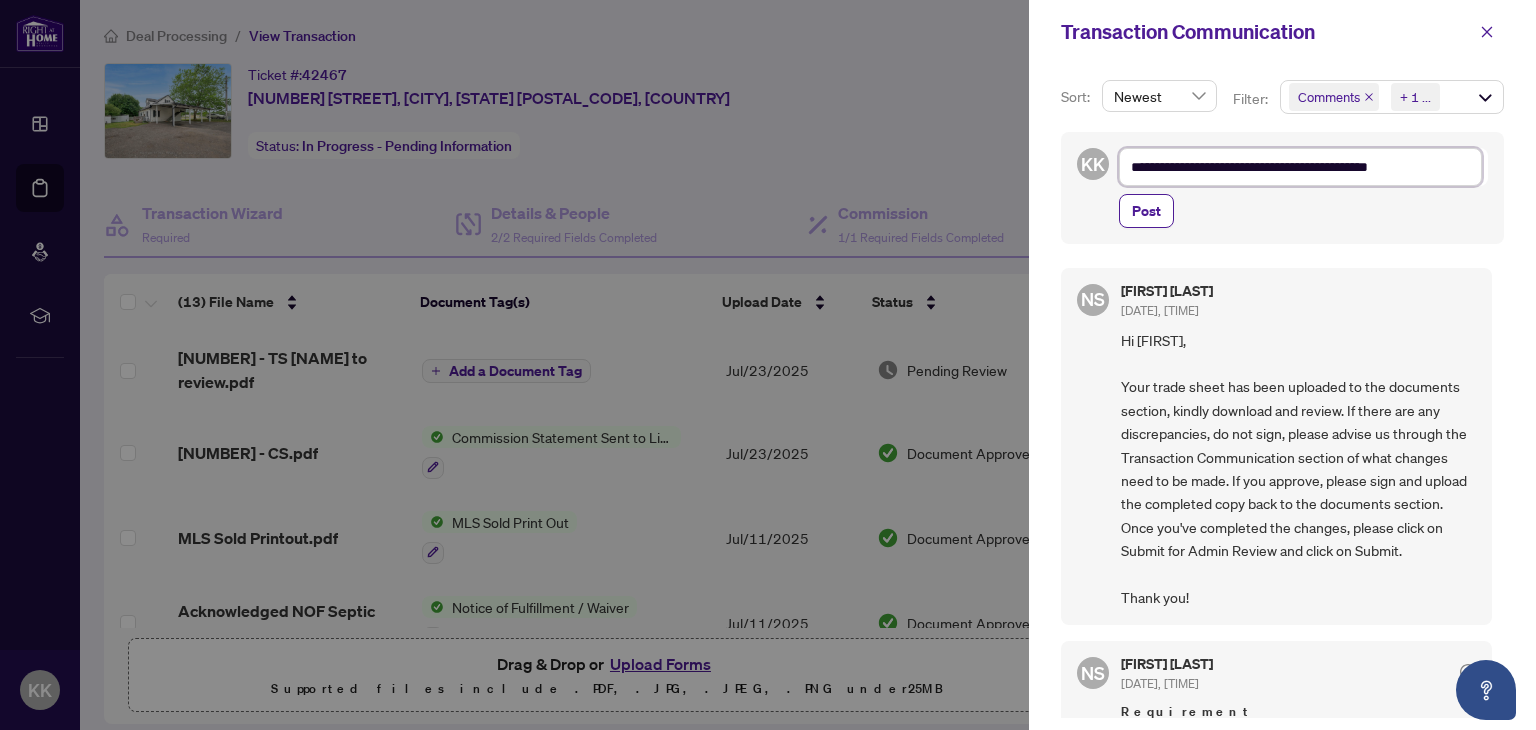 type on "**********" 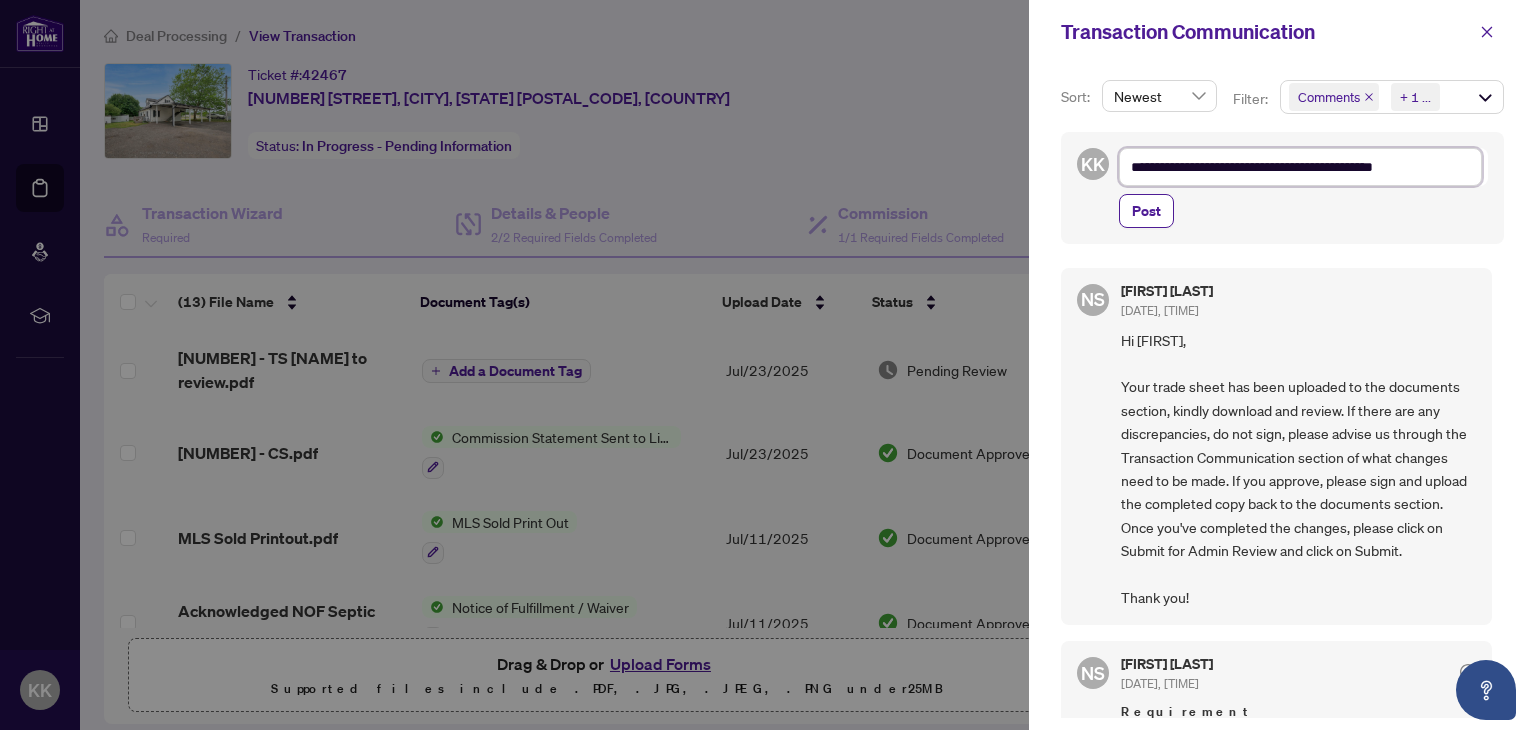 type on "**********" 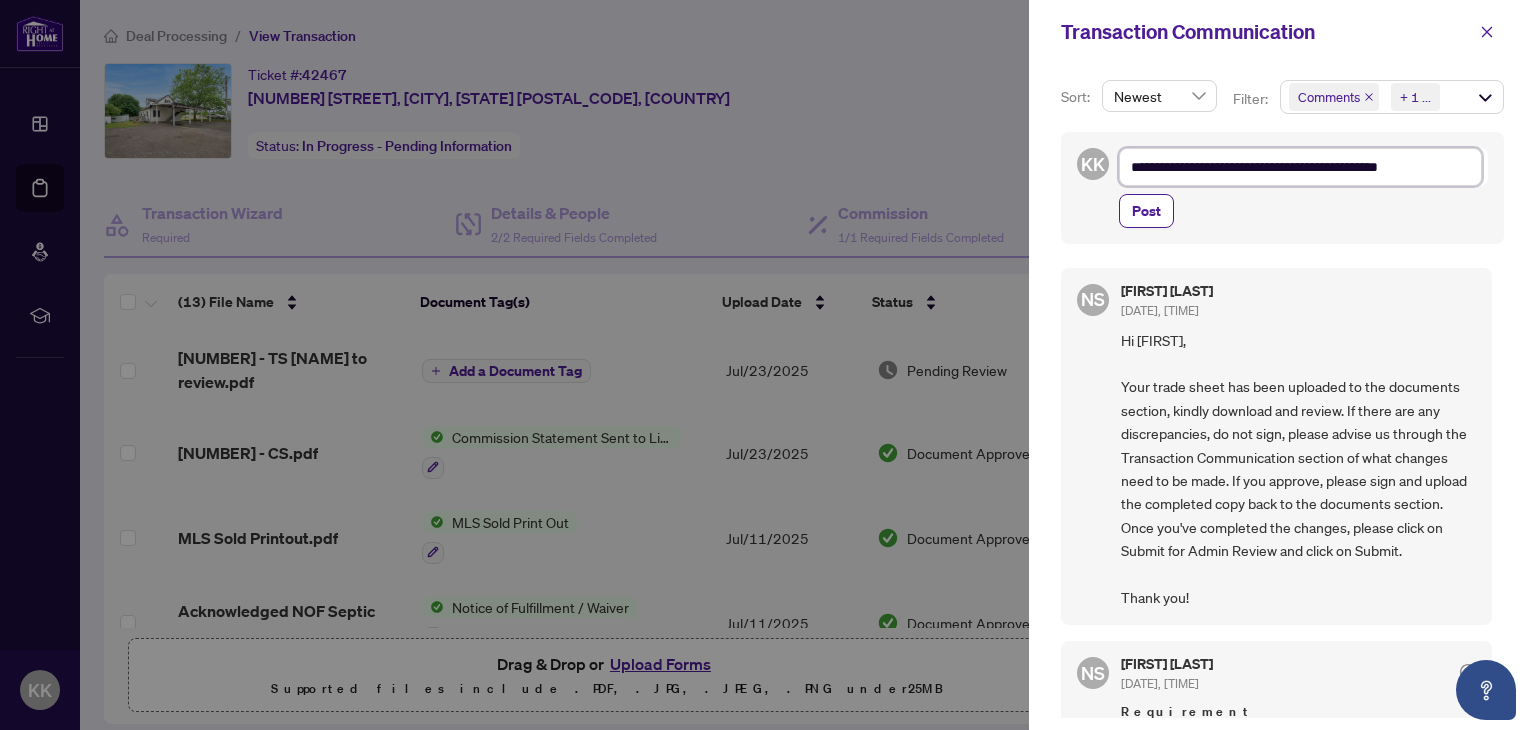 type on "**********" 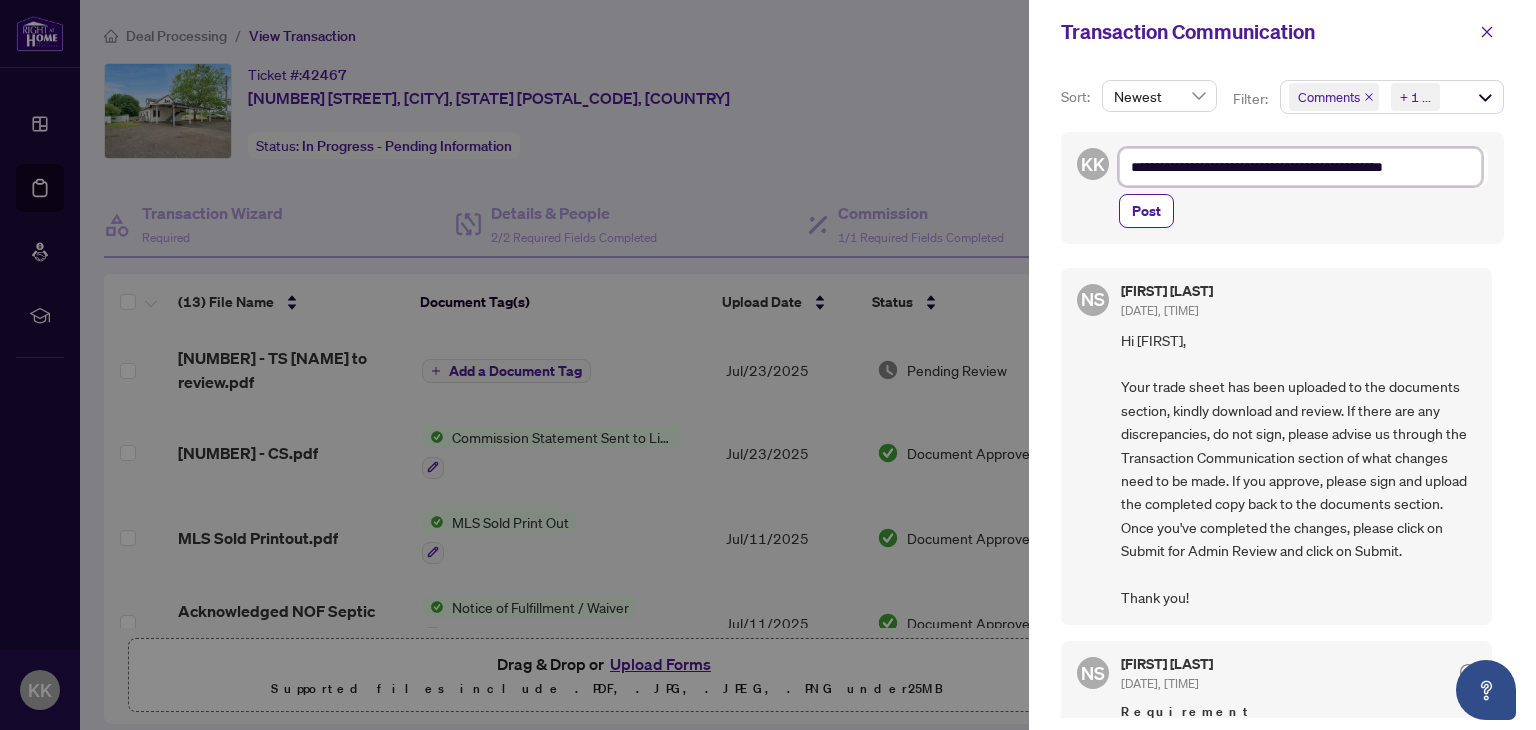 type on "**********" 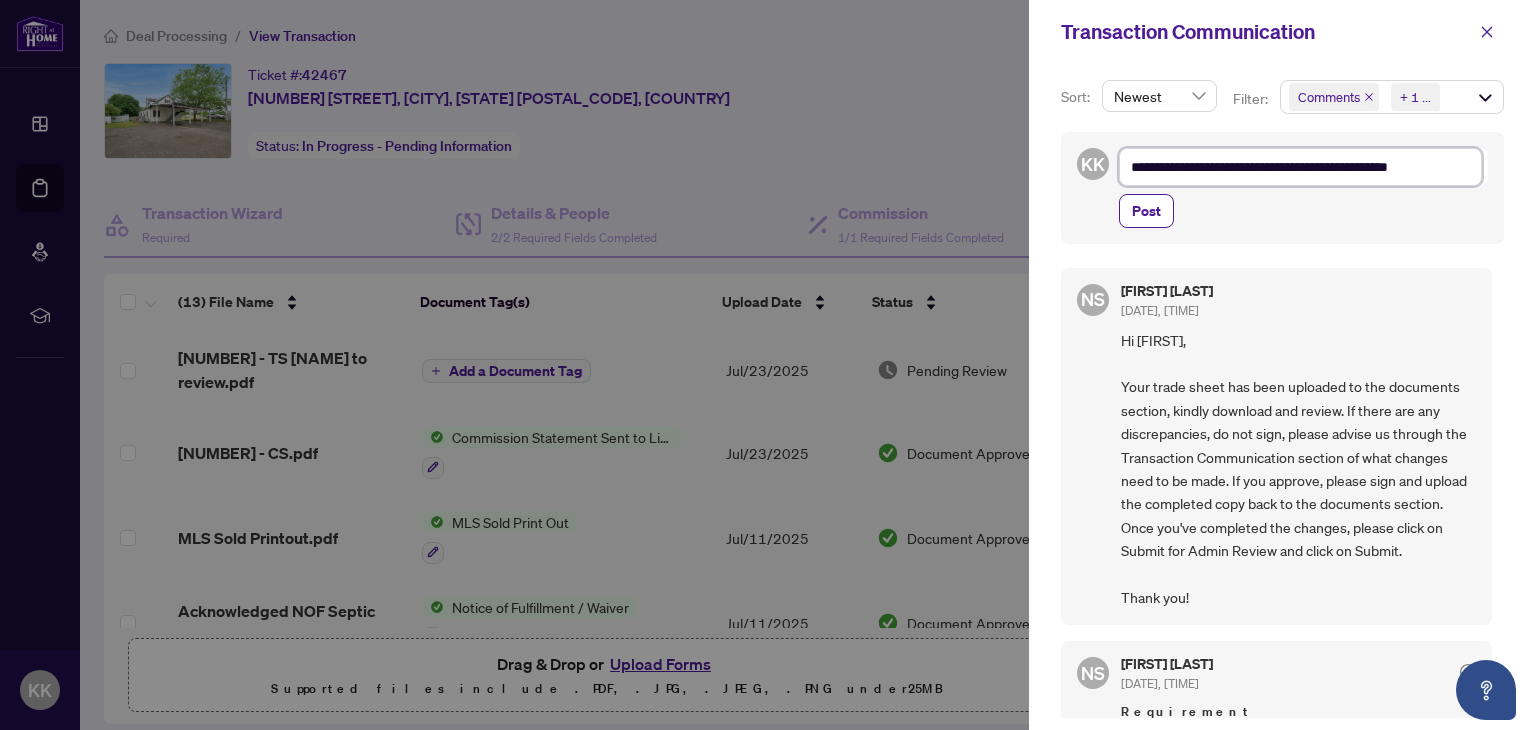 type on "**********" 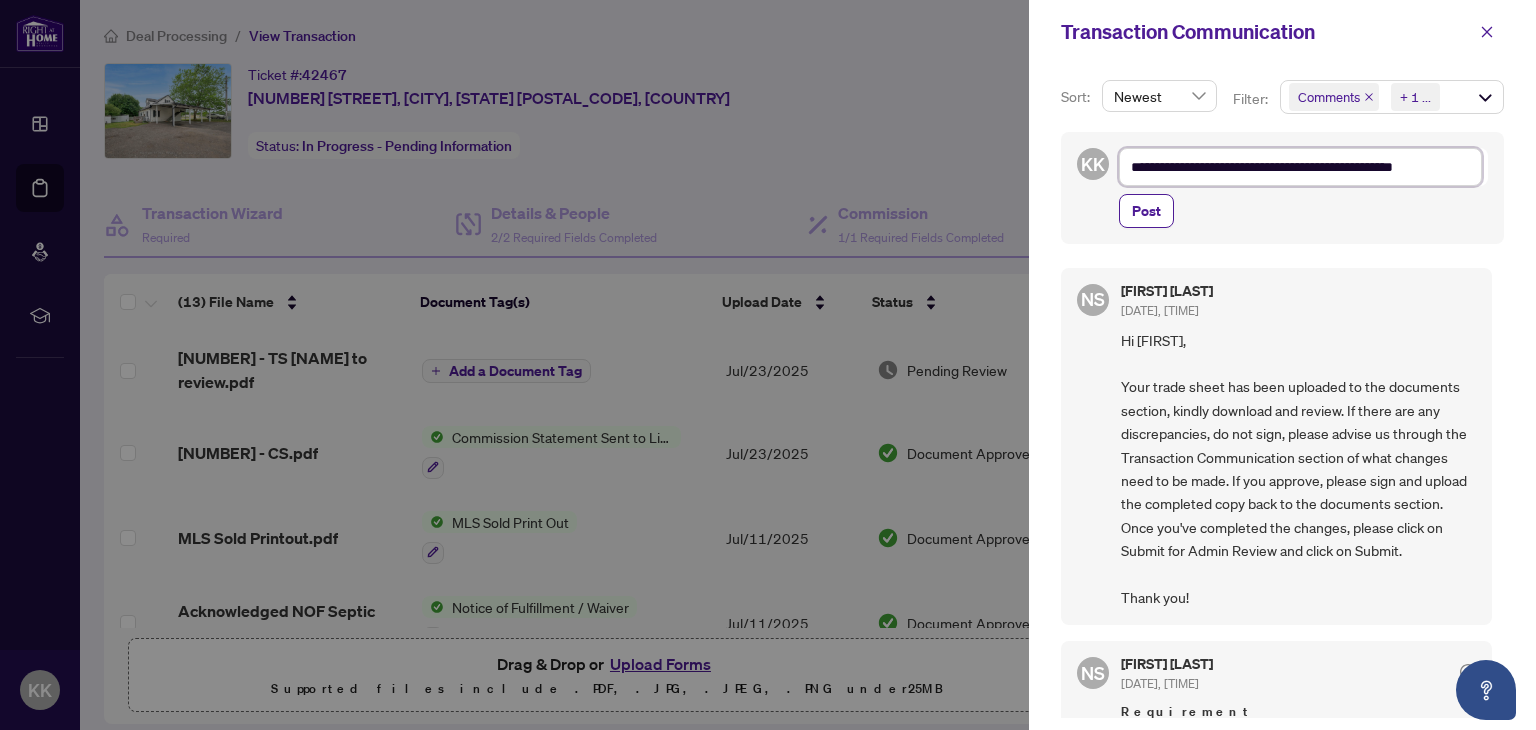 type on "**********" 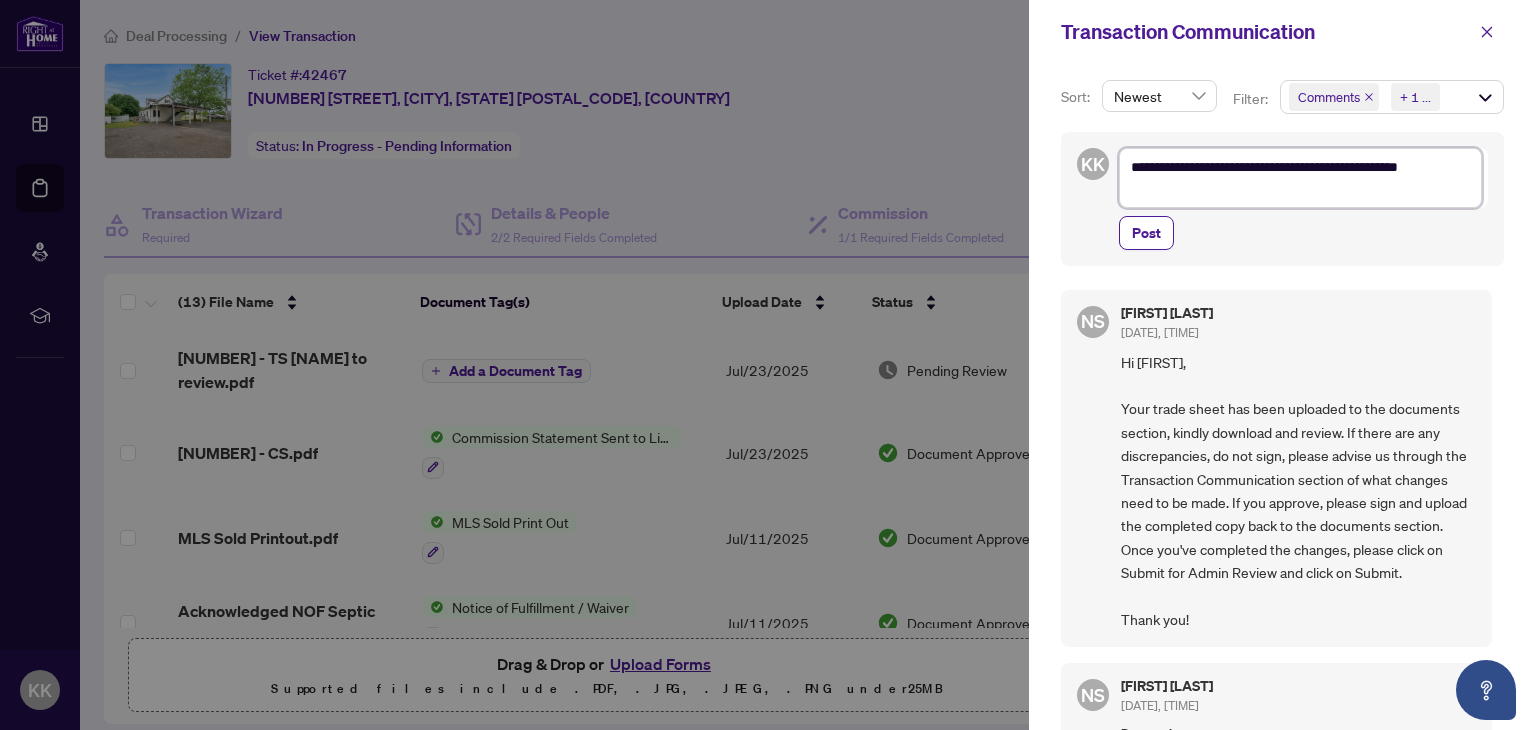 type on "**********" 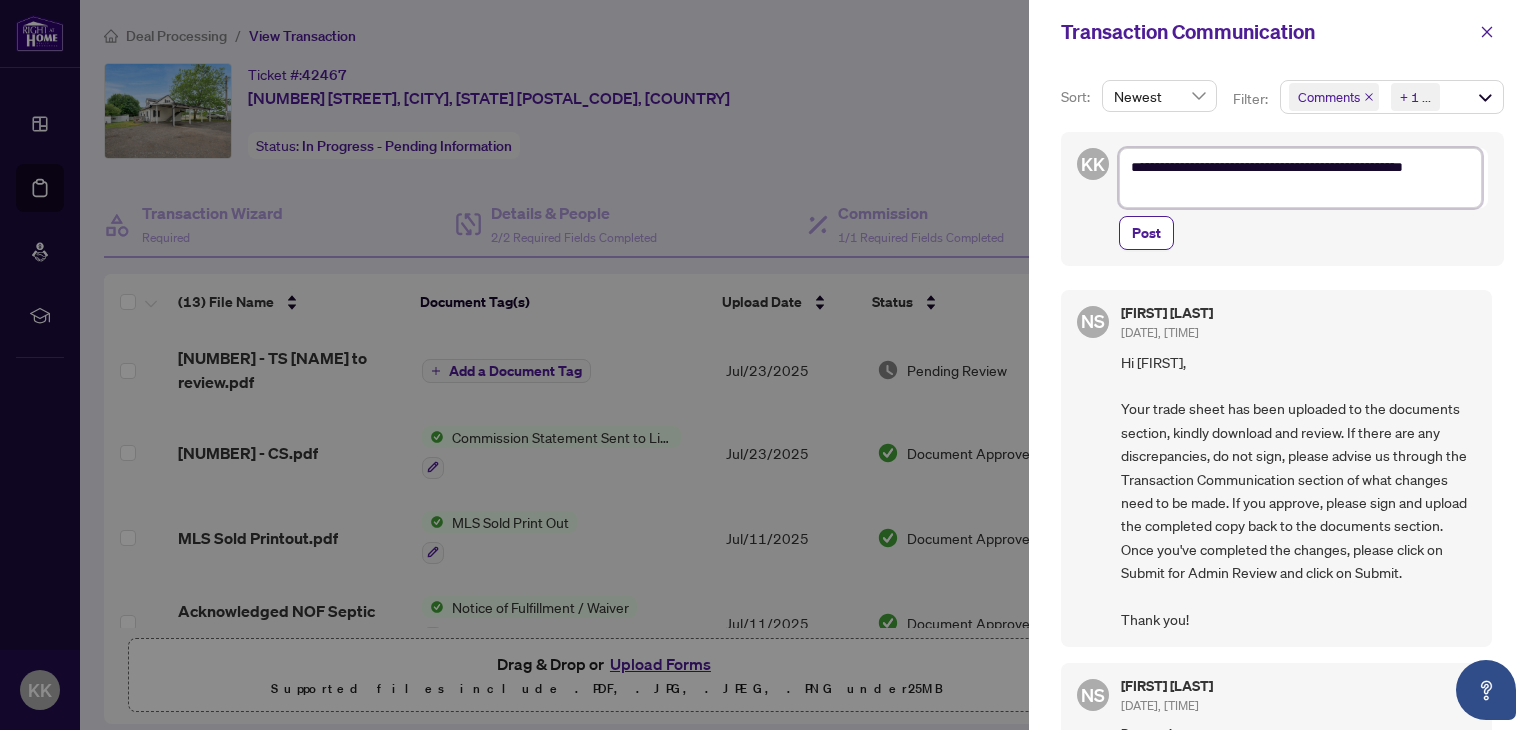 type on "**********" 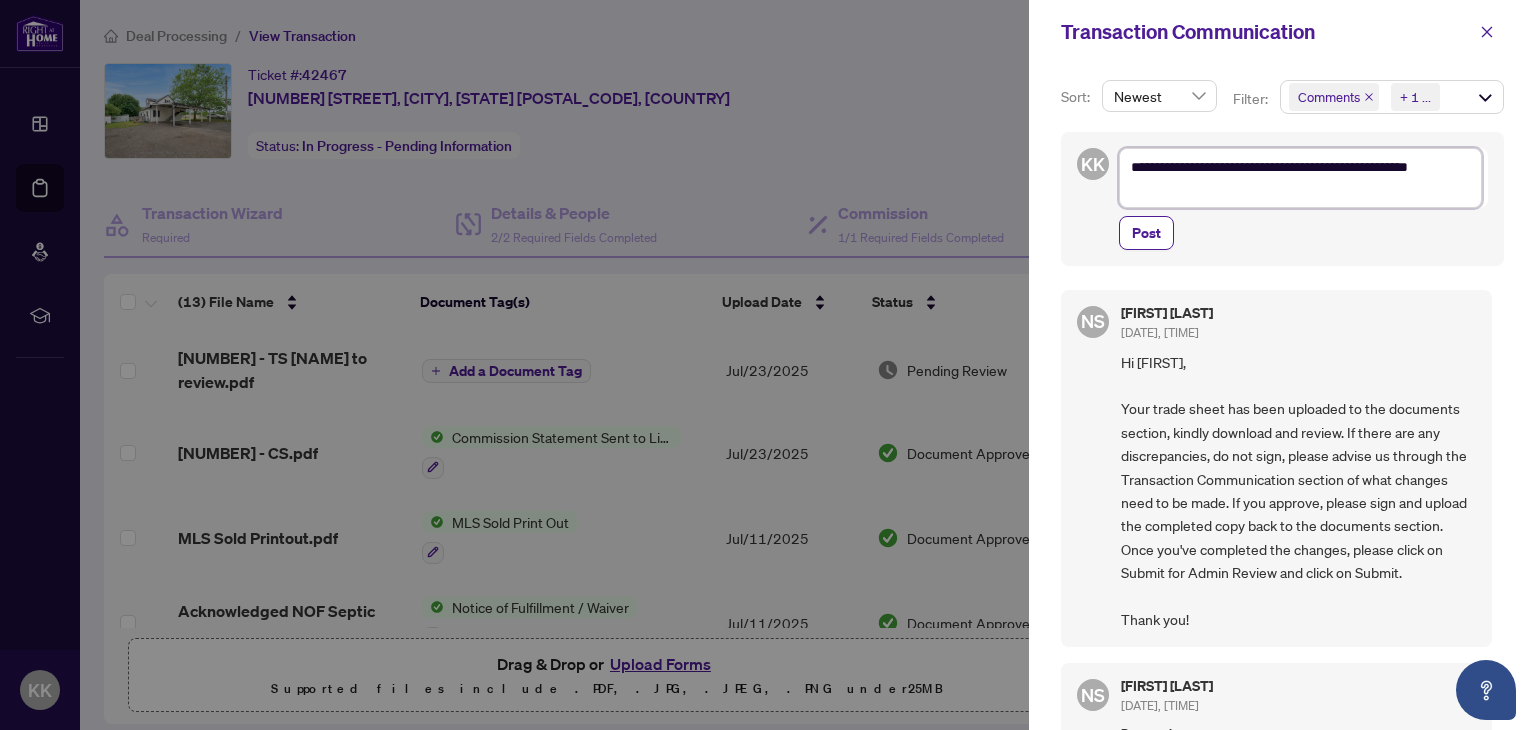 type on "**********" 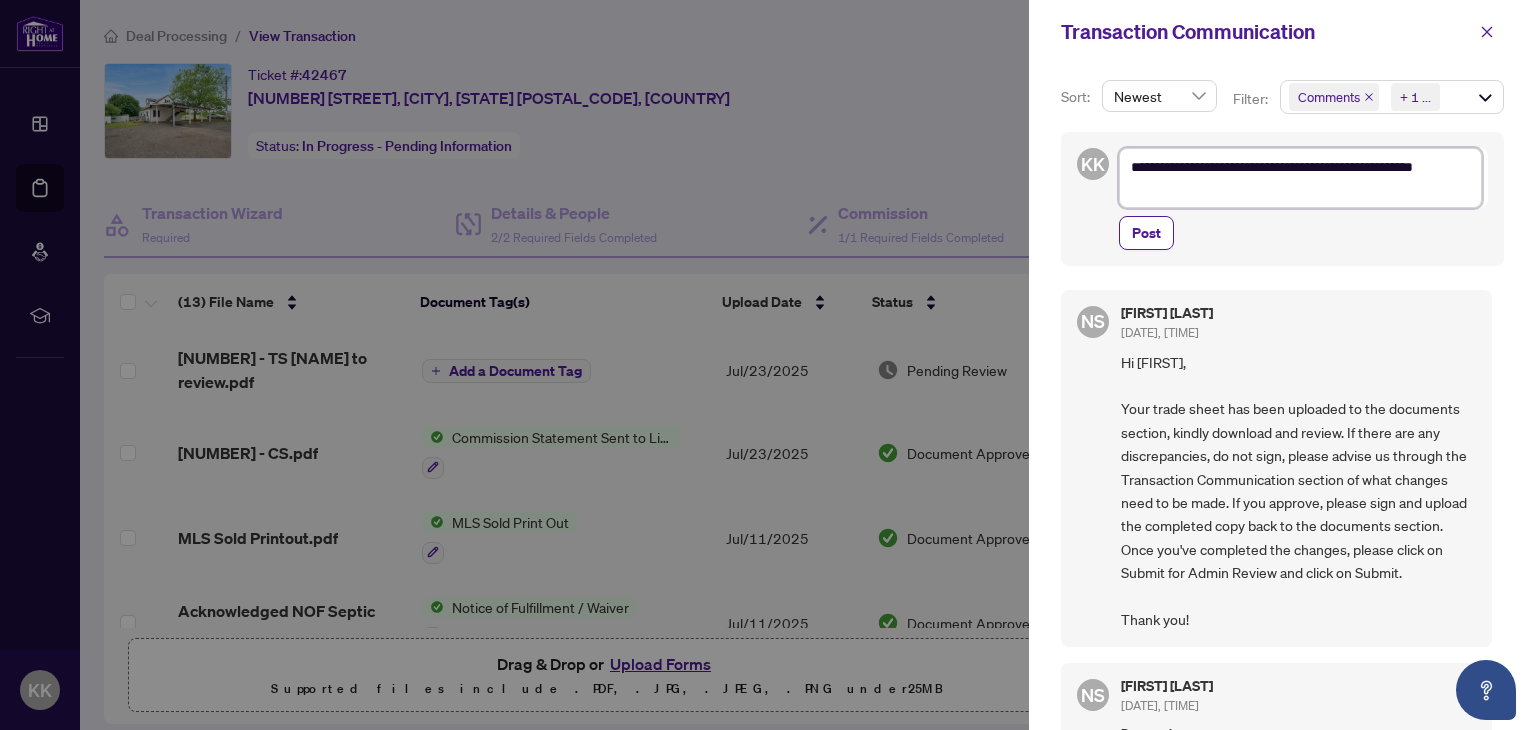 type on "**********" 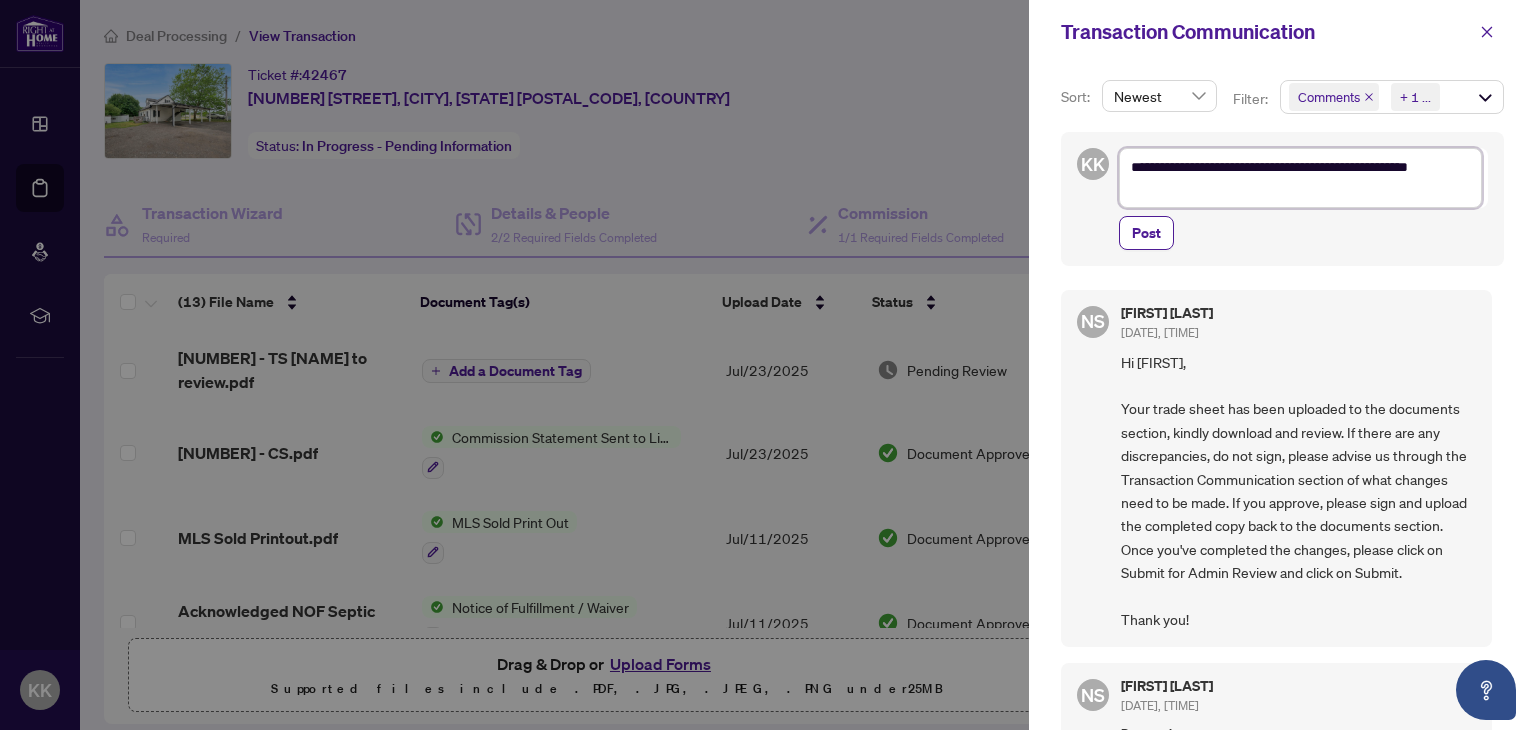 type on "**********" 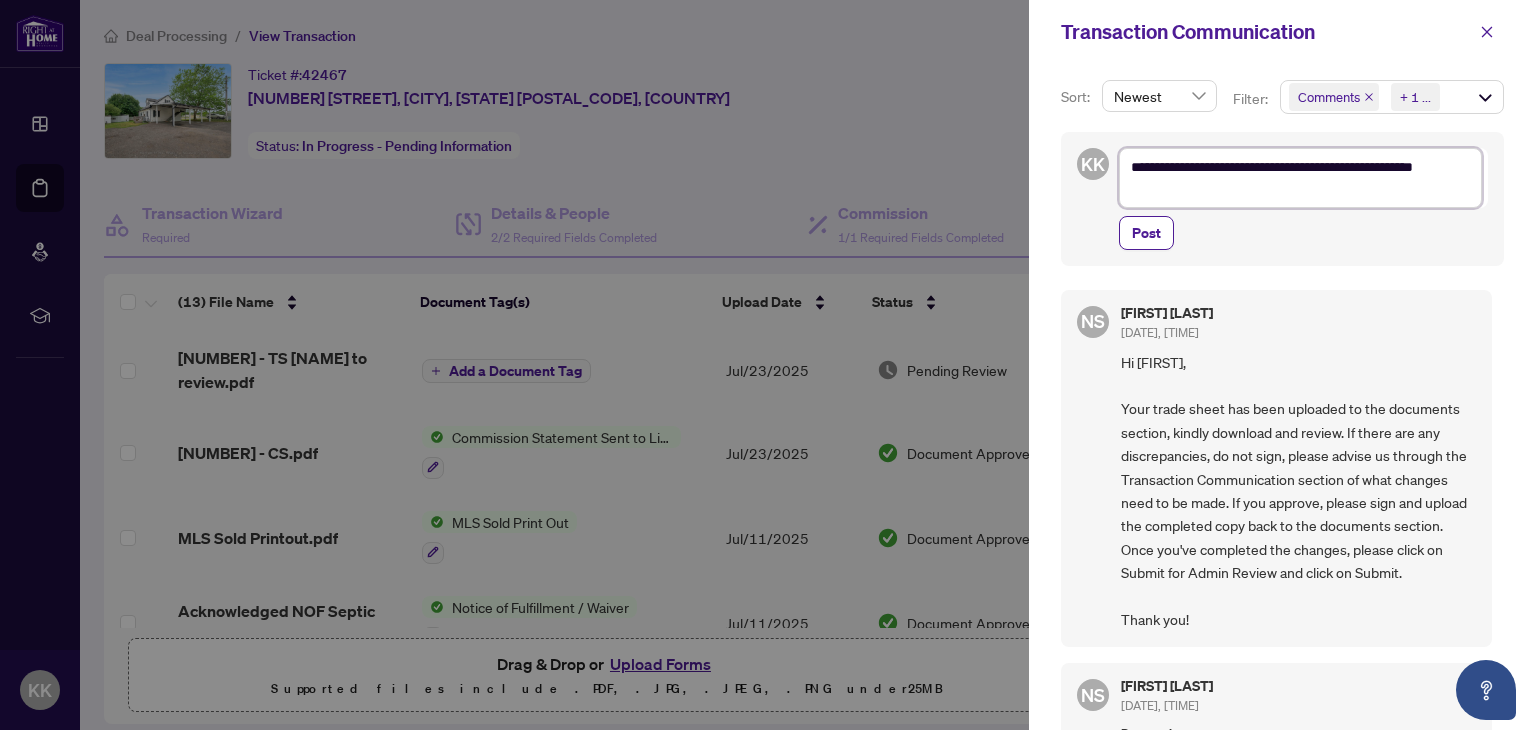 type on "**********" 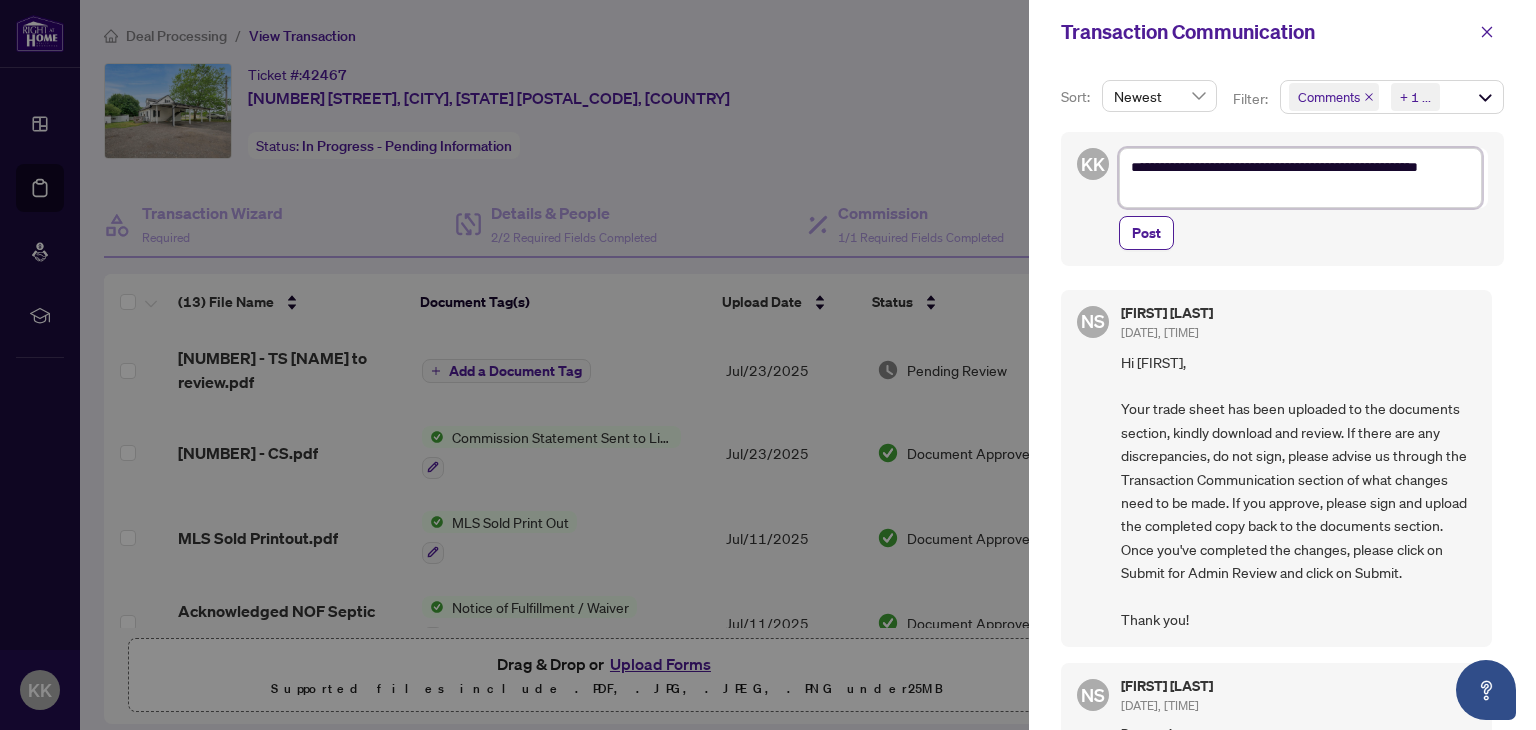 type on "**********" 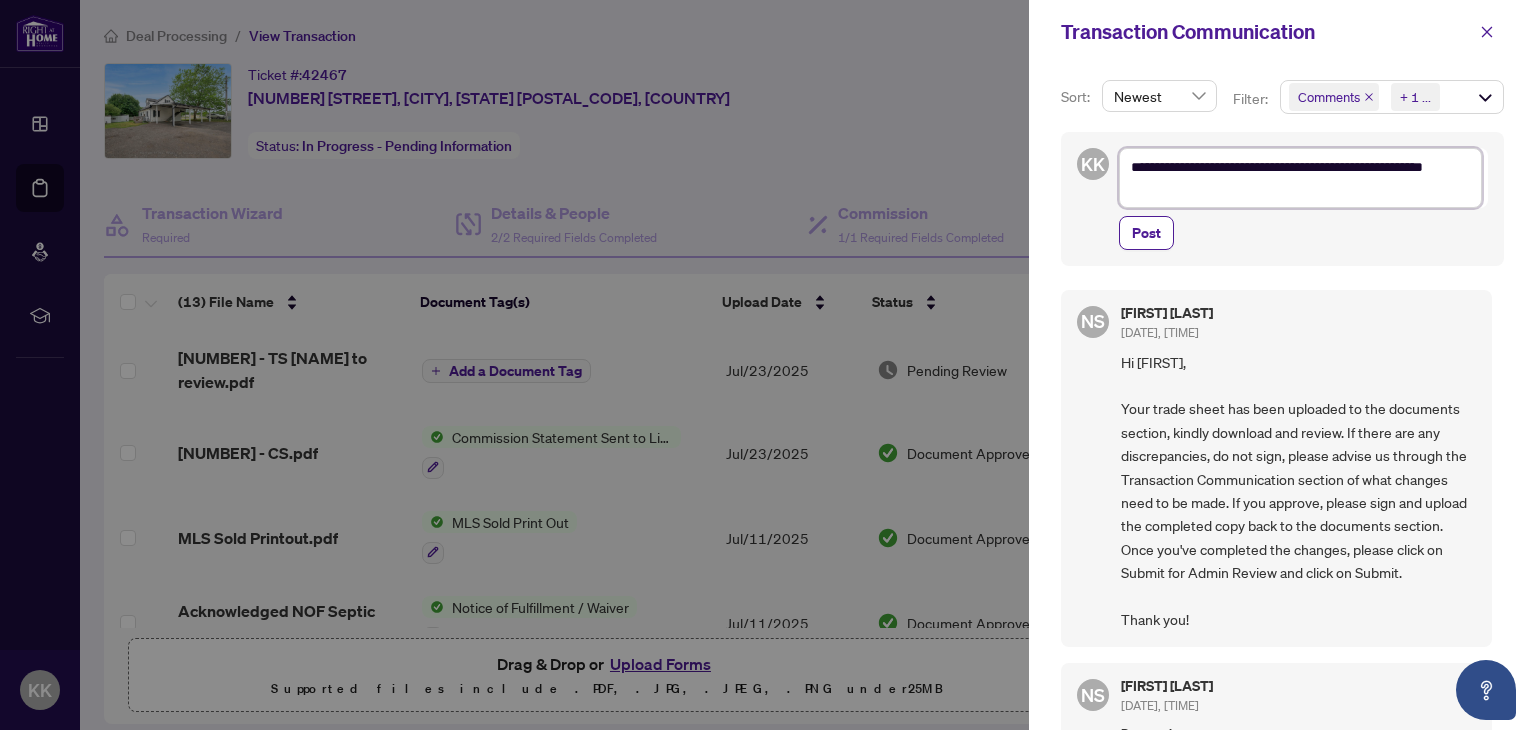 type on "**********" 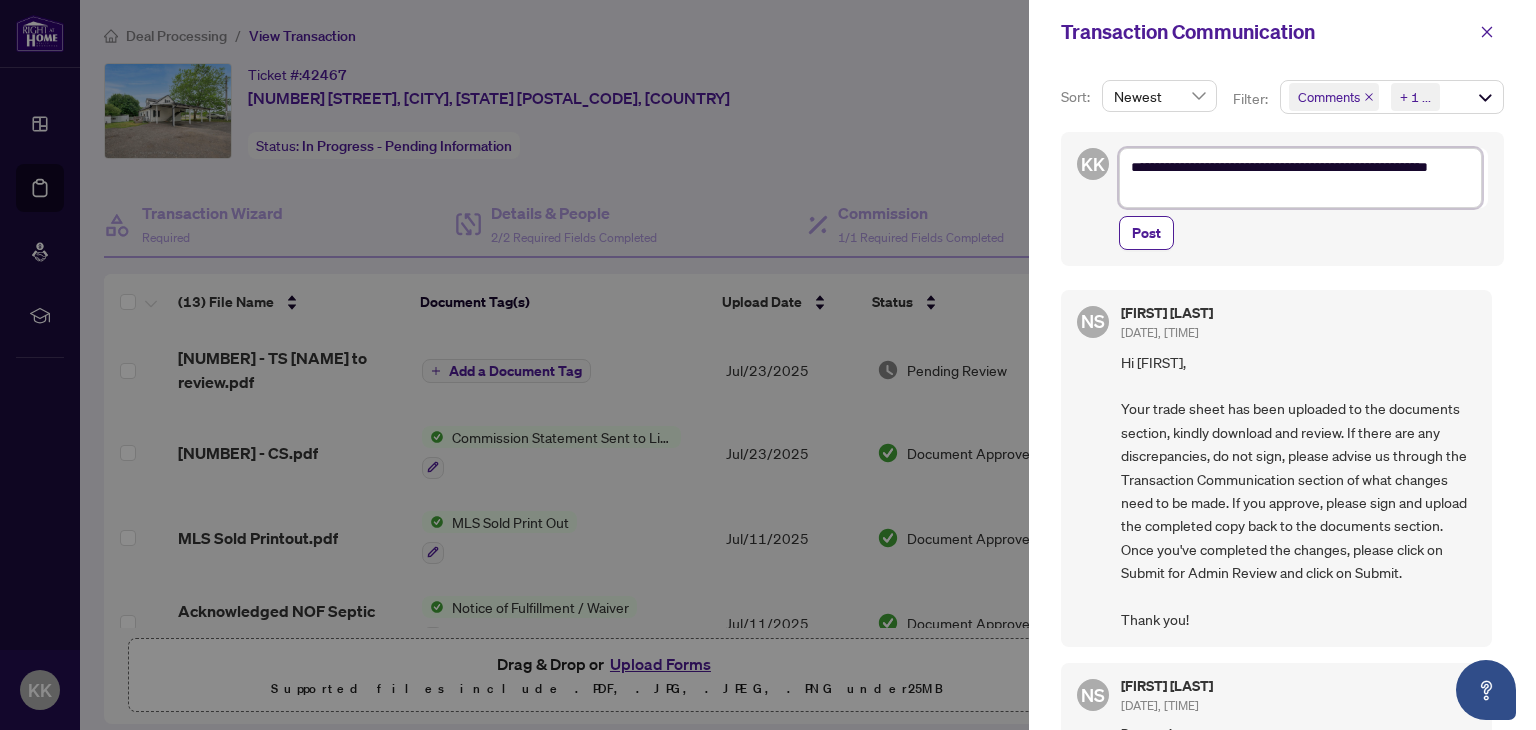type on "**********" 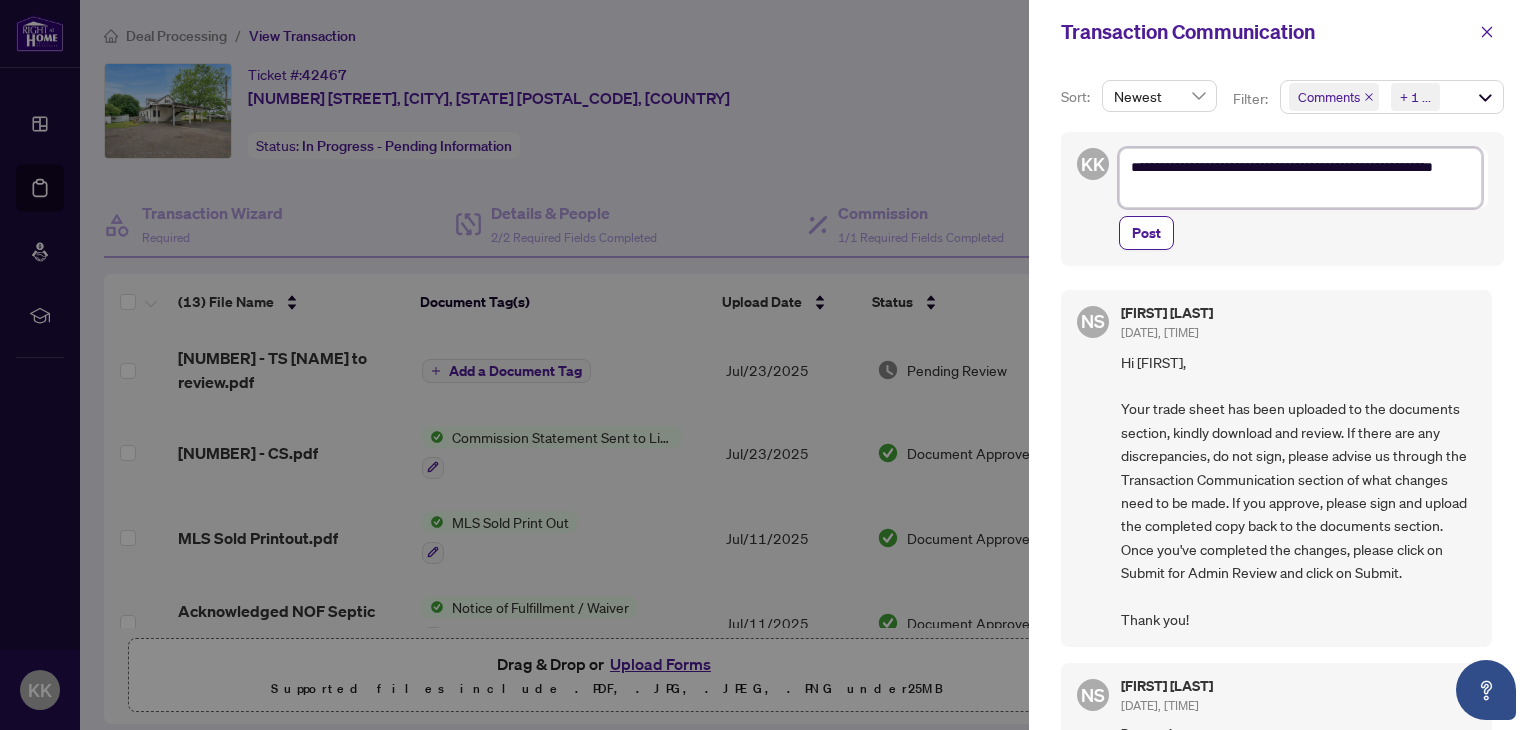 type on "**********" 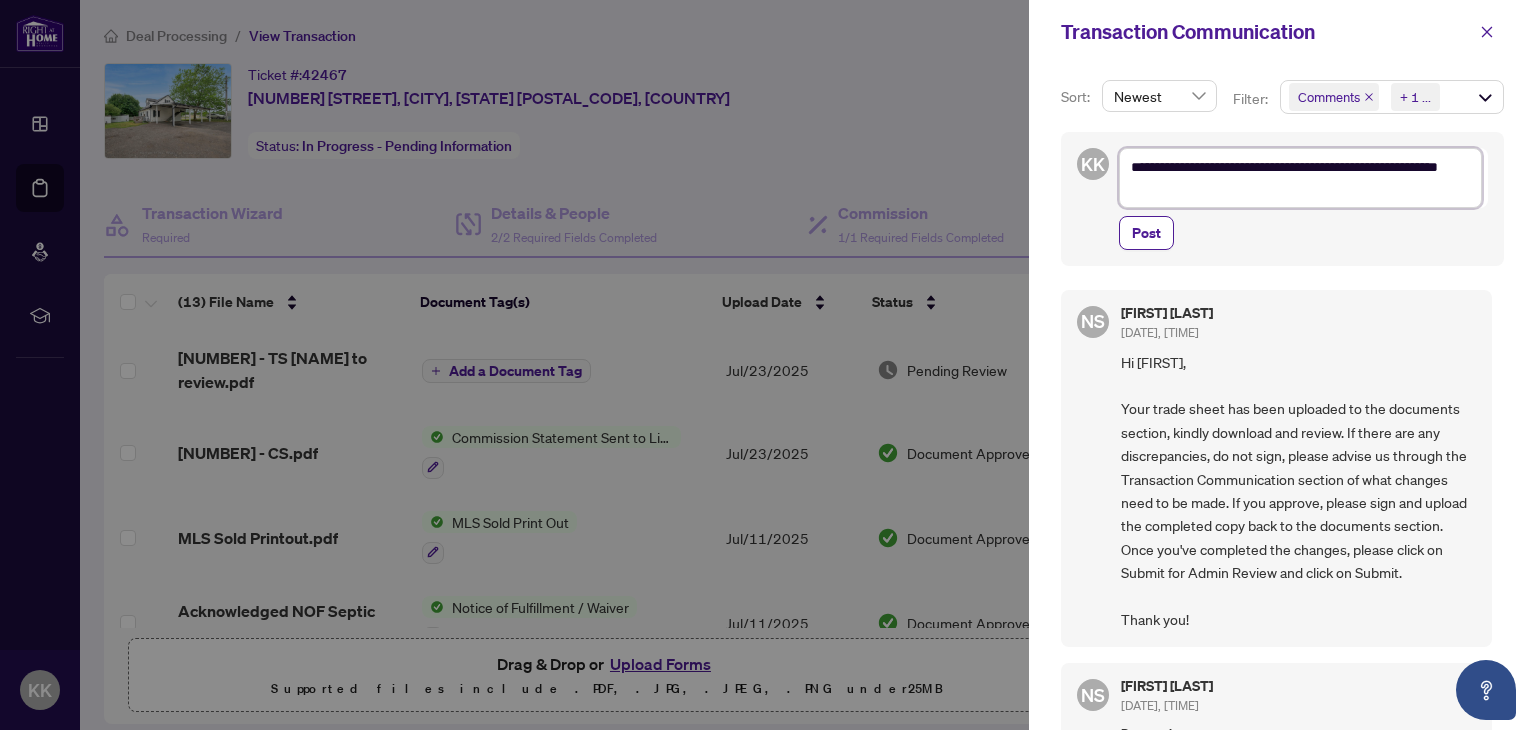 type on "**********" 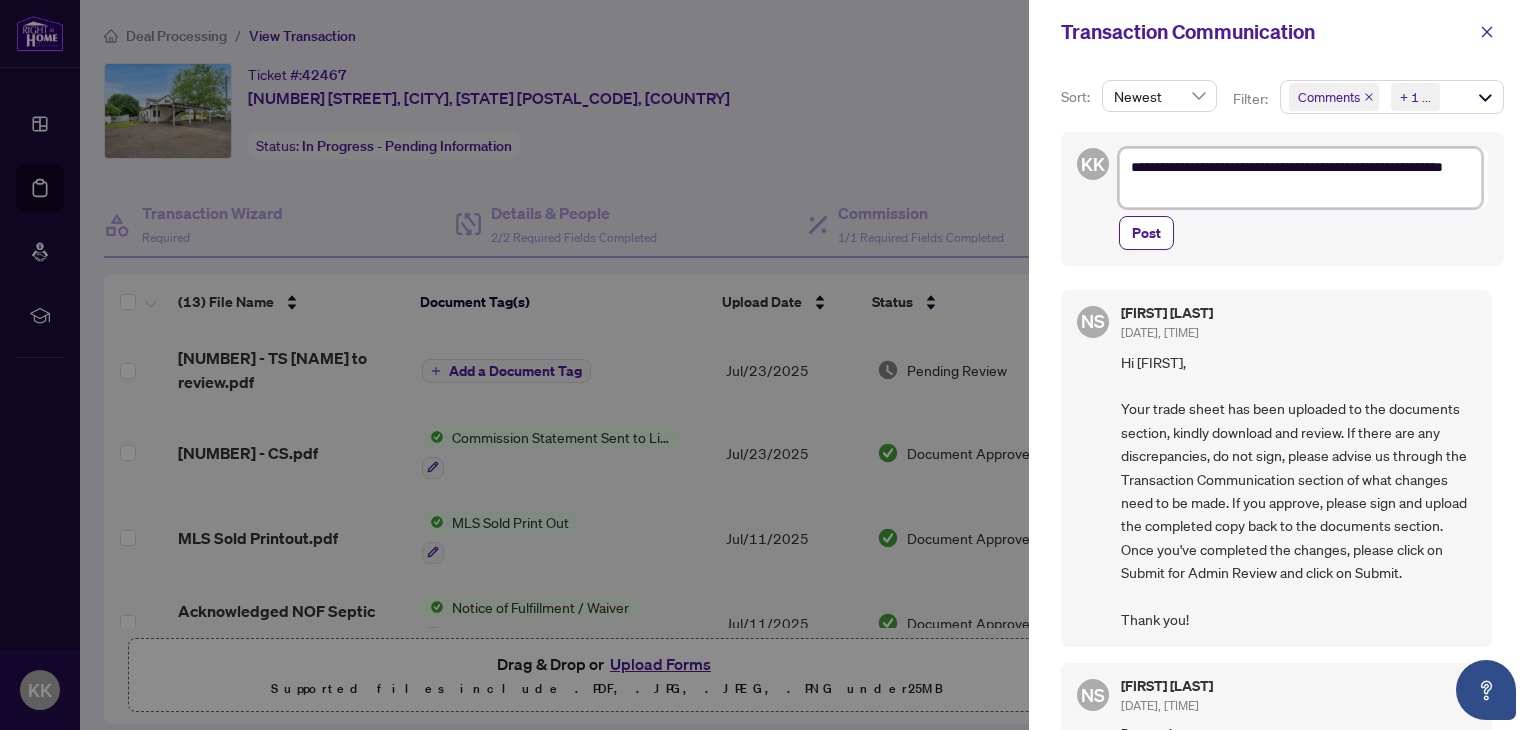 type on "**********" 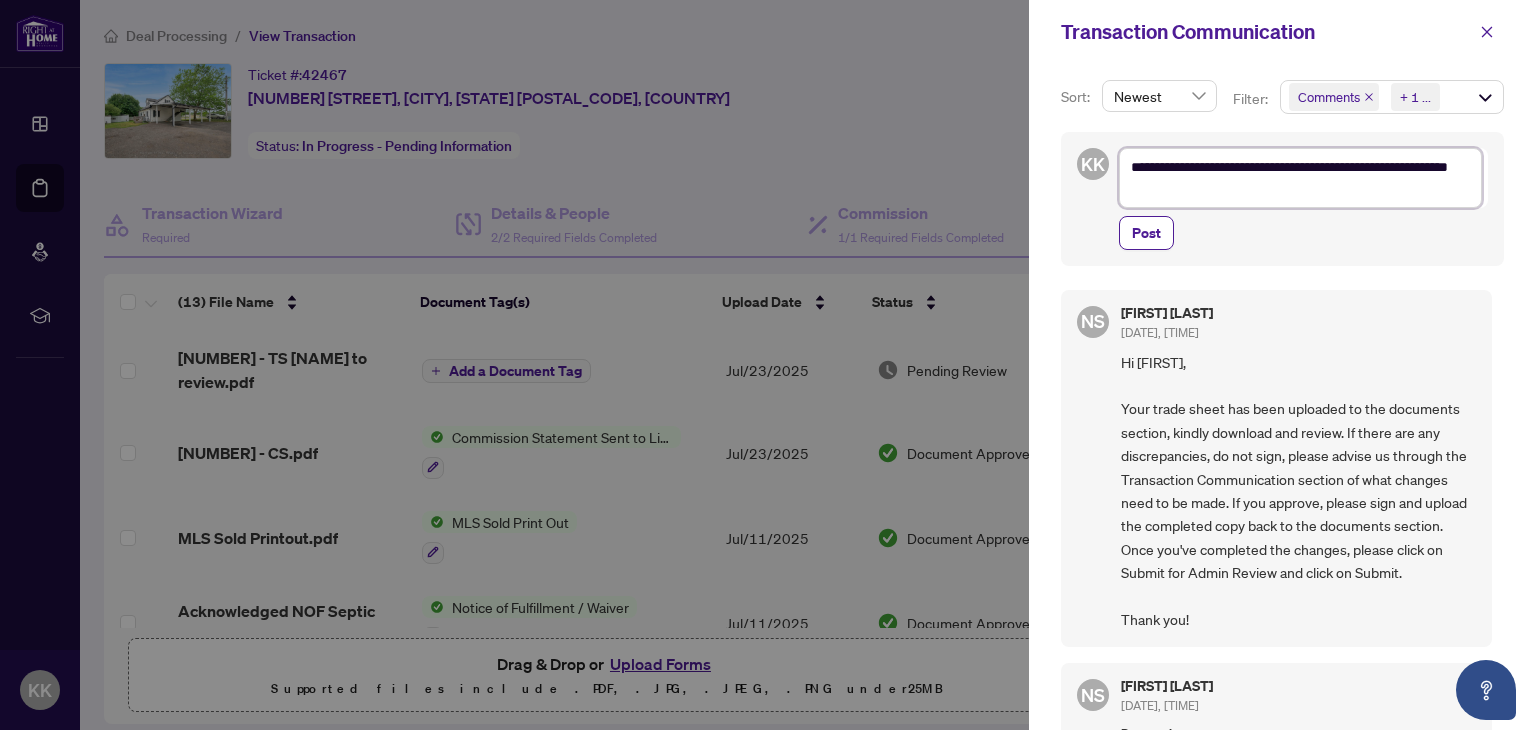 type on "**********" 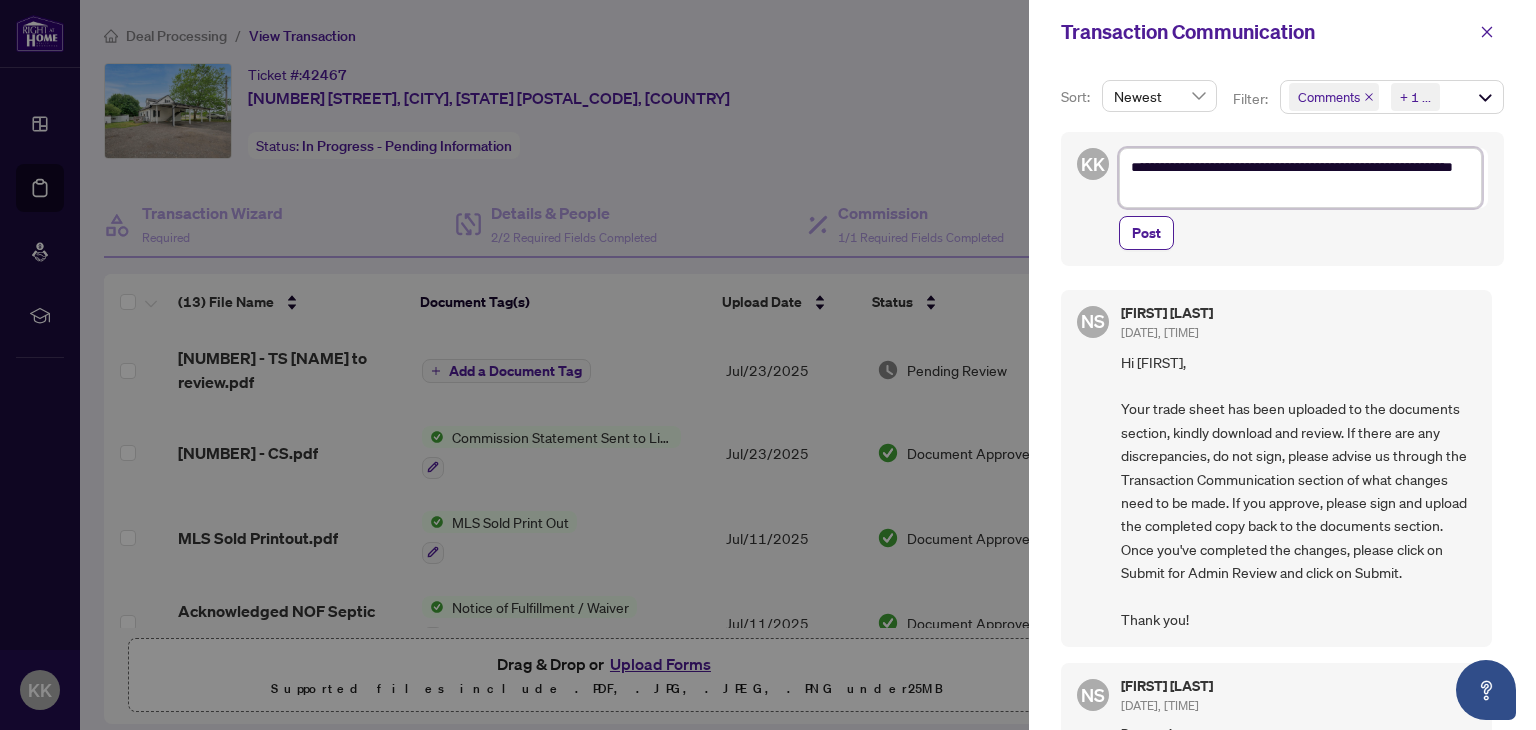 type on "**********" 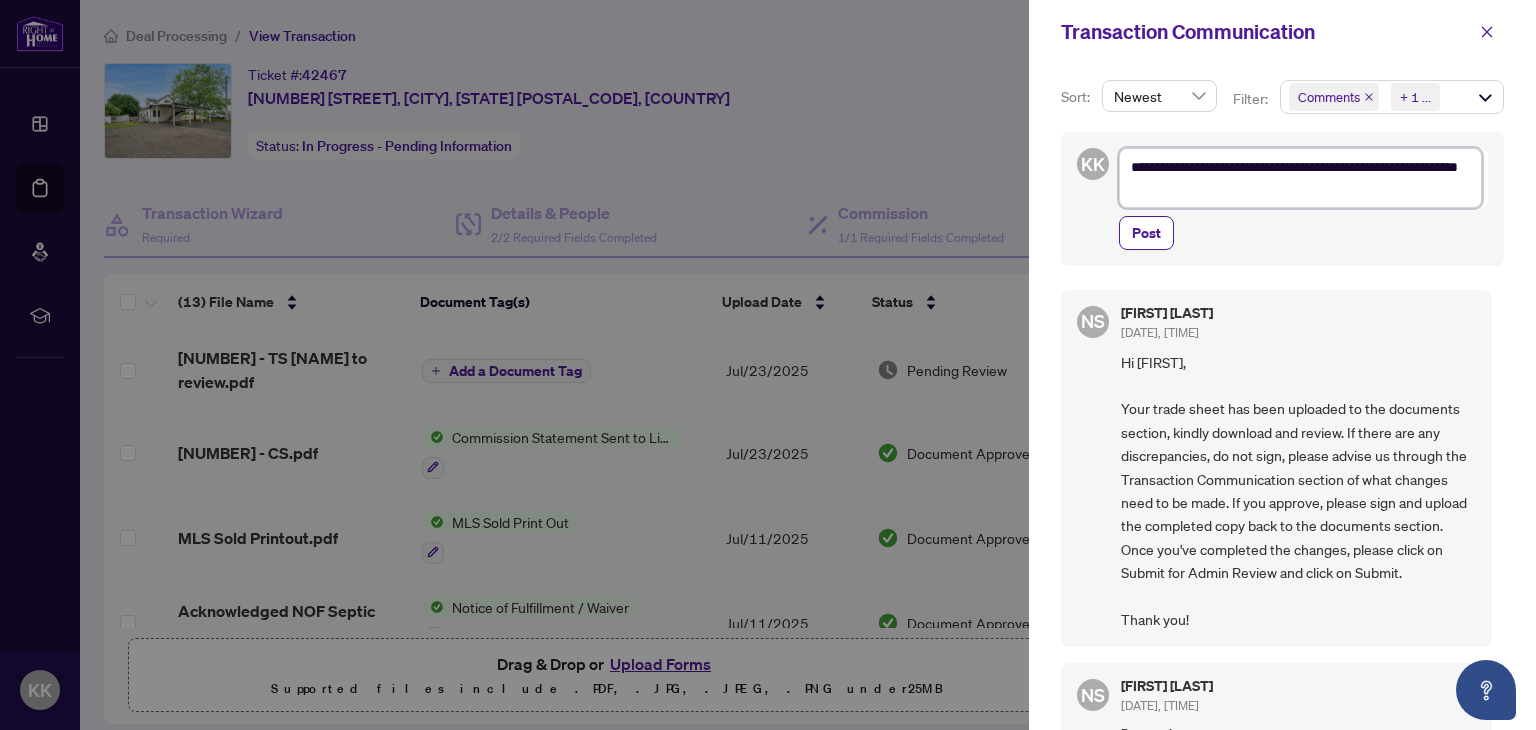 type on "**********" 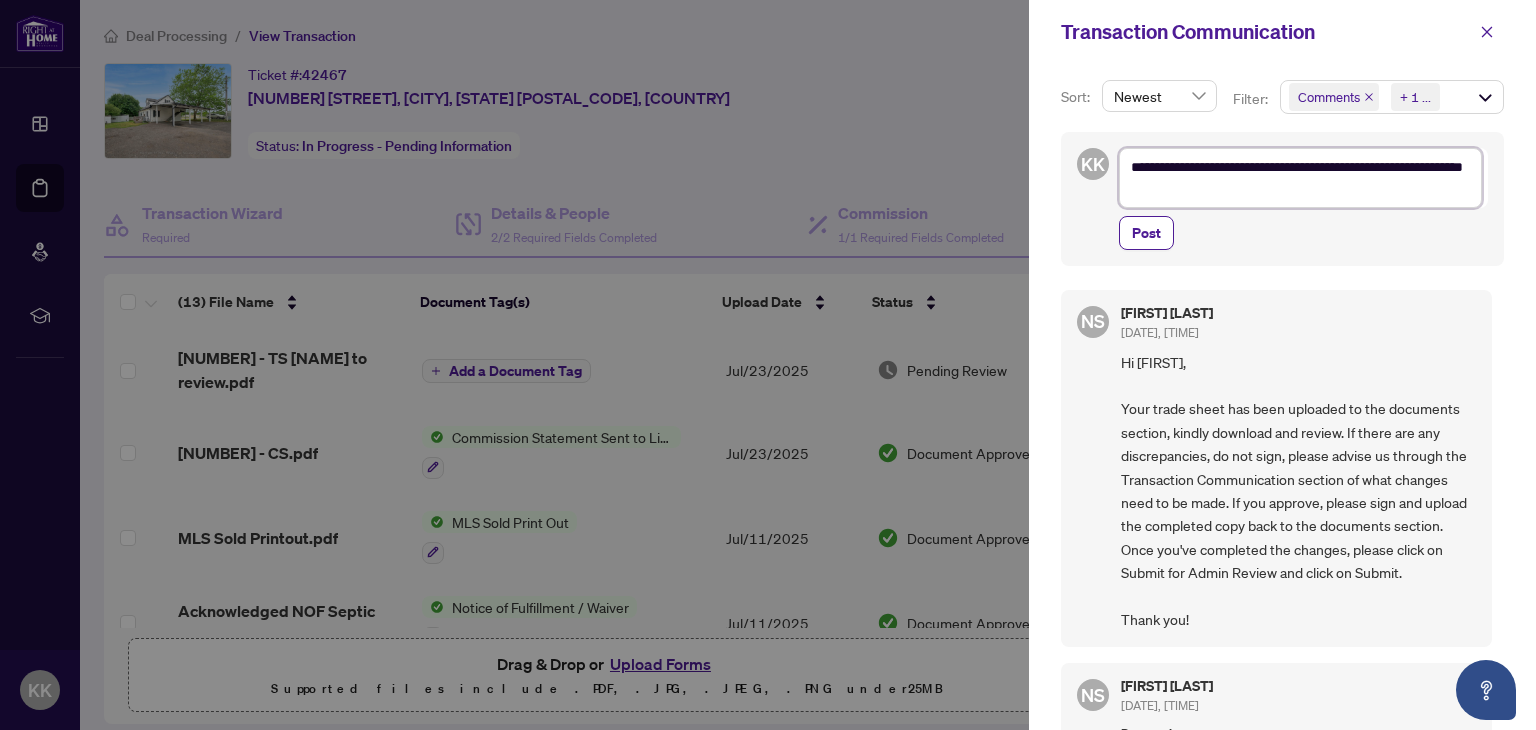 type on "**********" 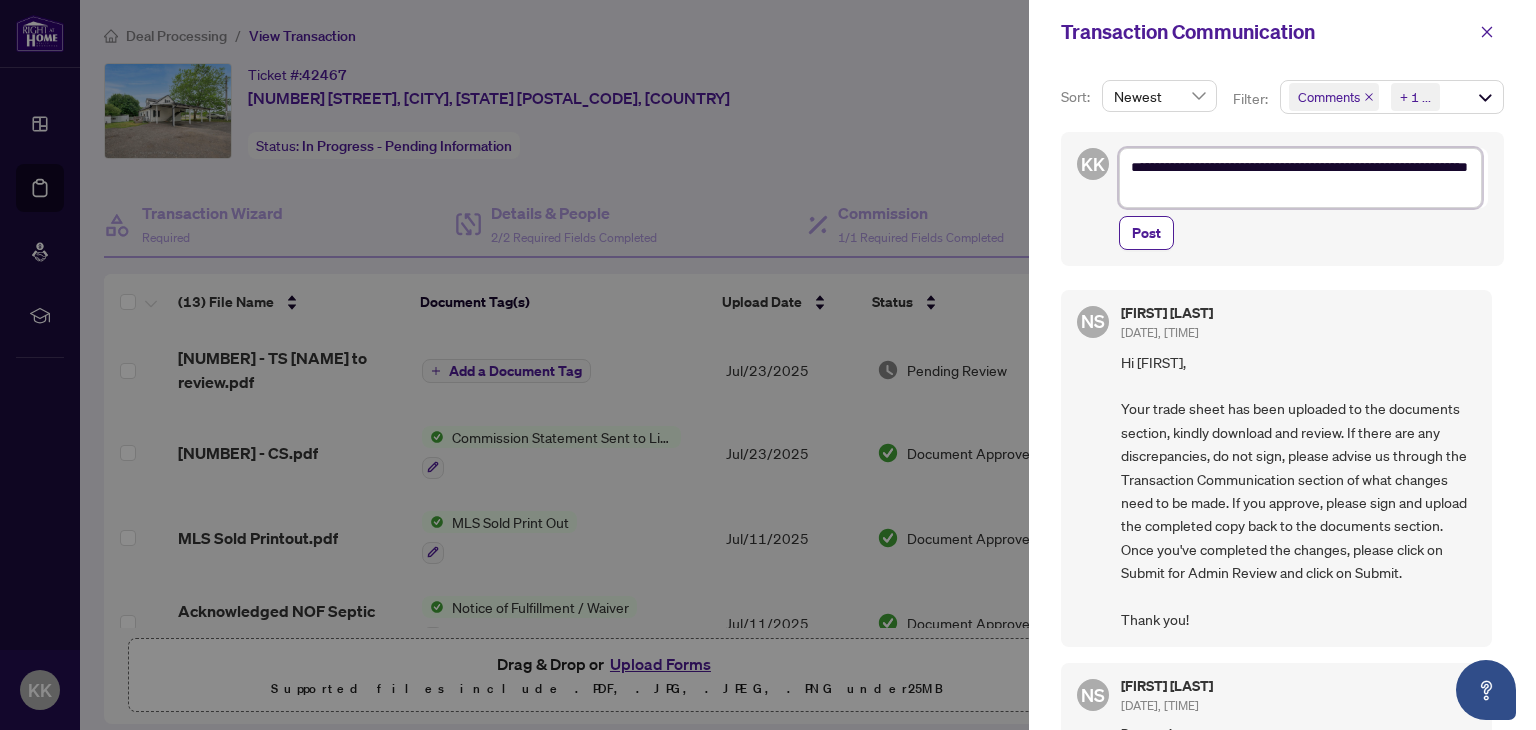 type on "**********" 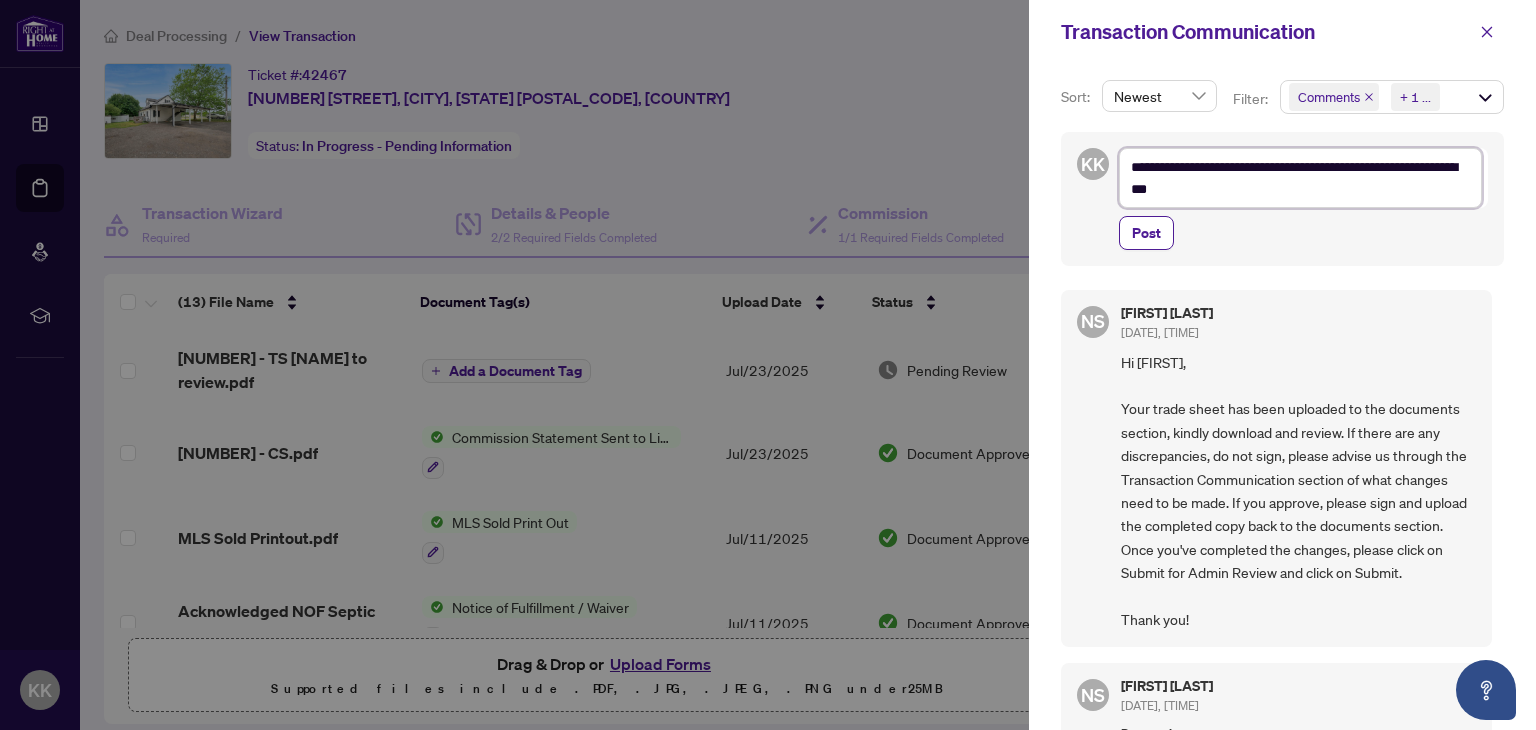 type on "**********" 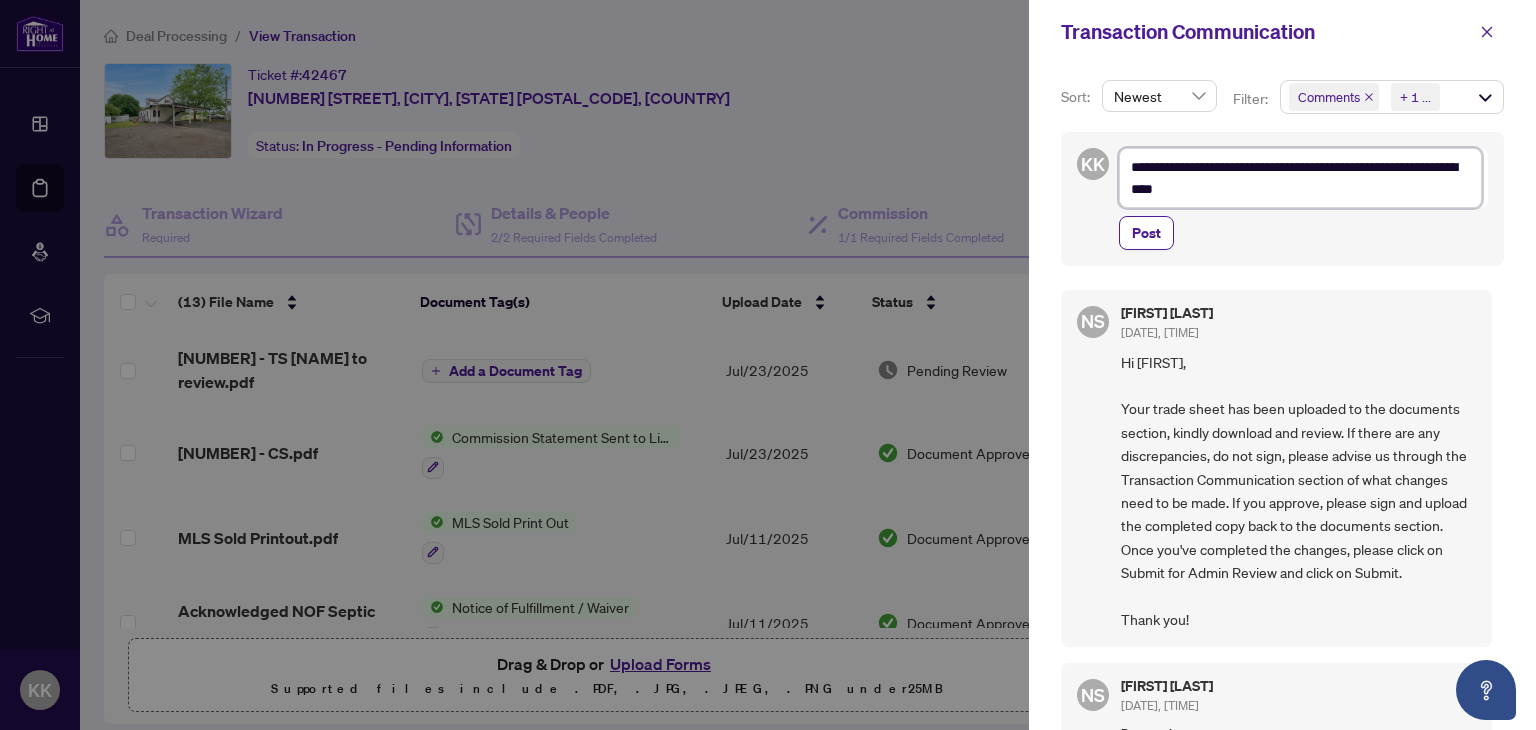 type on "**********" 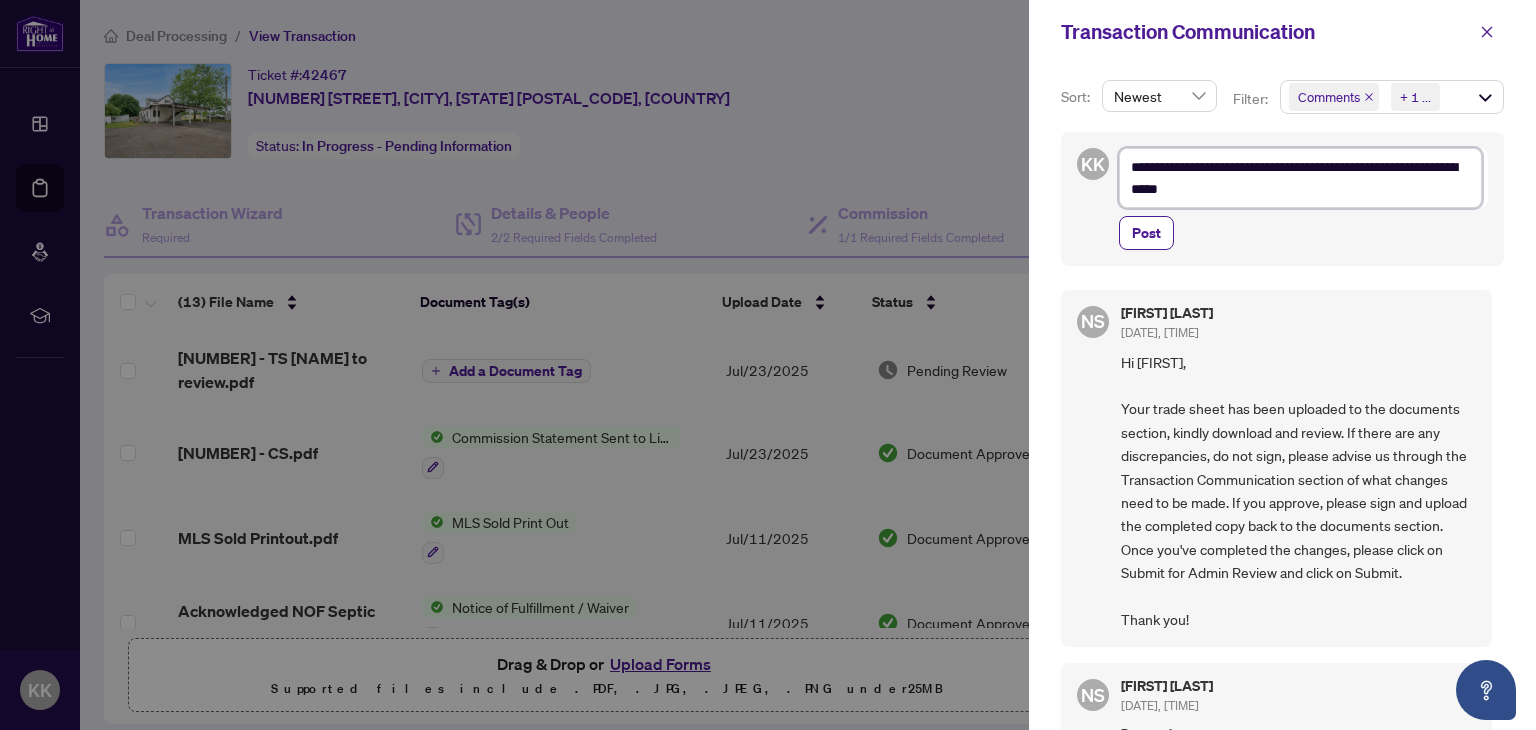 type on "**********" 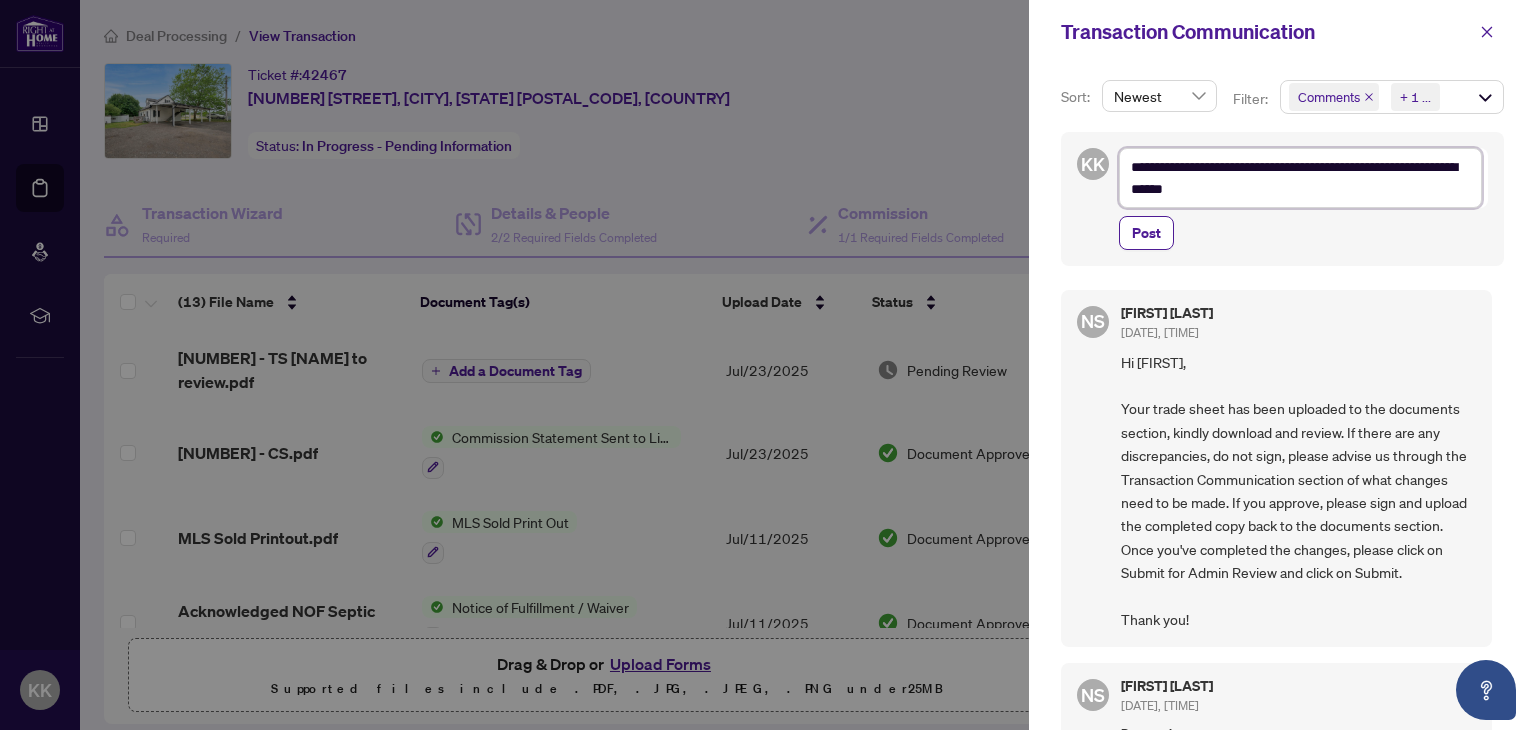 type on "**********" 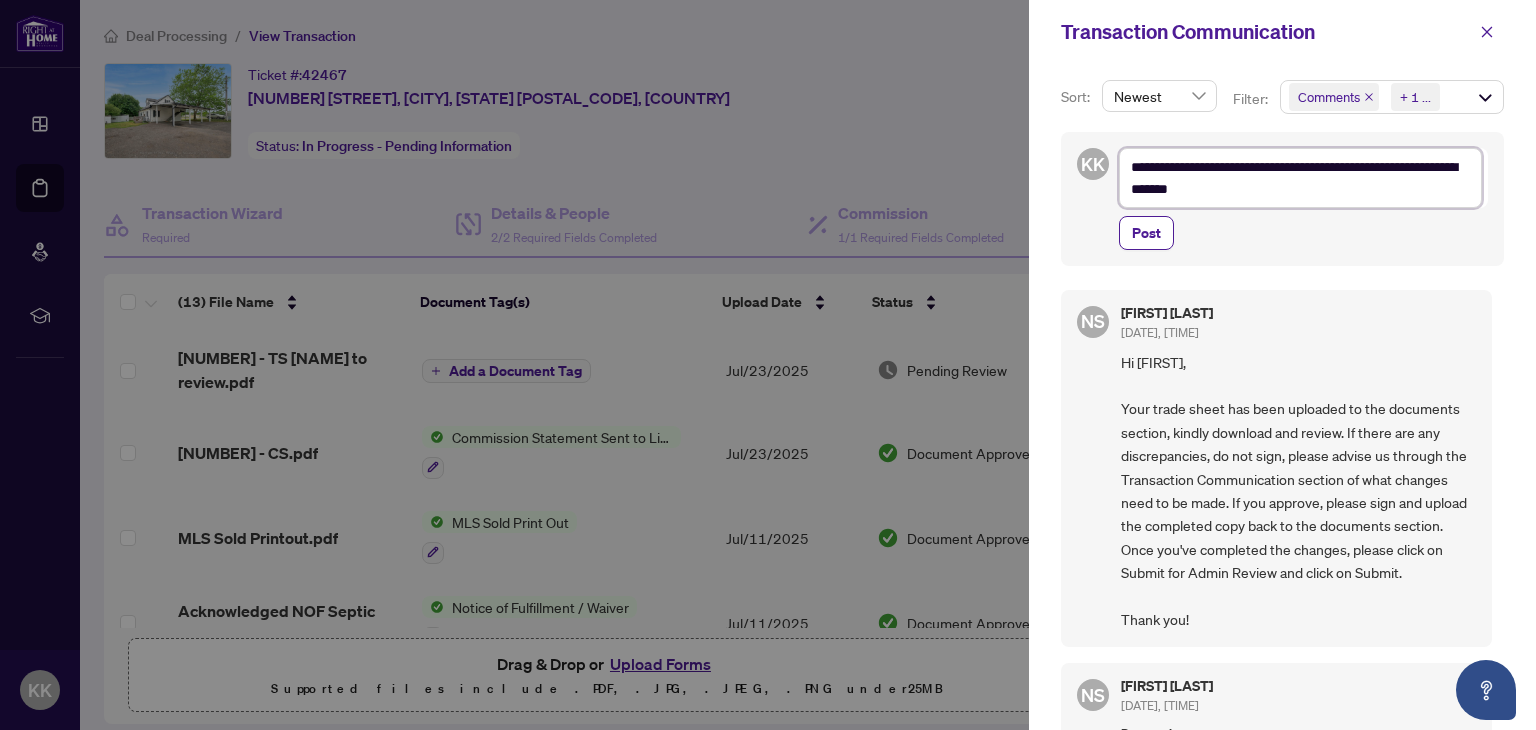 type on "**********" 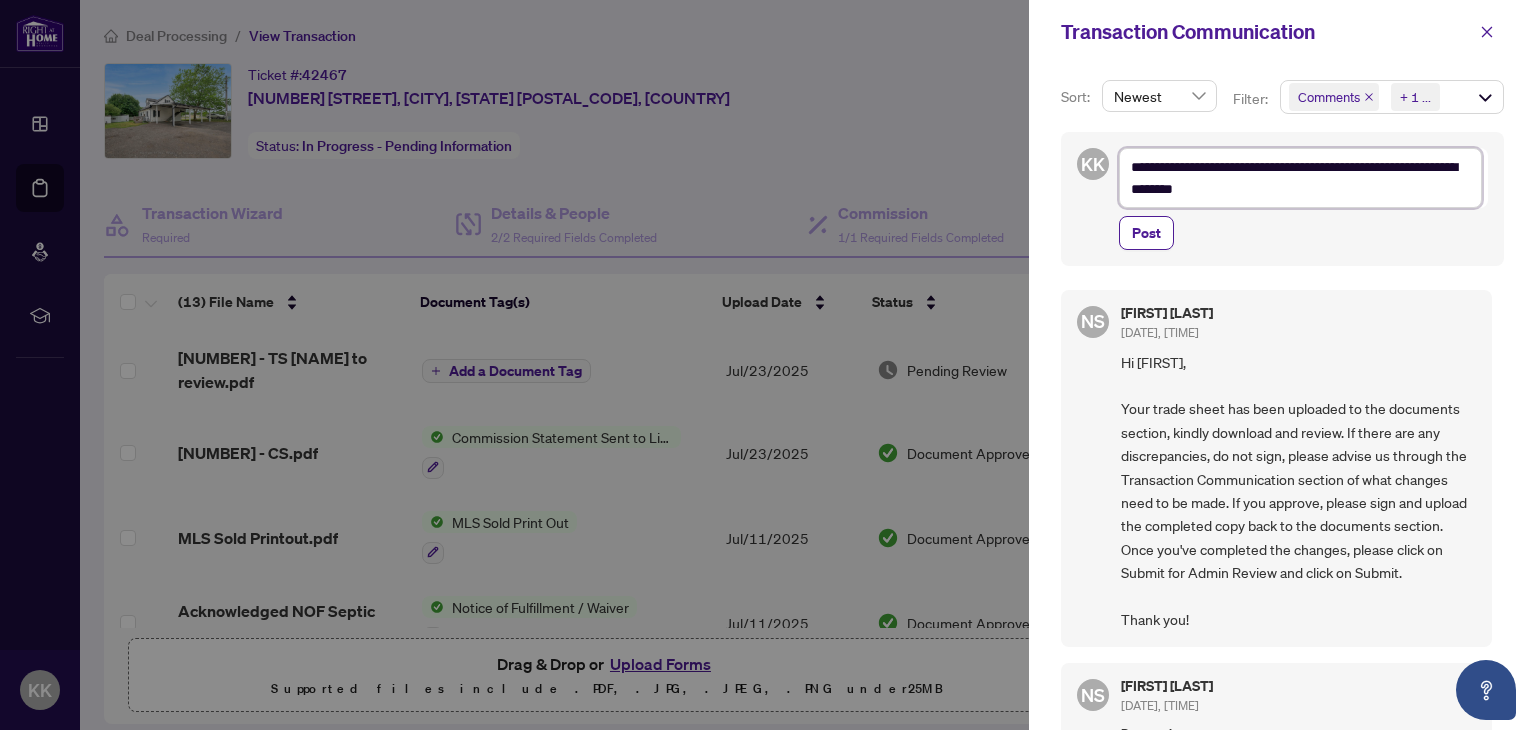 type on "**********" 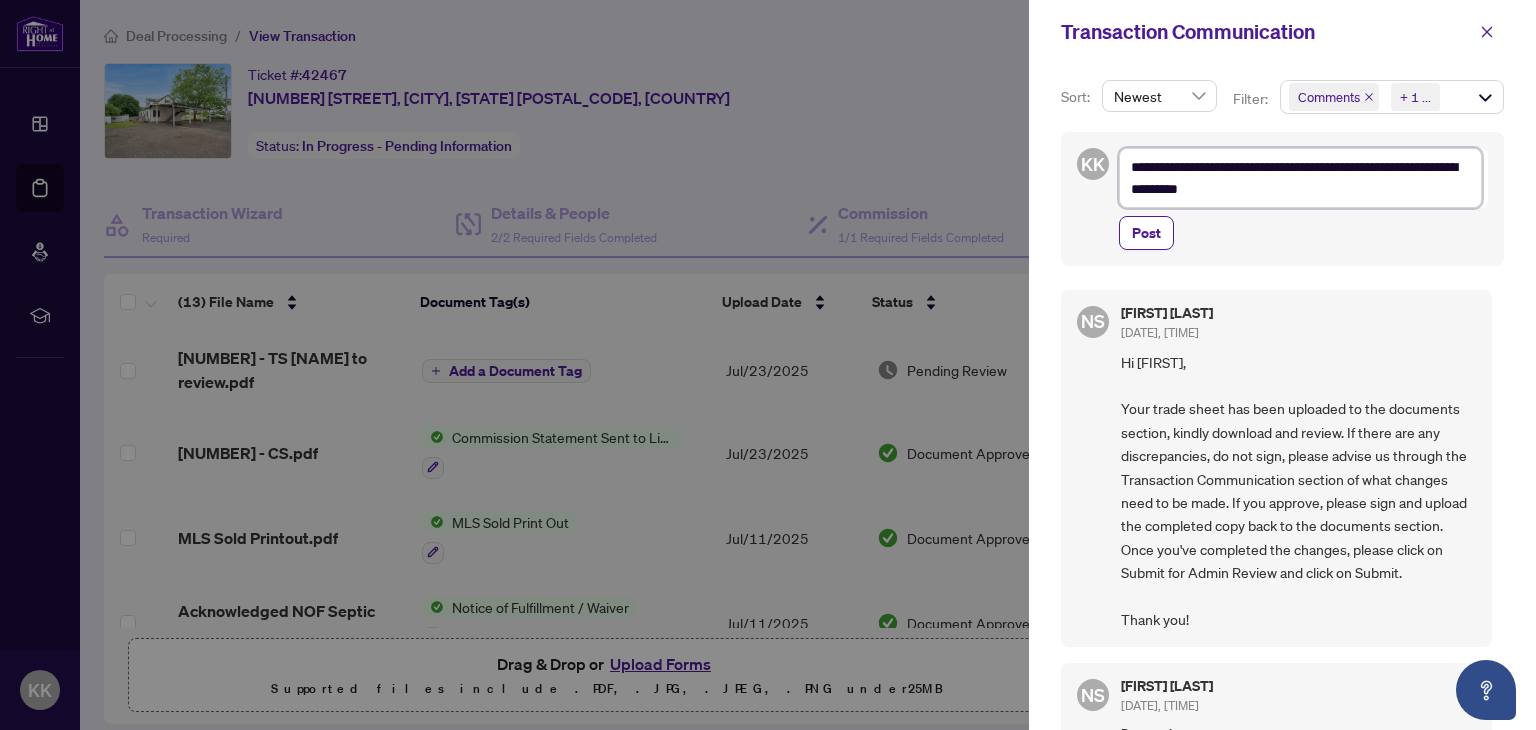 type on "**********" 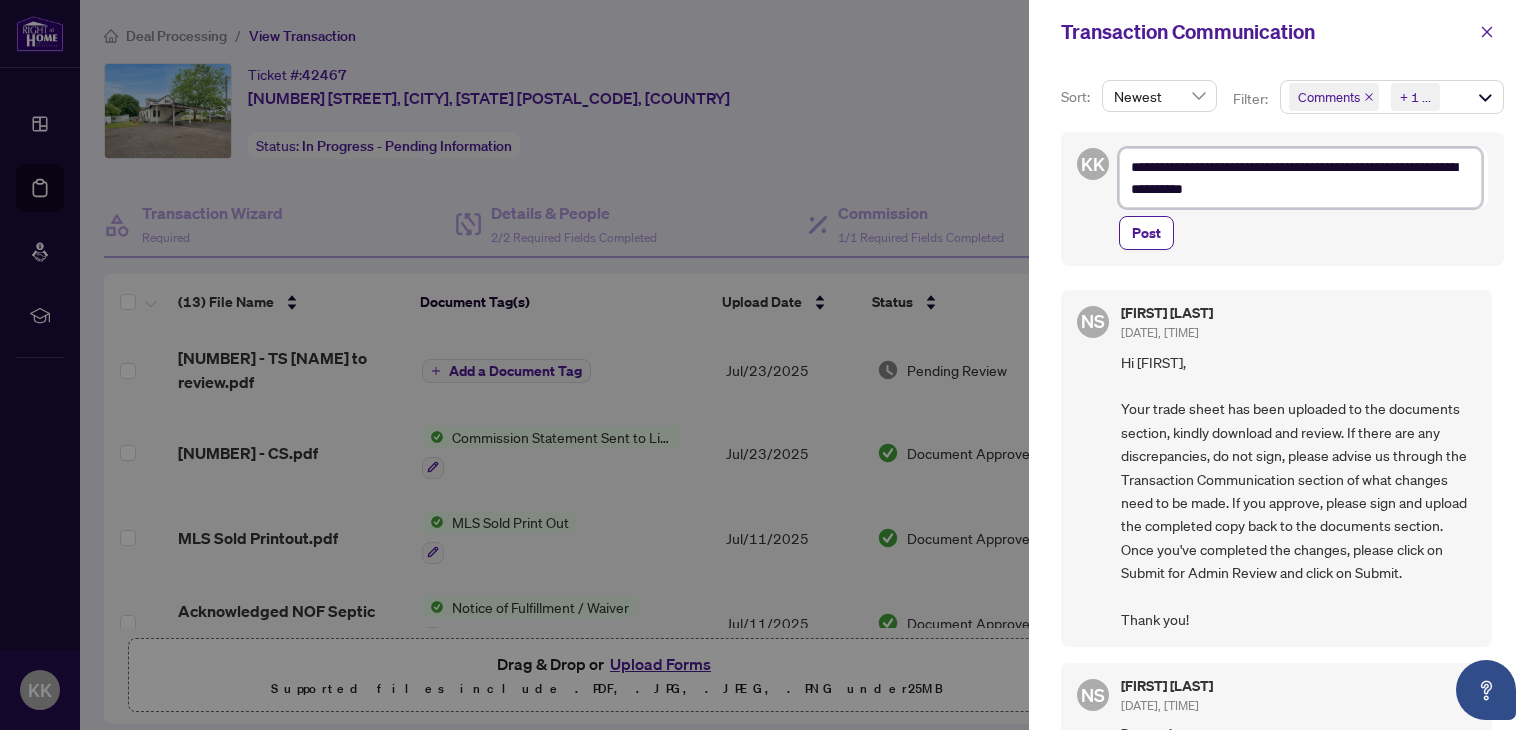 type on "**********" 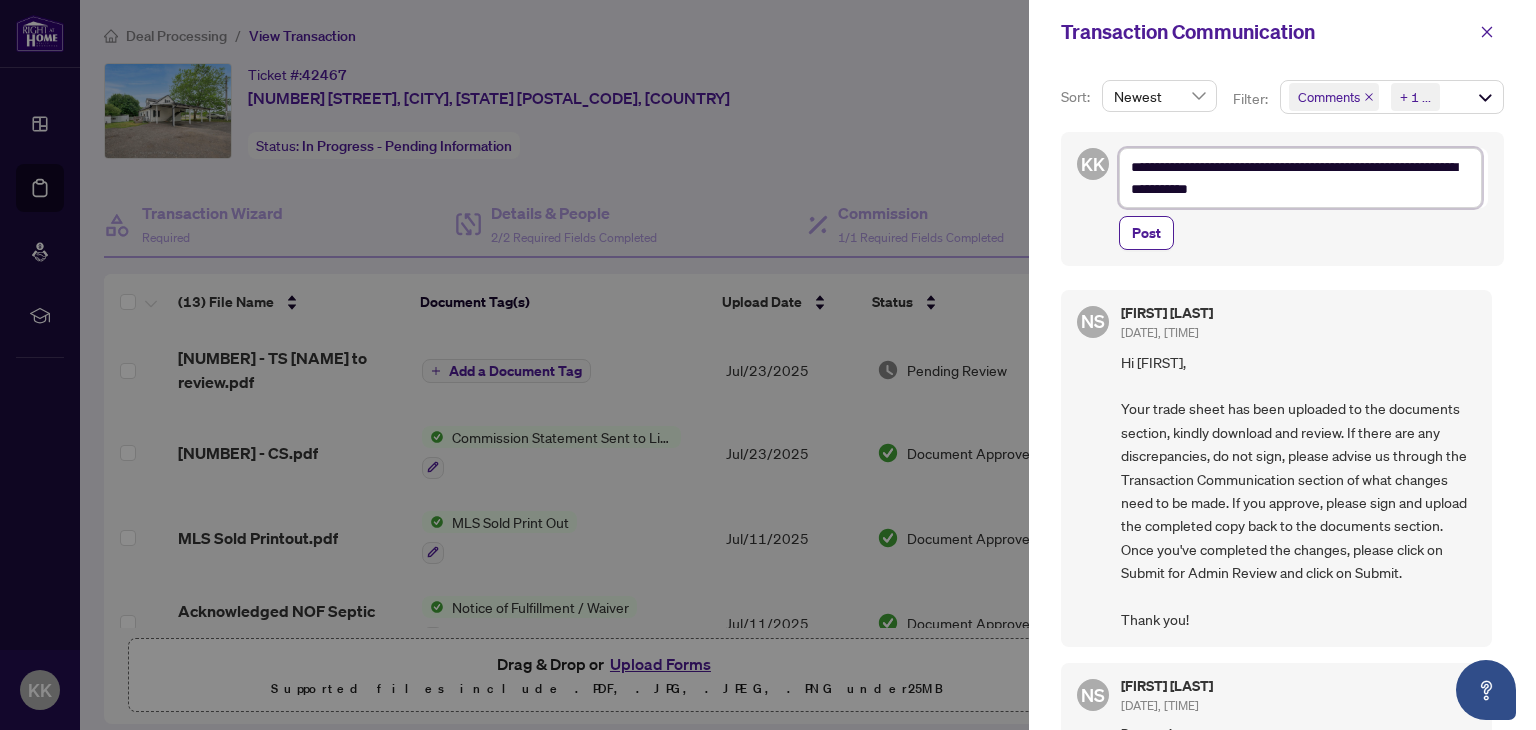 type on "**********" 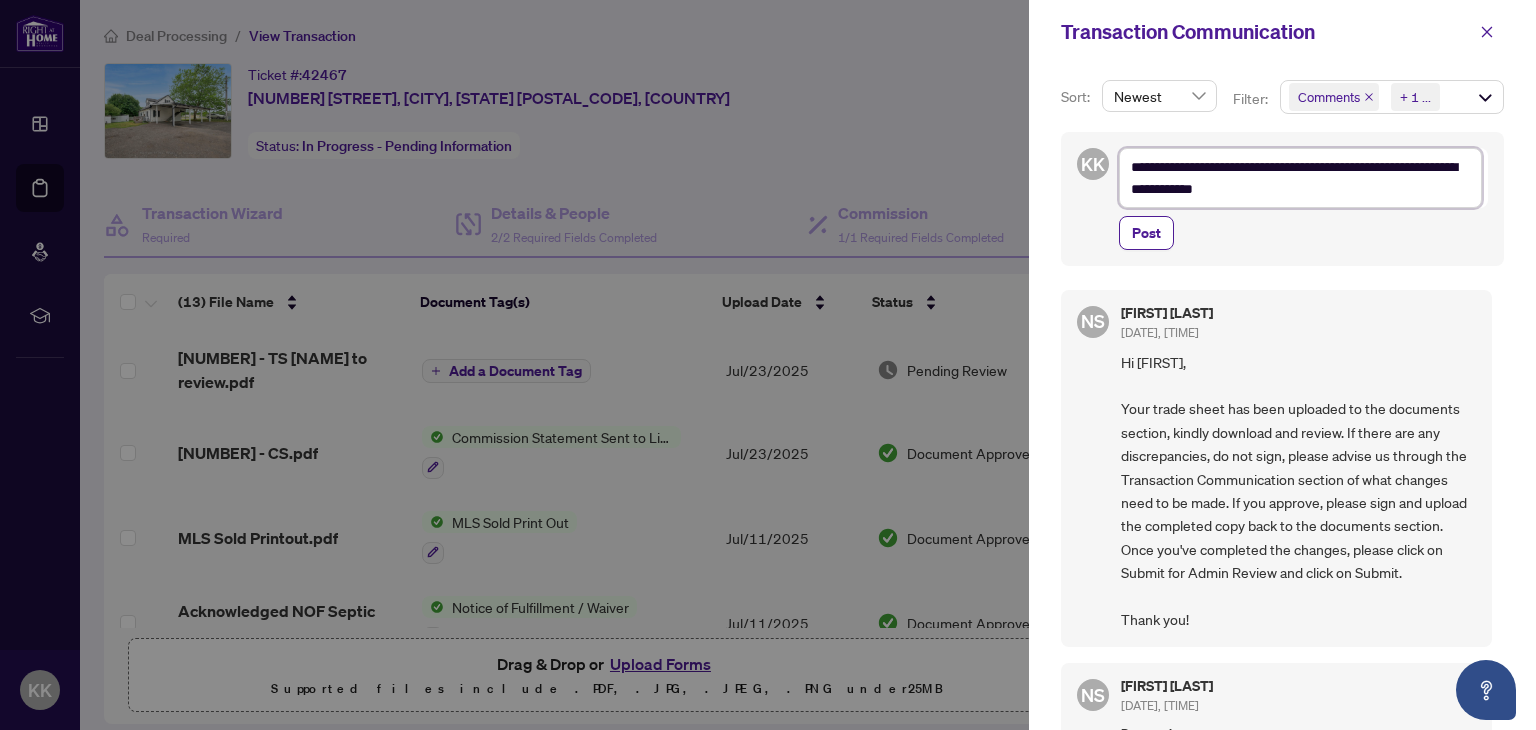 type on "**********" 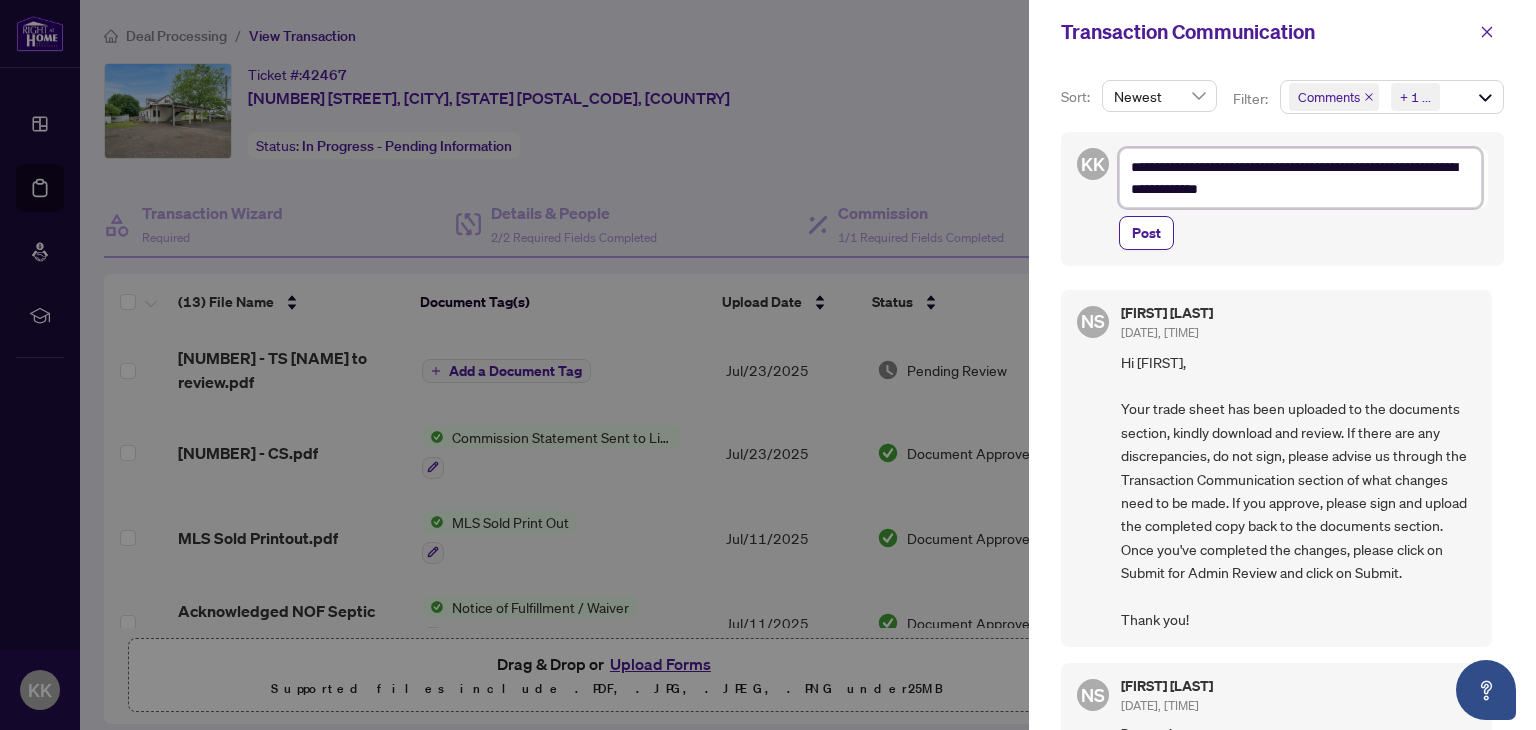 type on "**********" 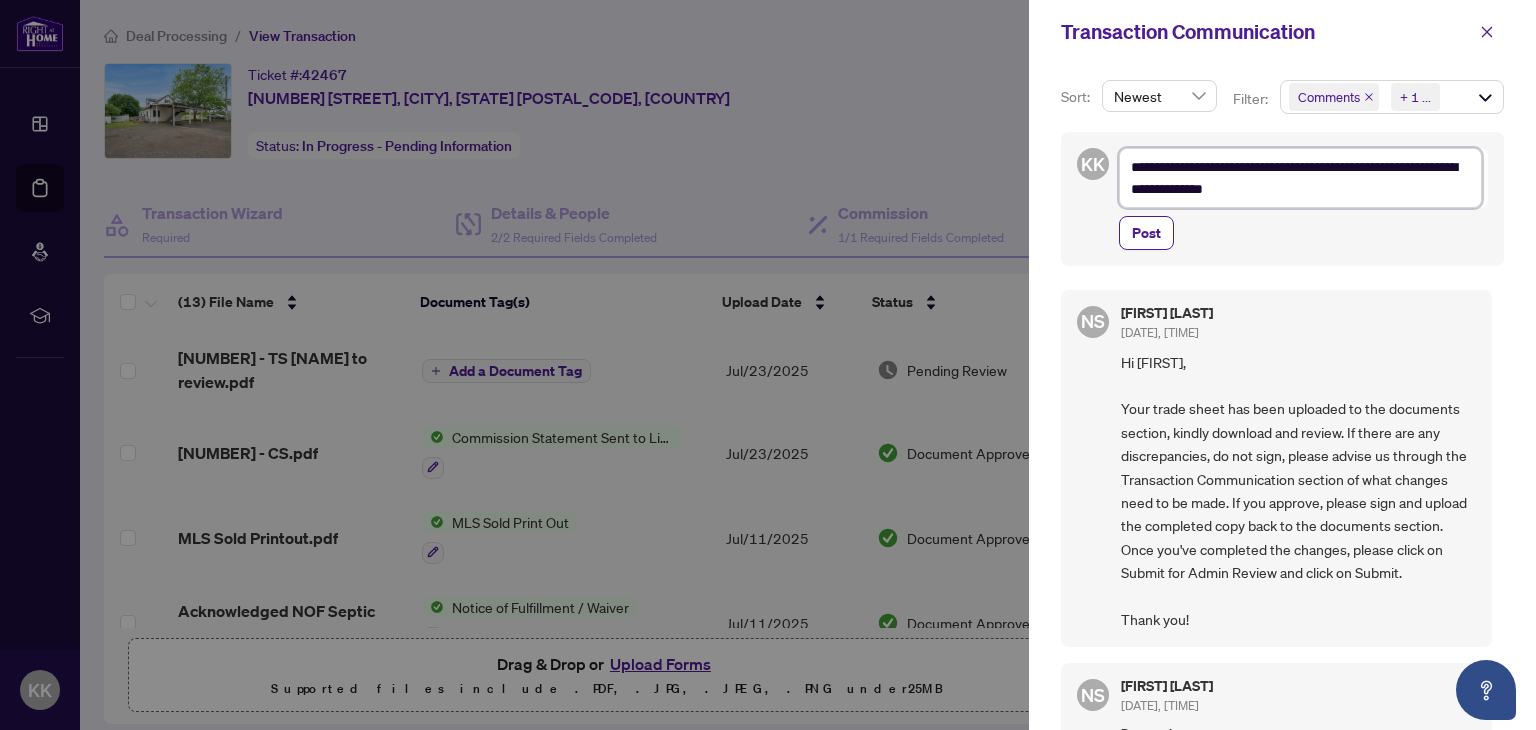 type on "**********" 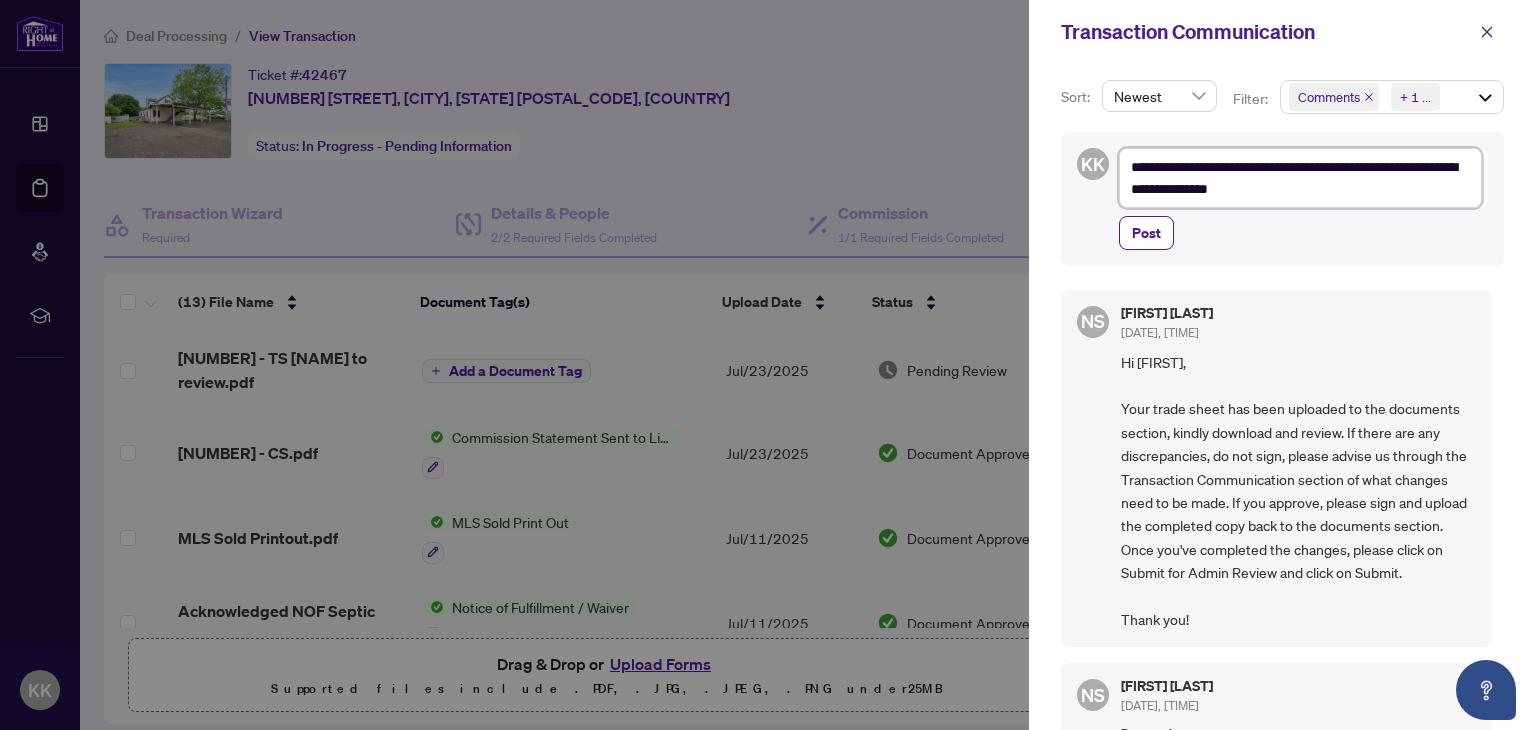 type on "**********" 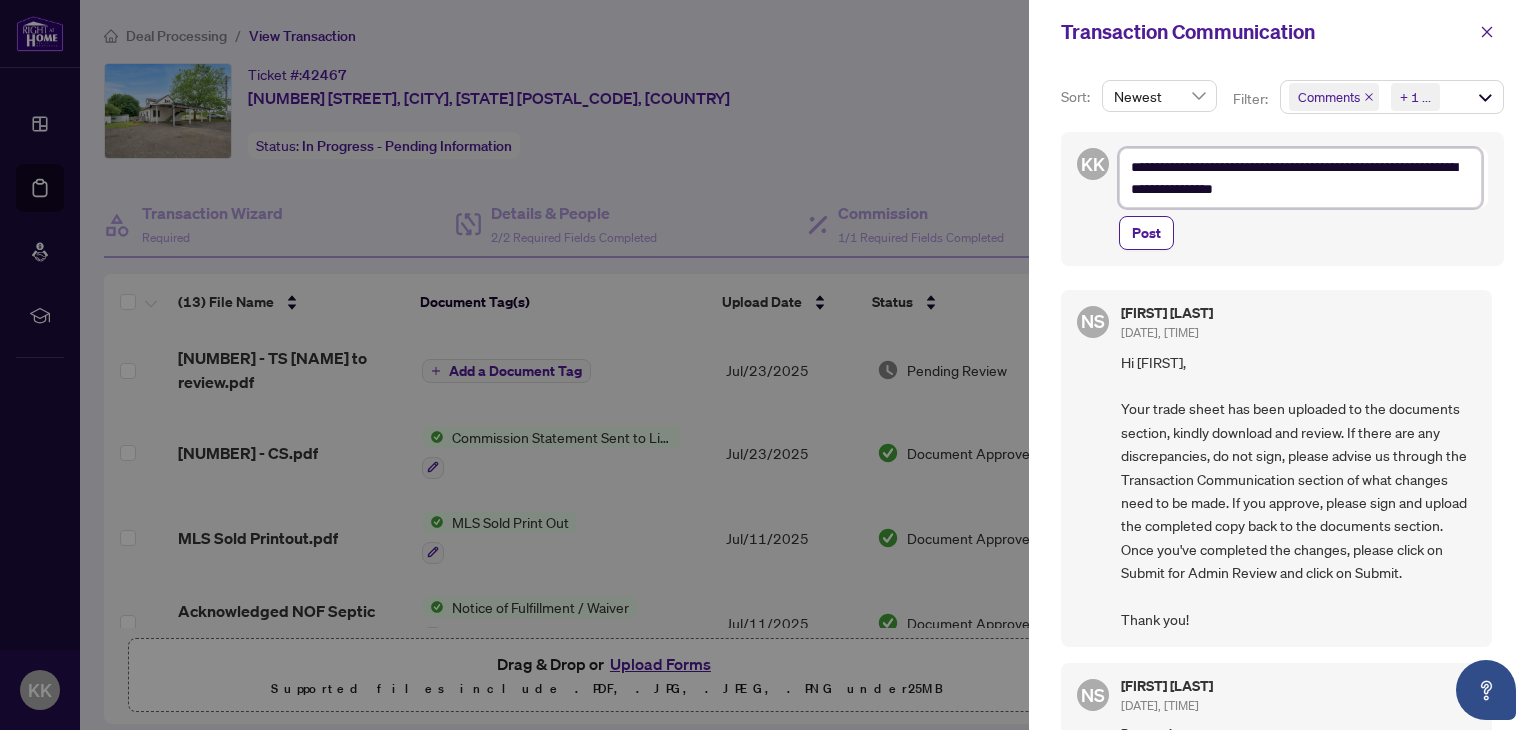 type on "**********" 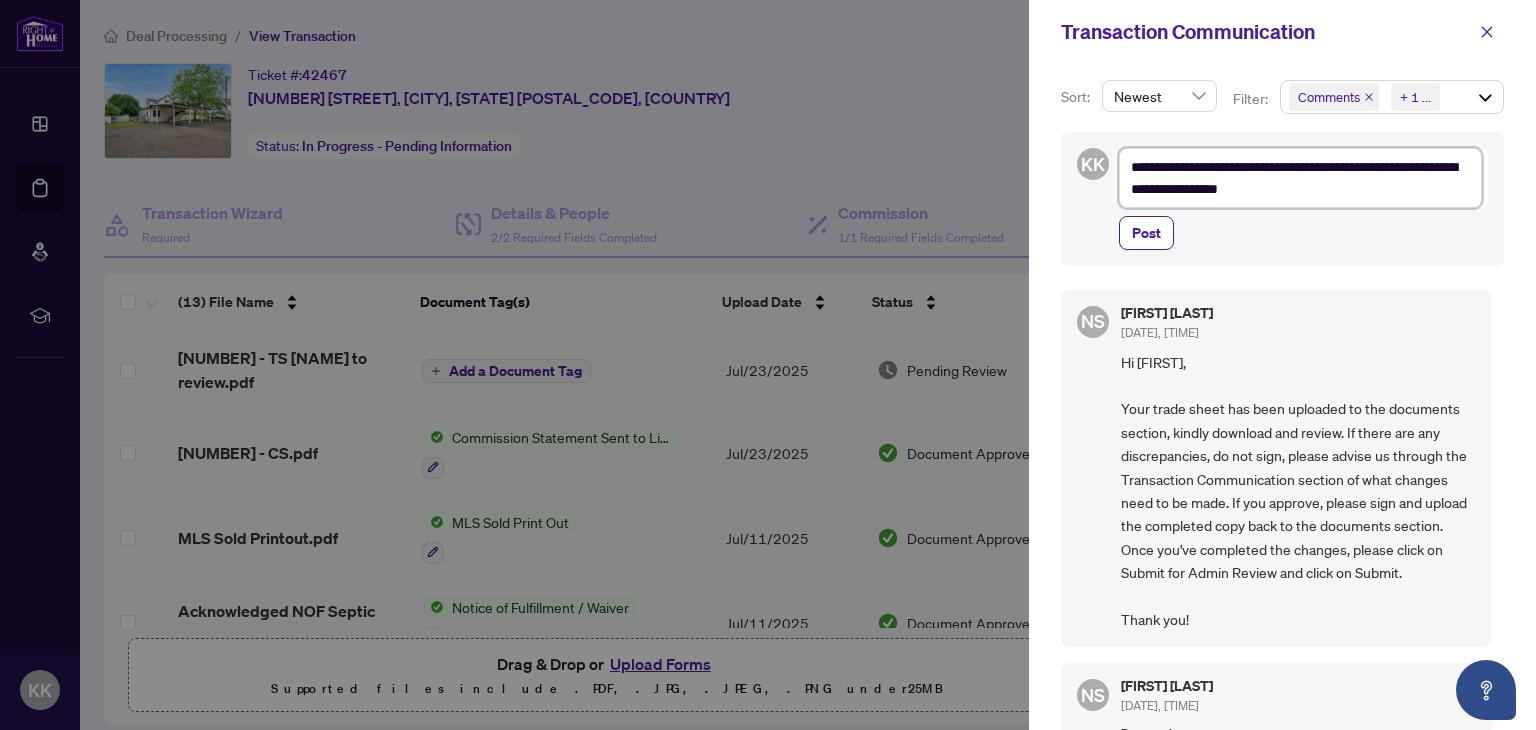 click on "**********" at bounding box center (1300, 178) 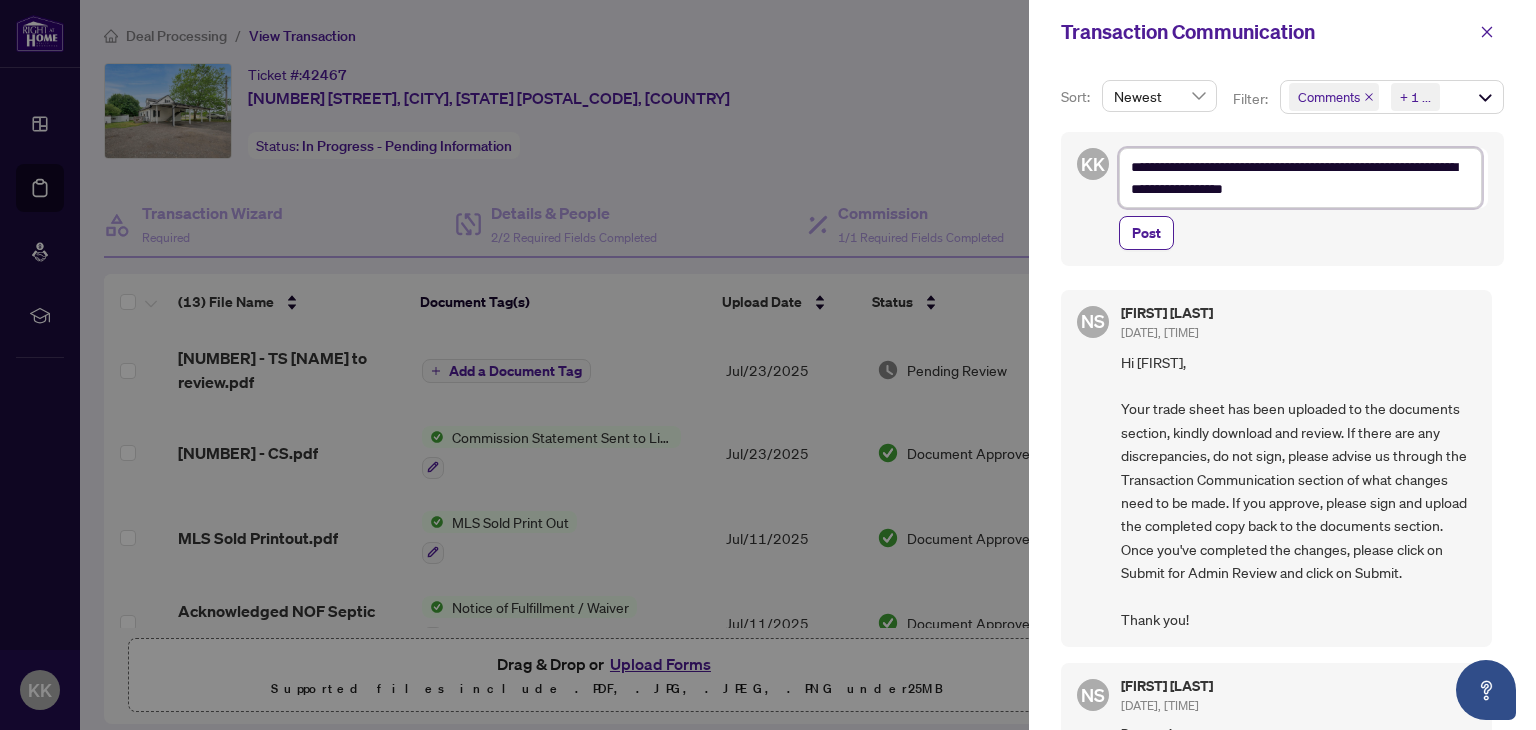 type on "**********" 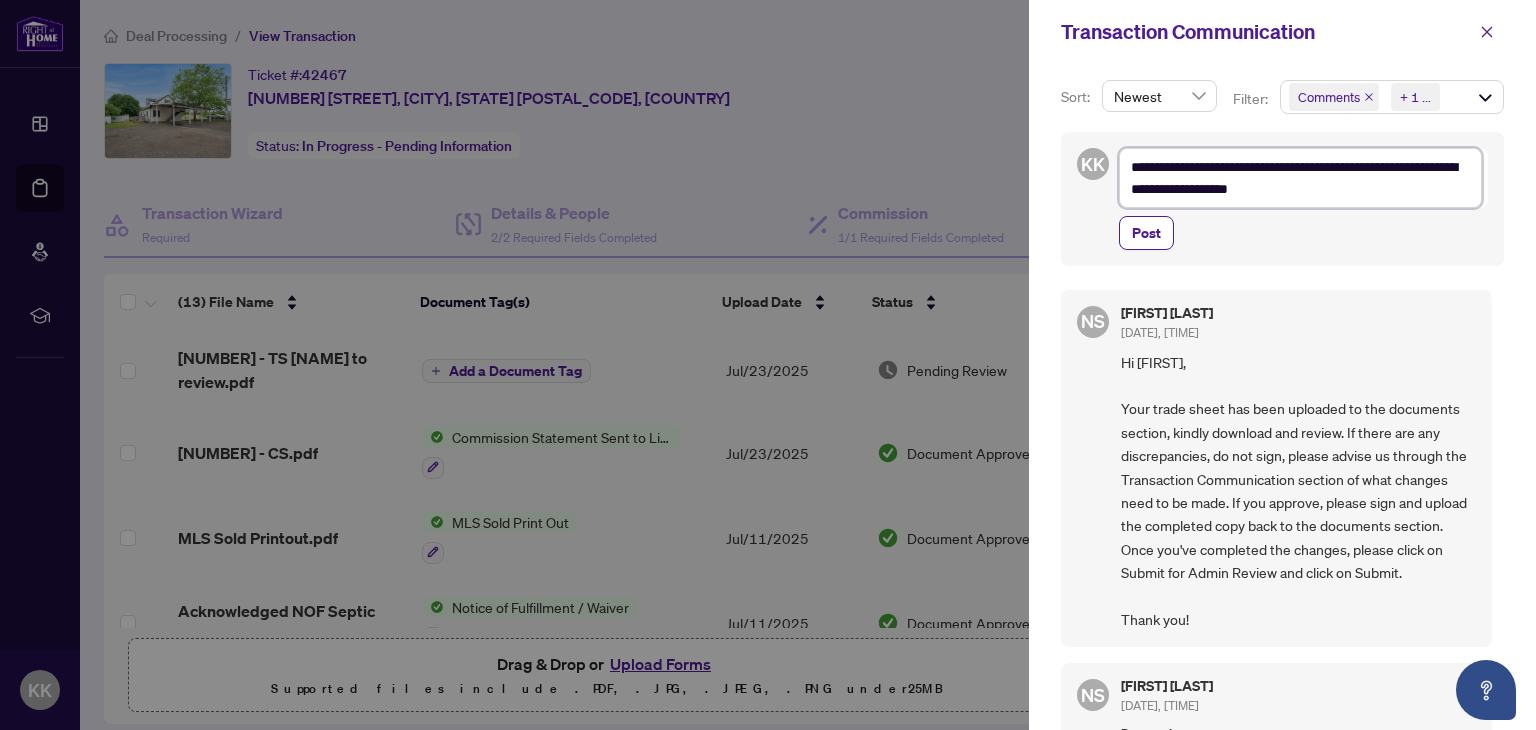 type on "**********" 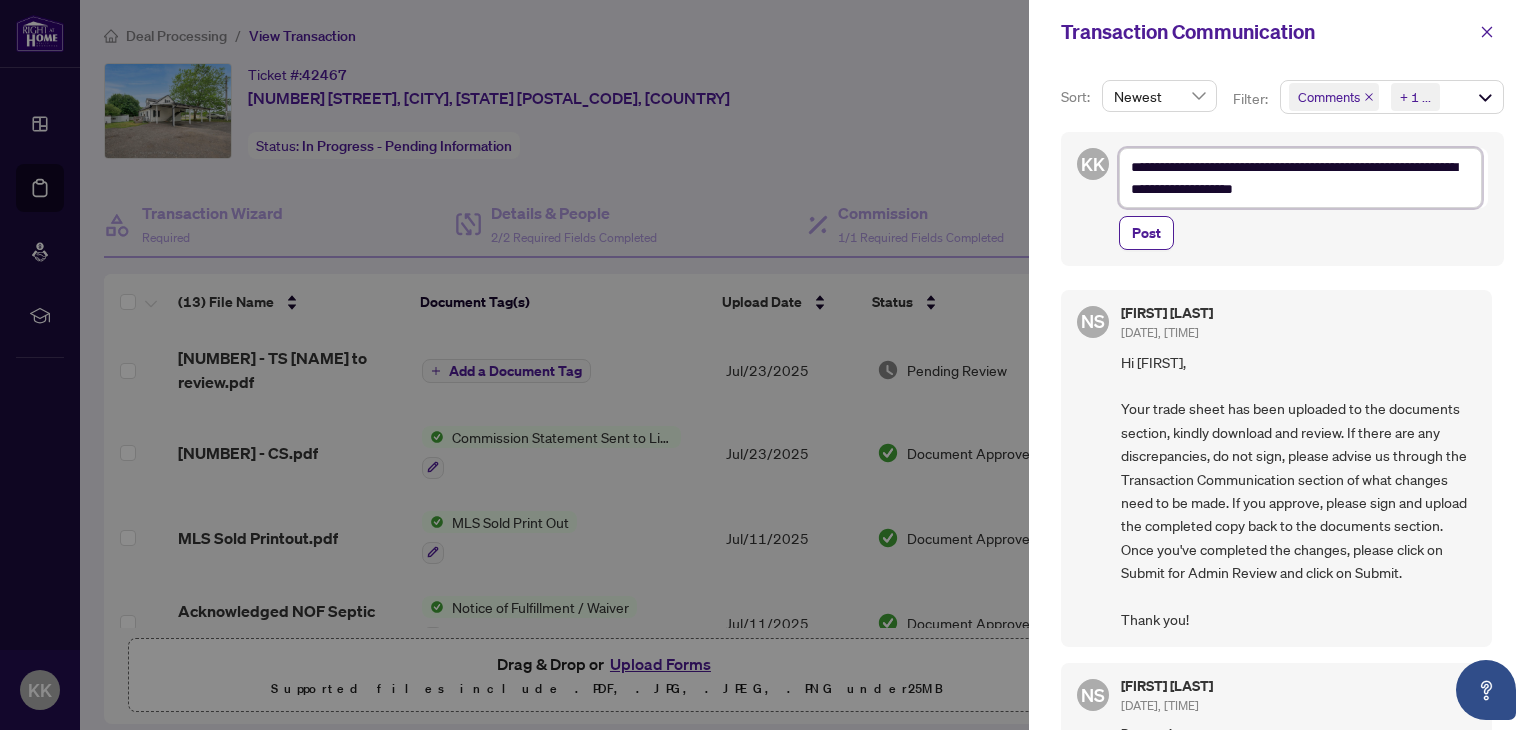 type on "**********" 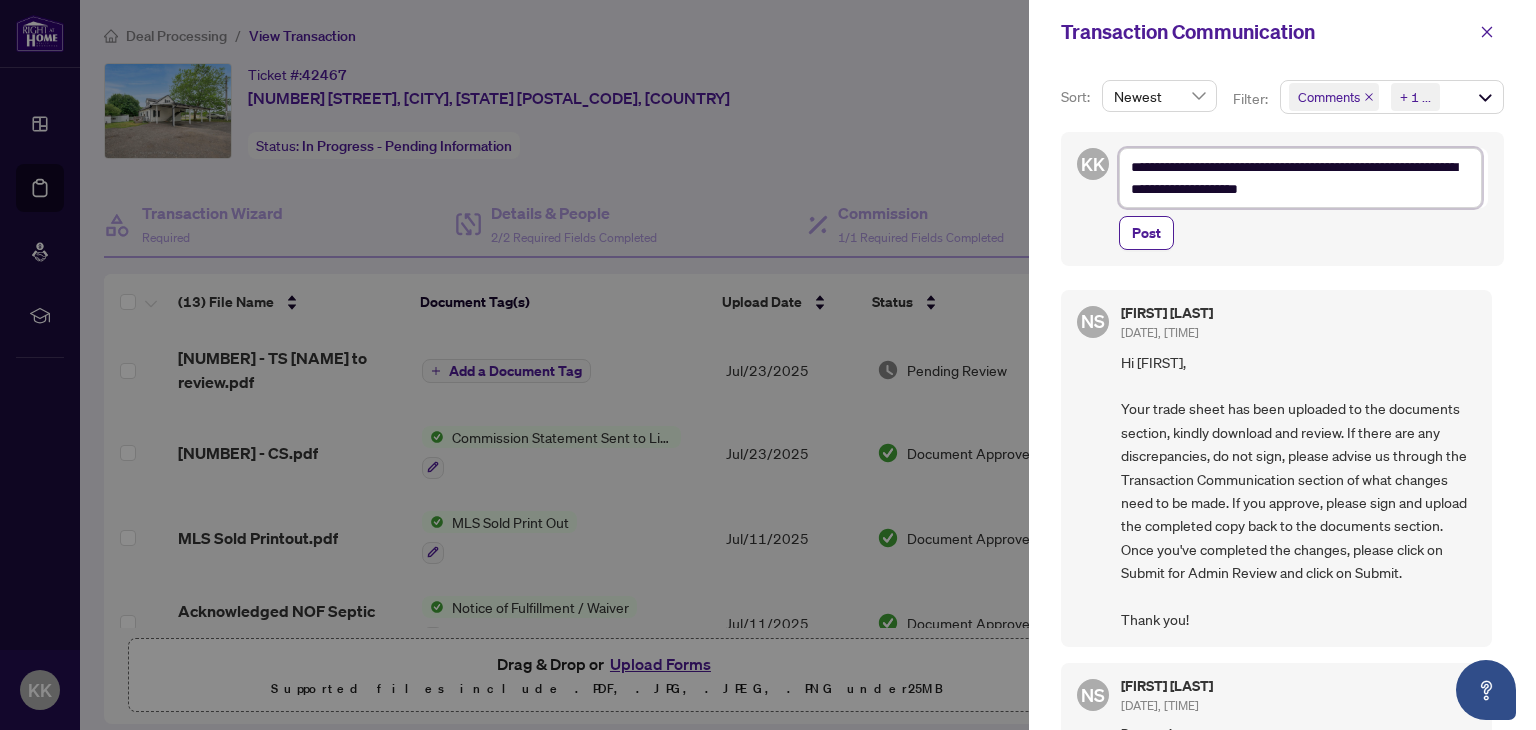 type on "**********" 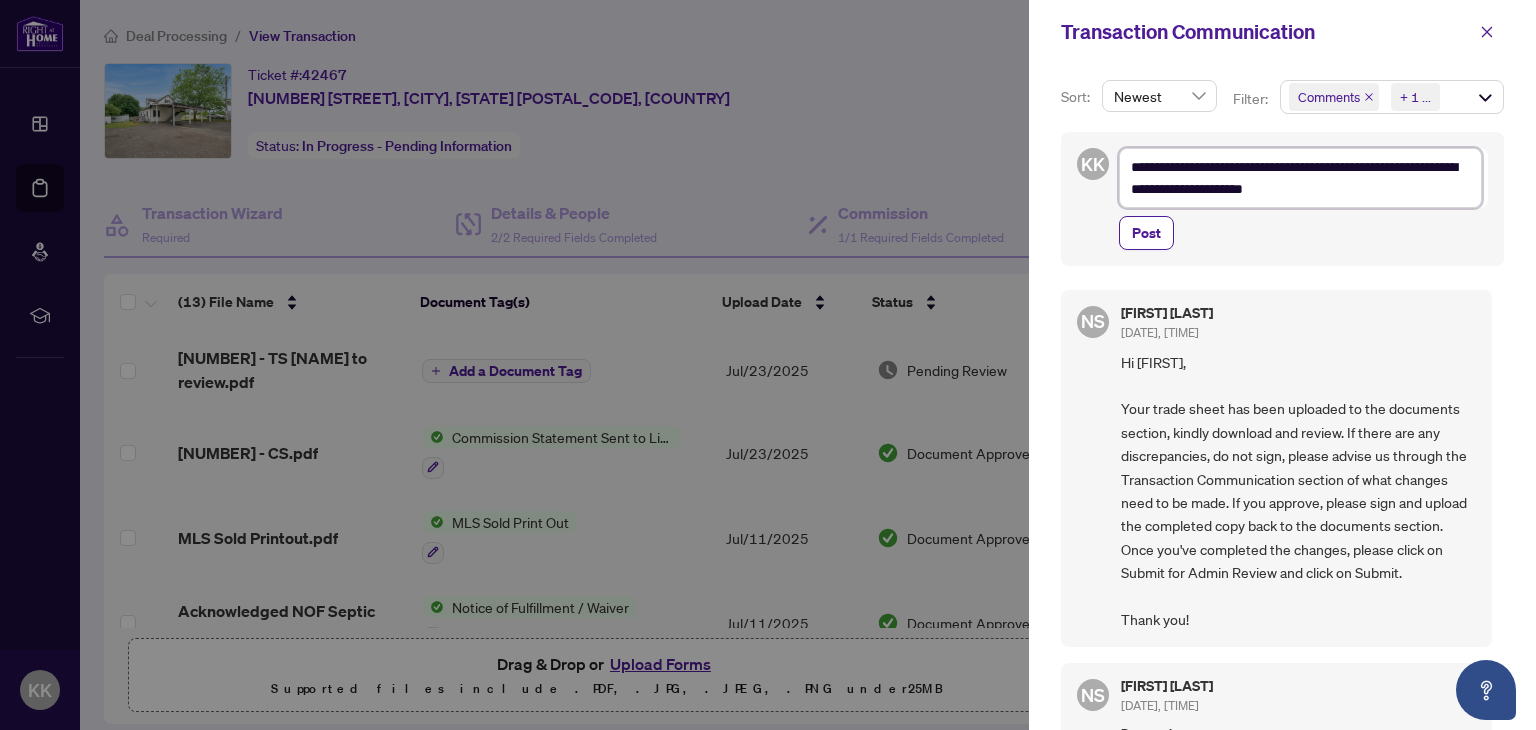type on "**********" 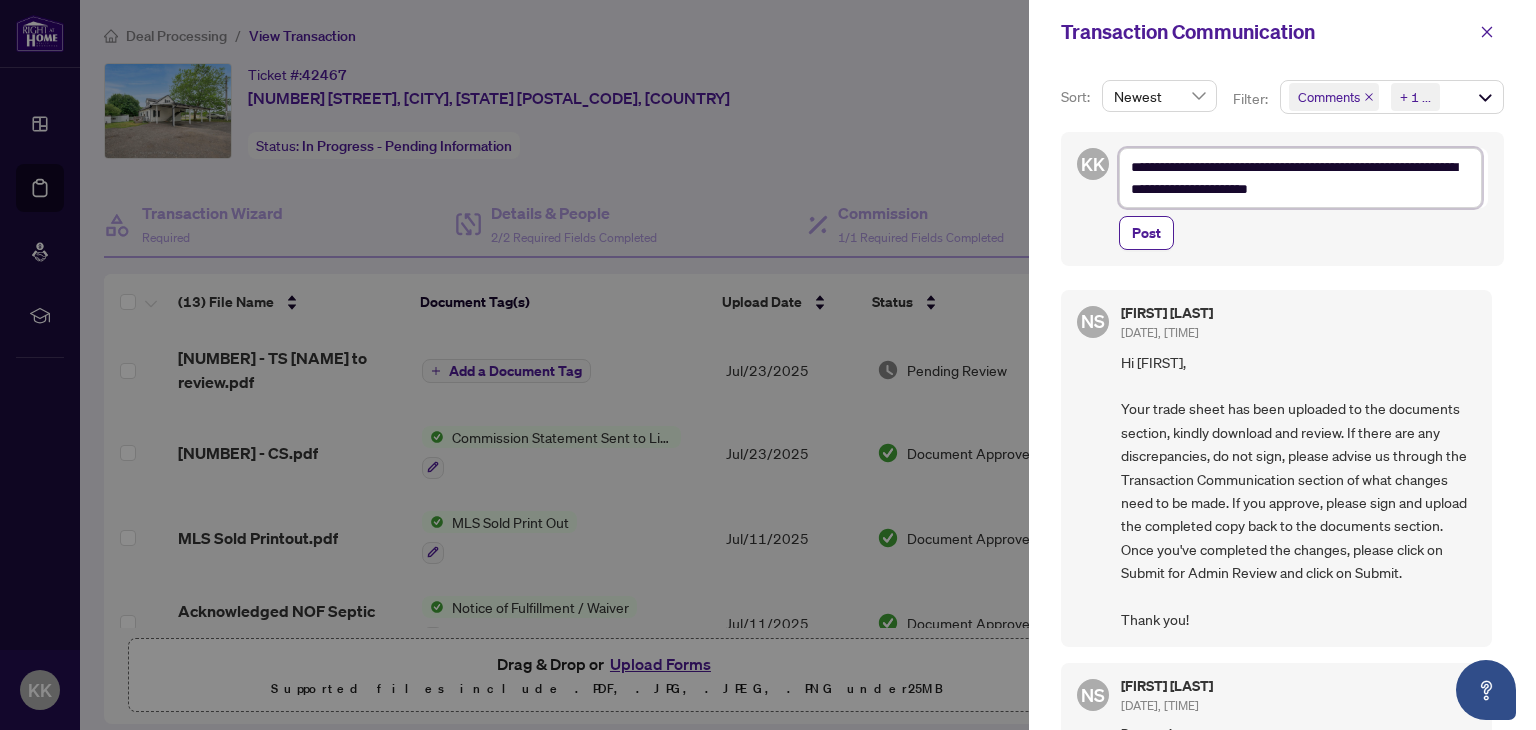 type on "**********" 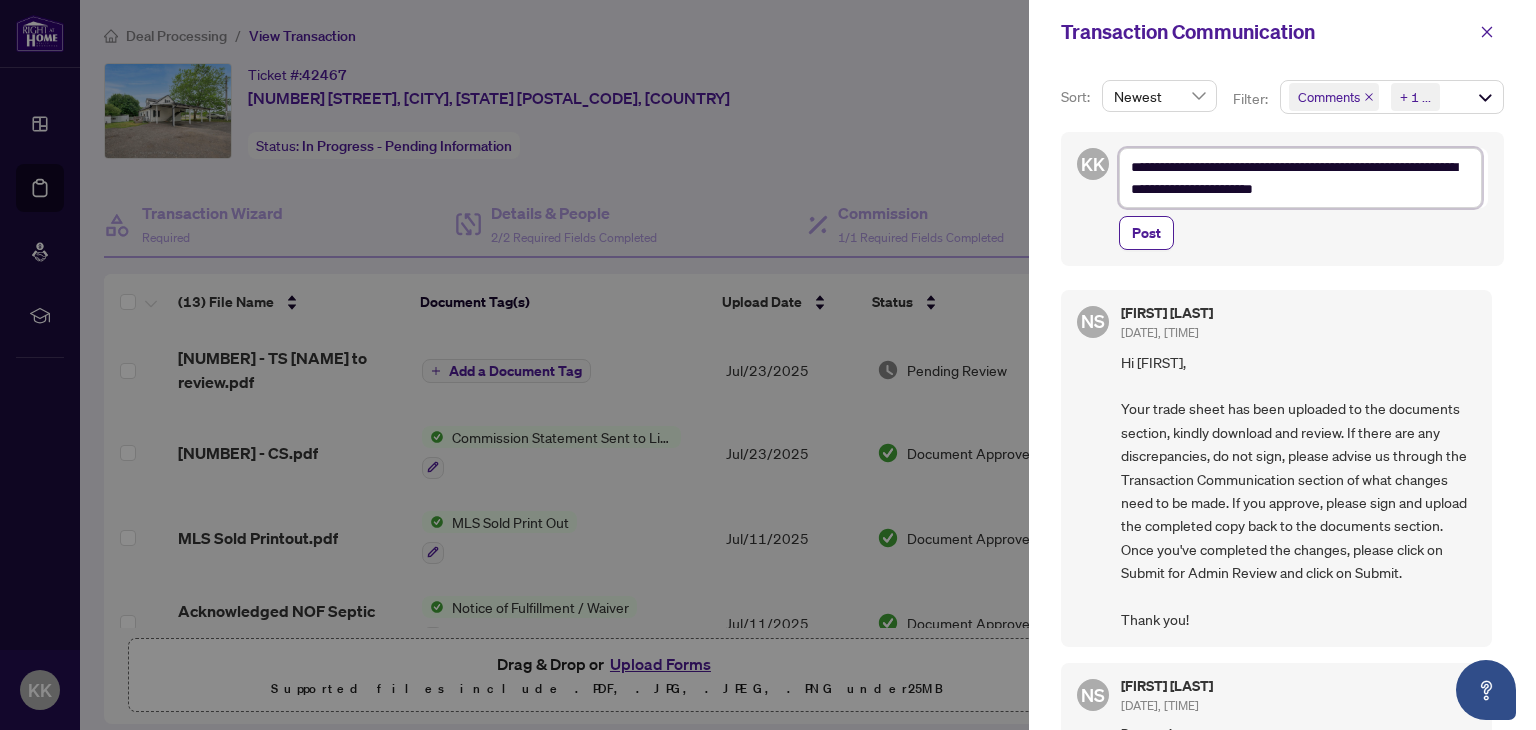 type on "**********" 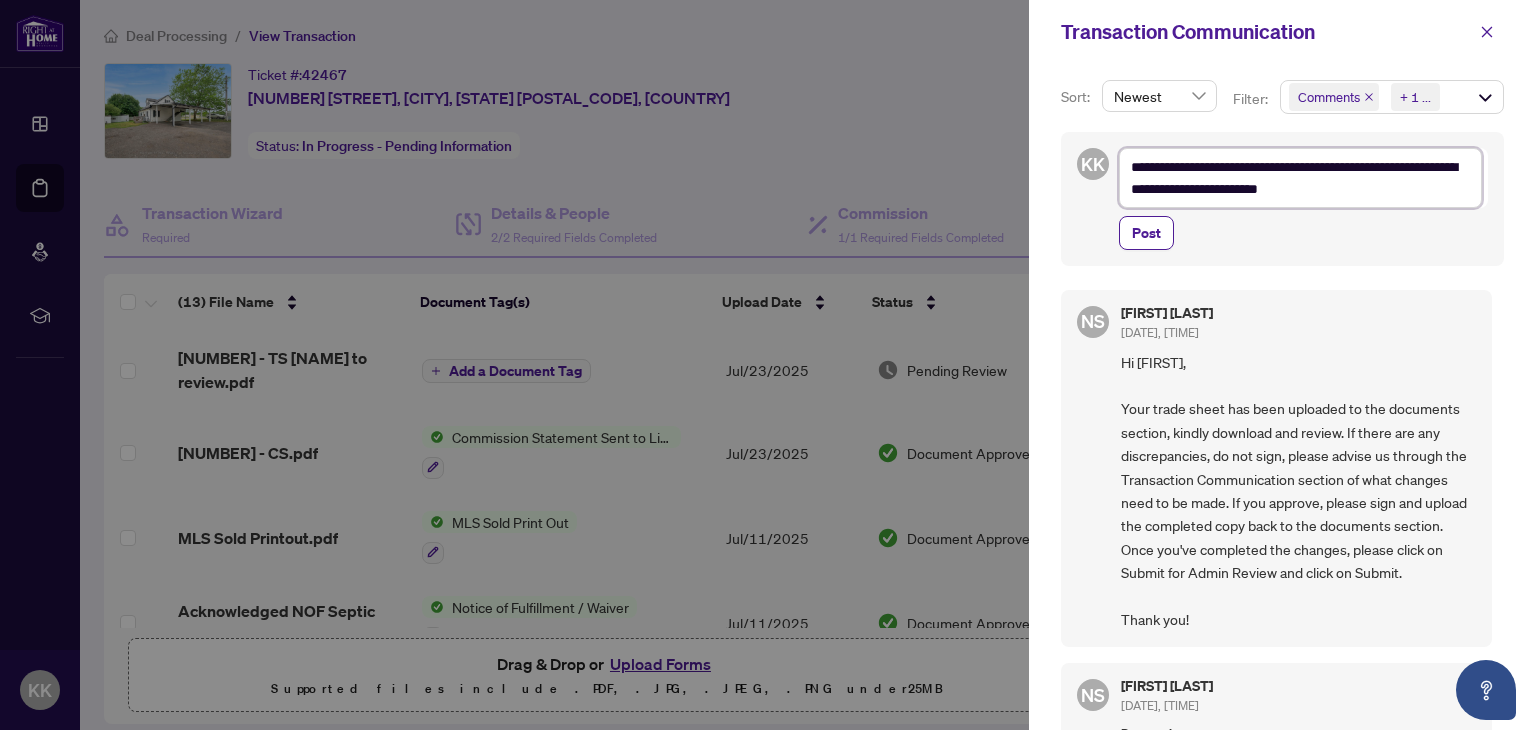type on "**********" 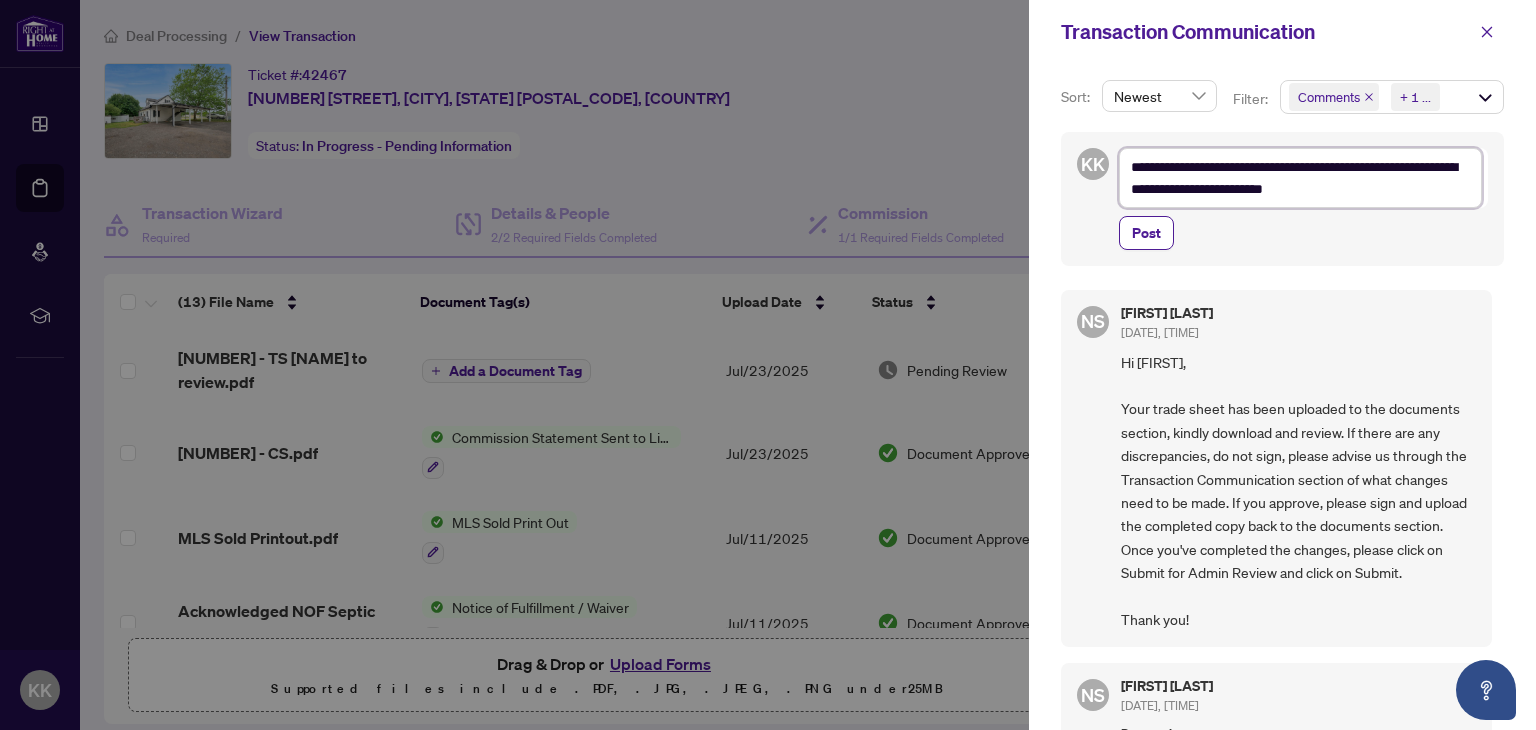 type on "**********" 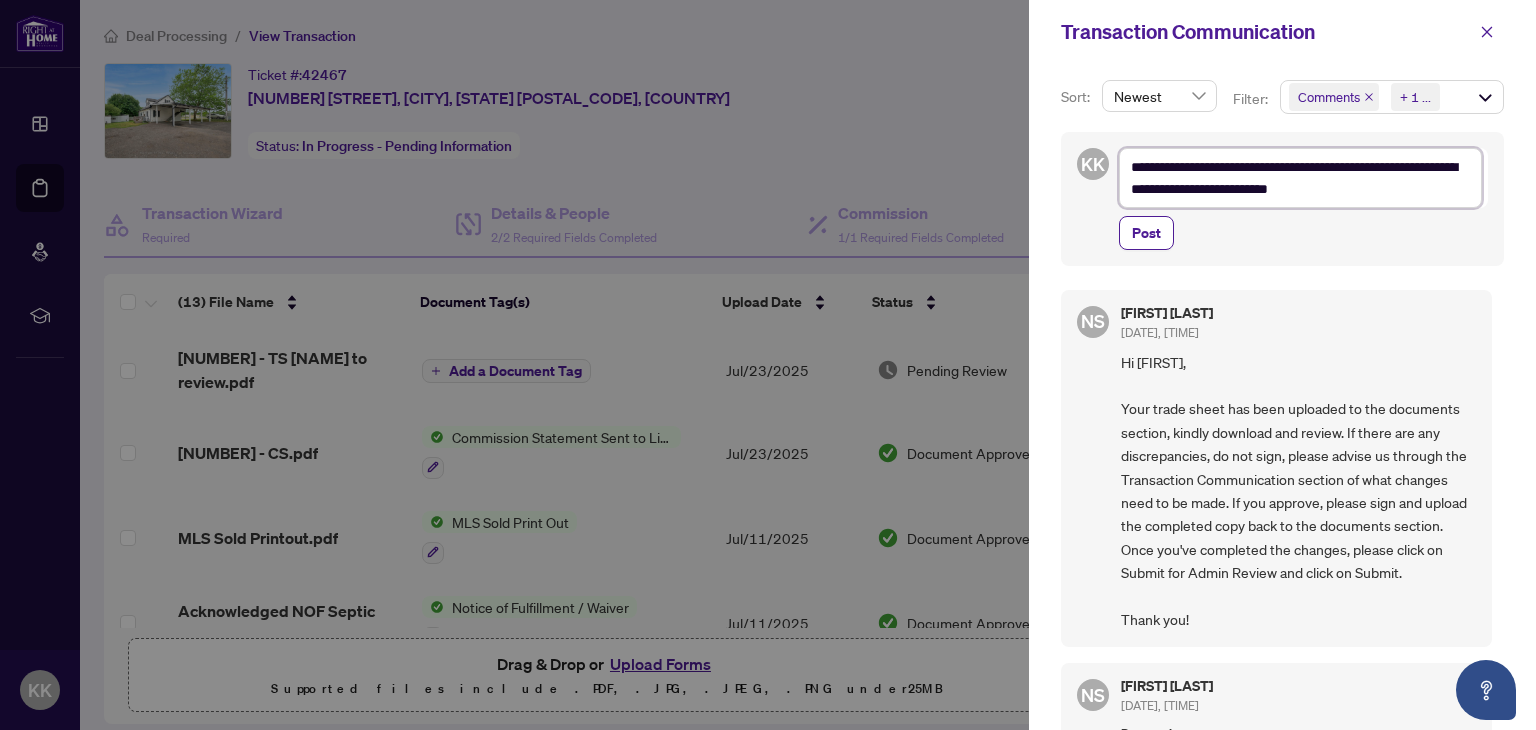 type on "**********" 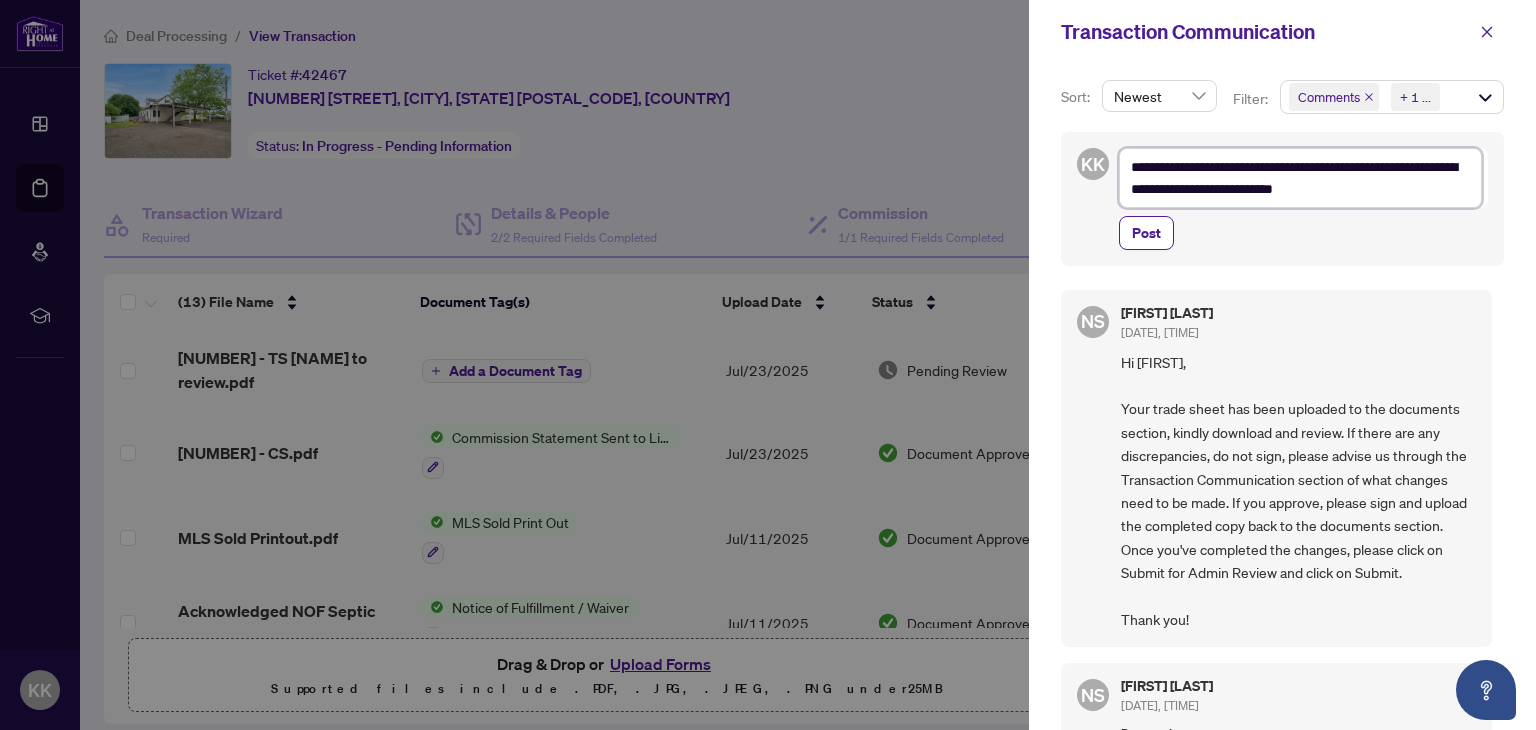 type on "**********" 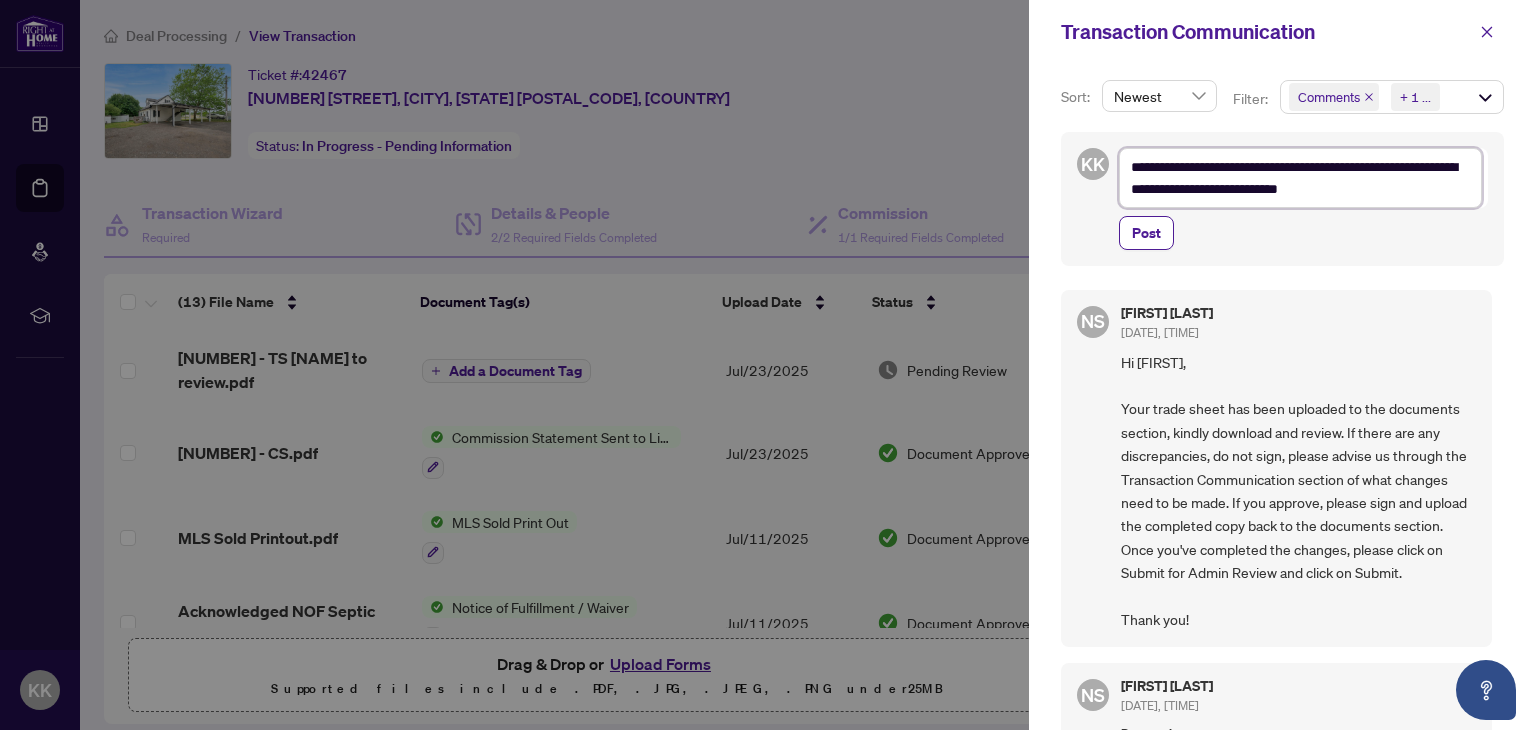 type on "**********" 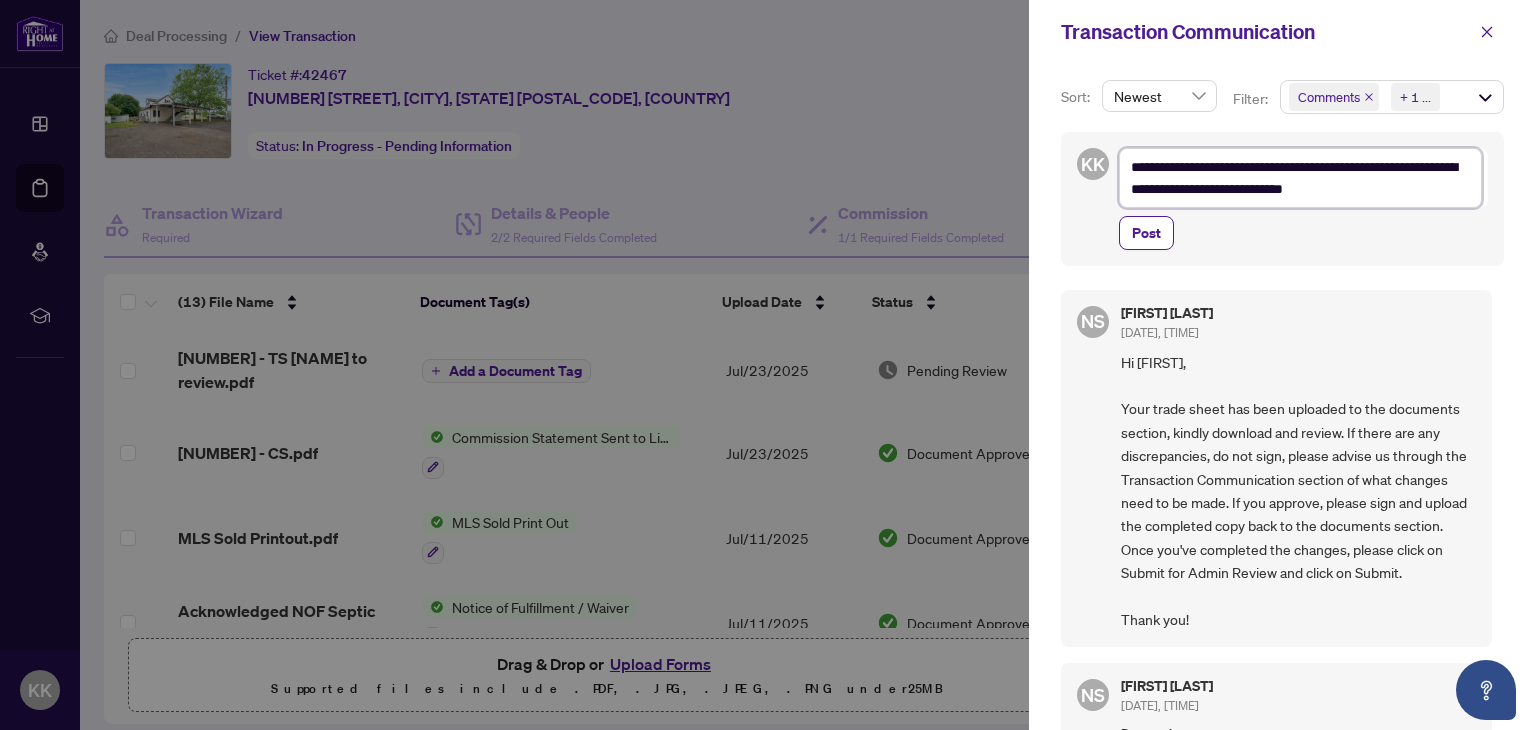 type on "**********" 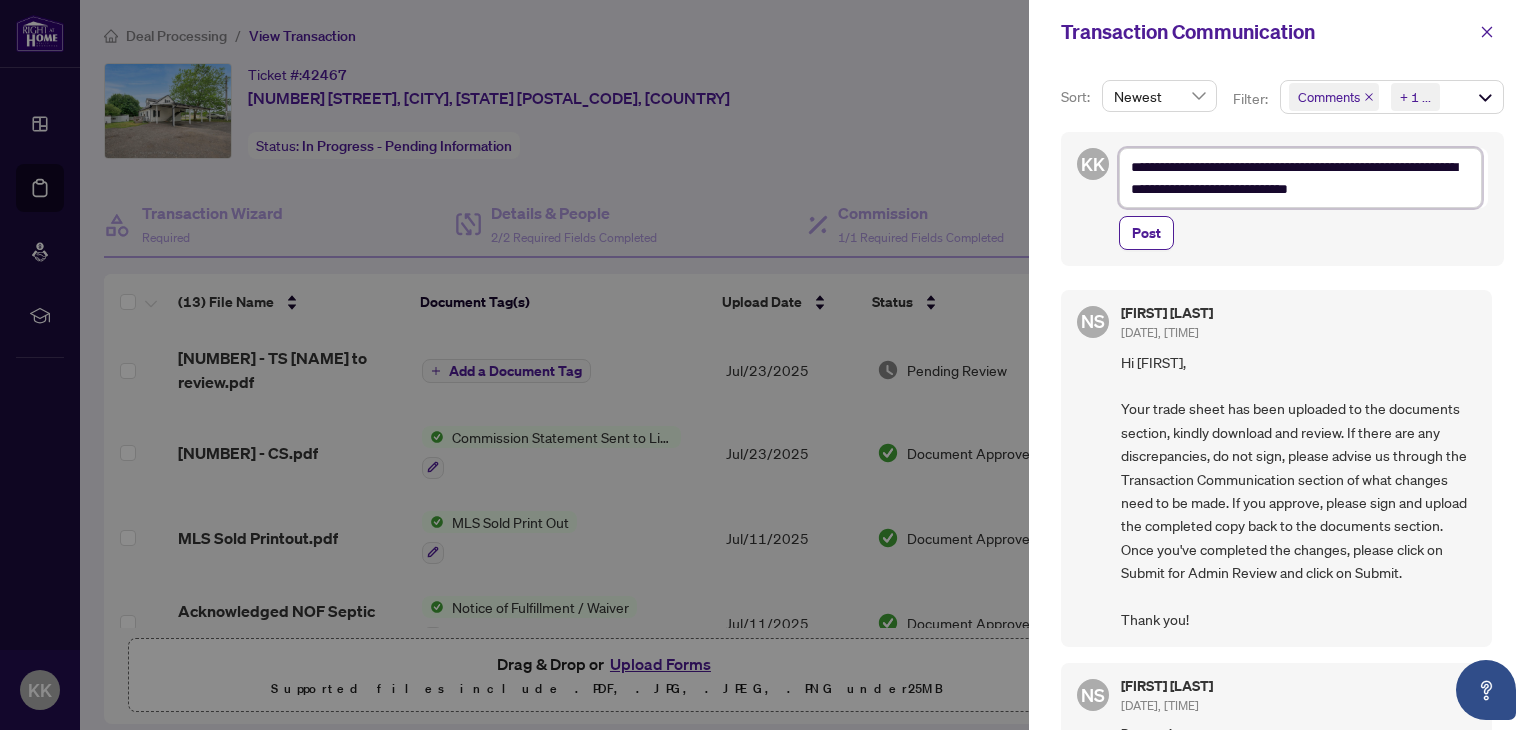 type on "**********" 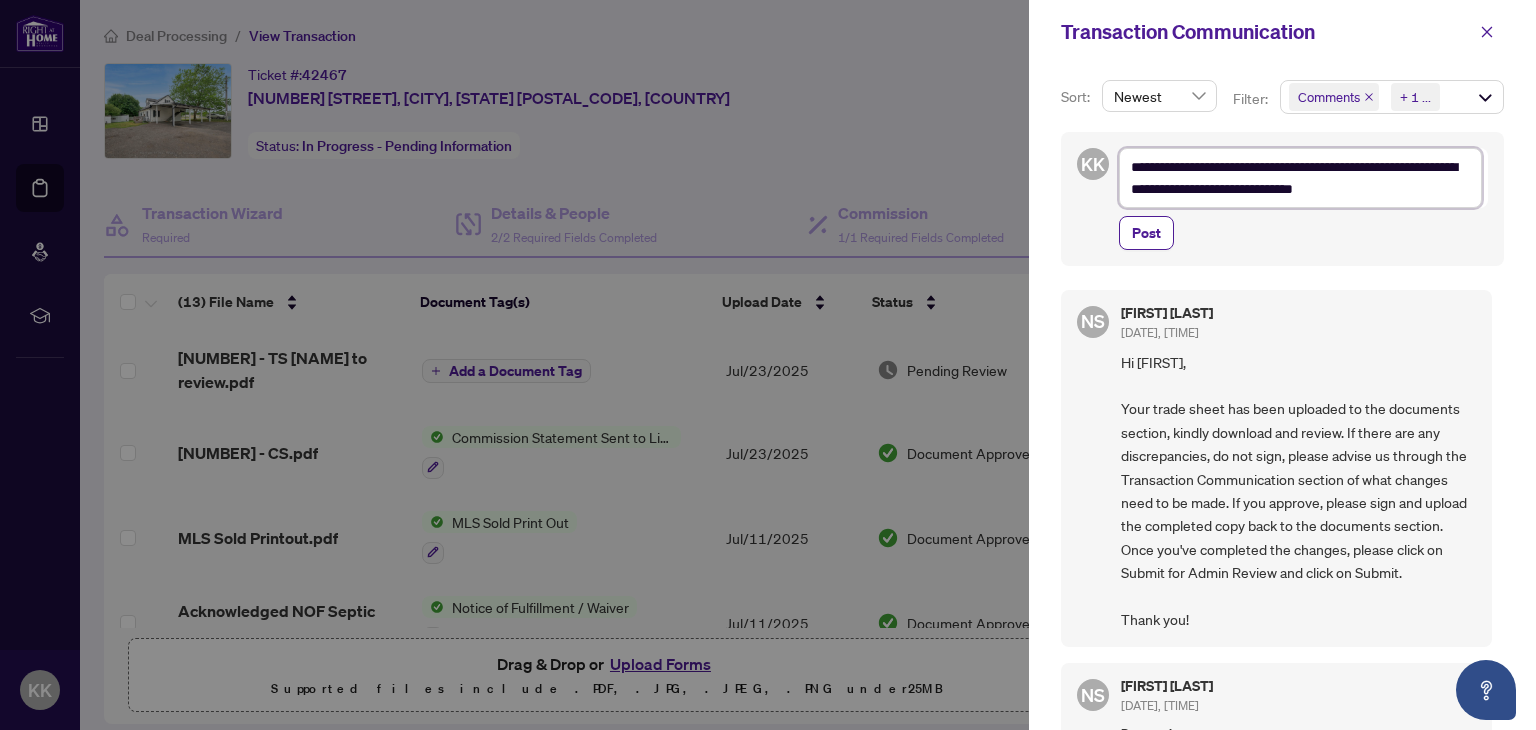 type on "**********" 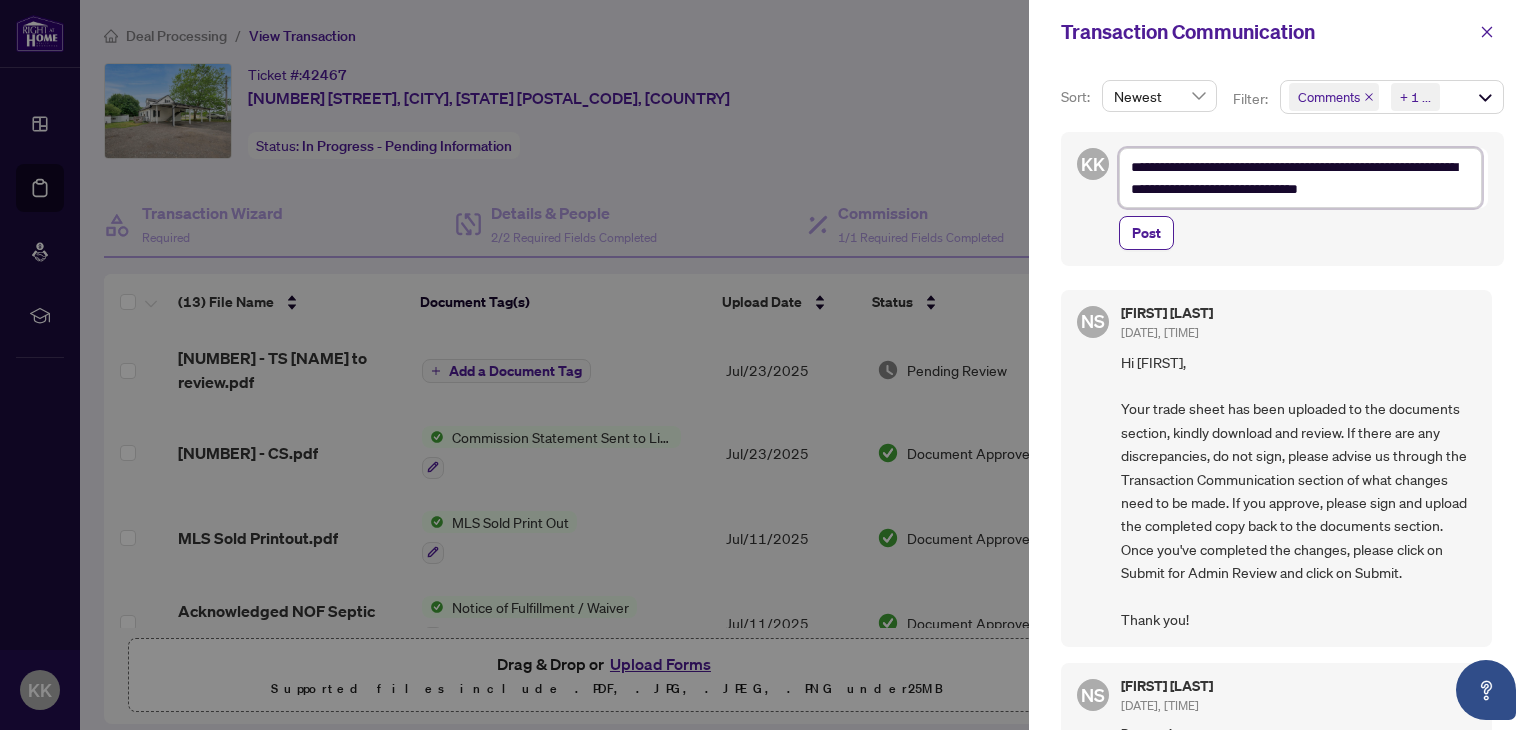 type 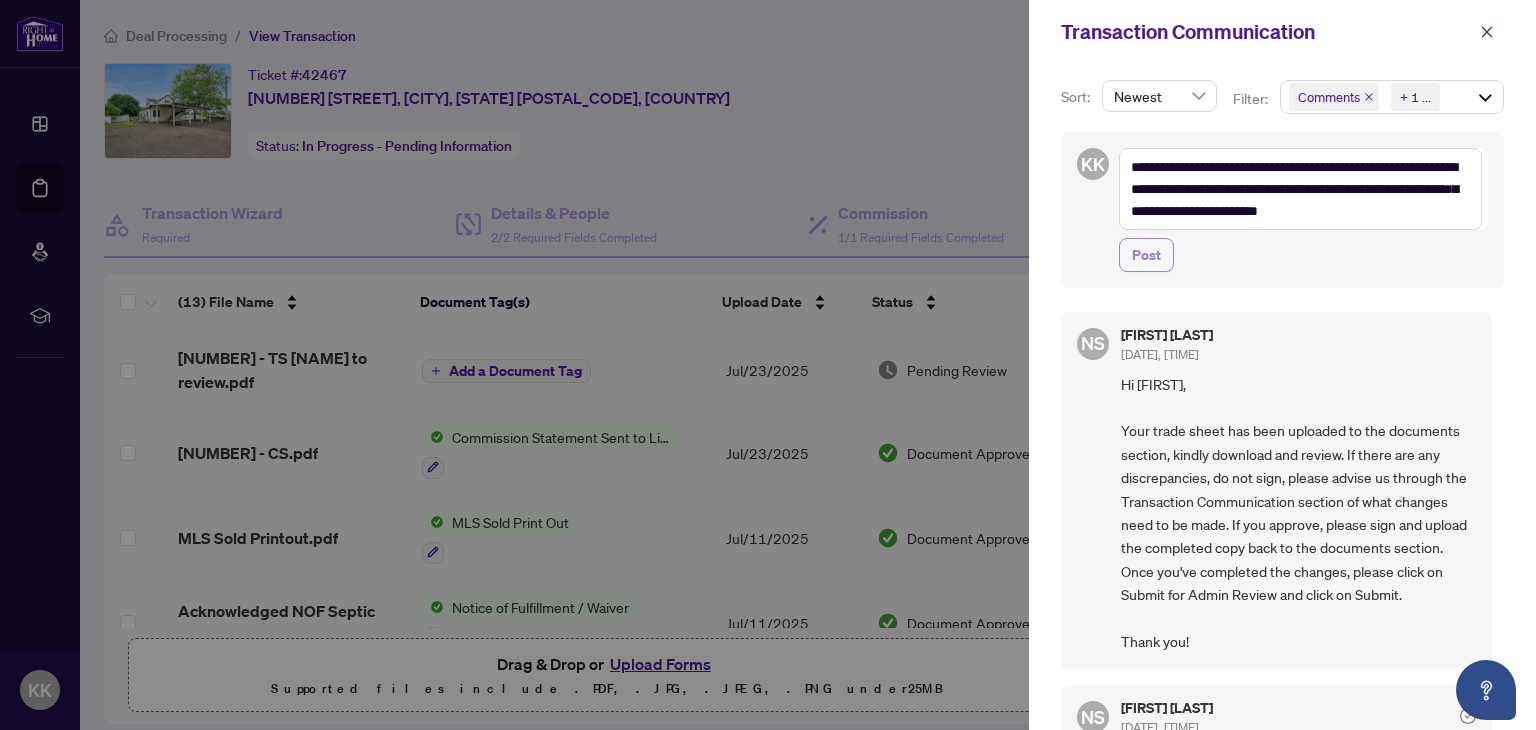 click on "Post" at bounding box center (1146, 255) 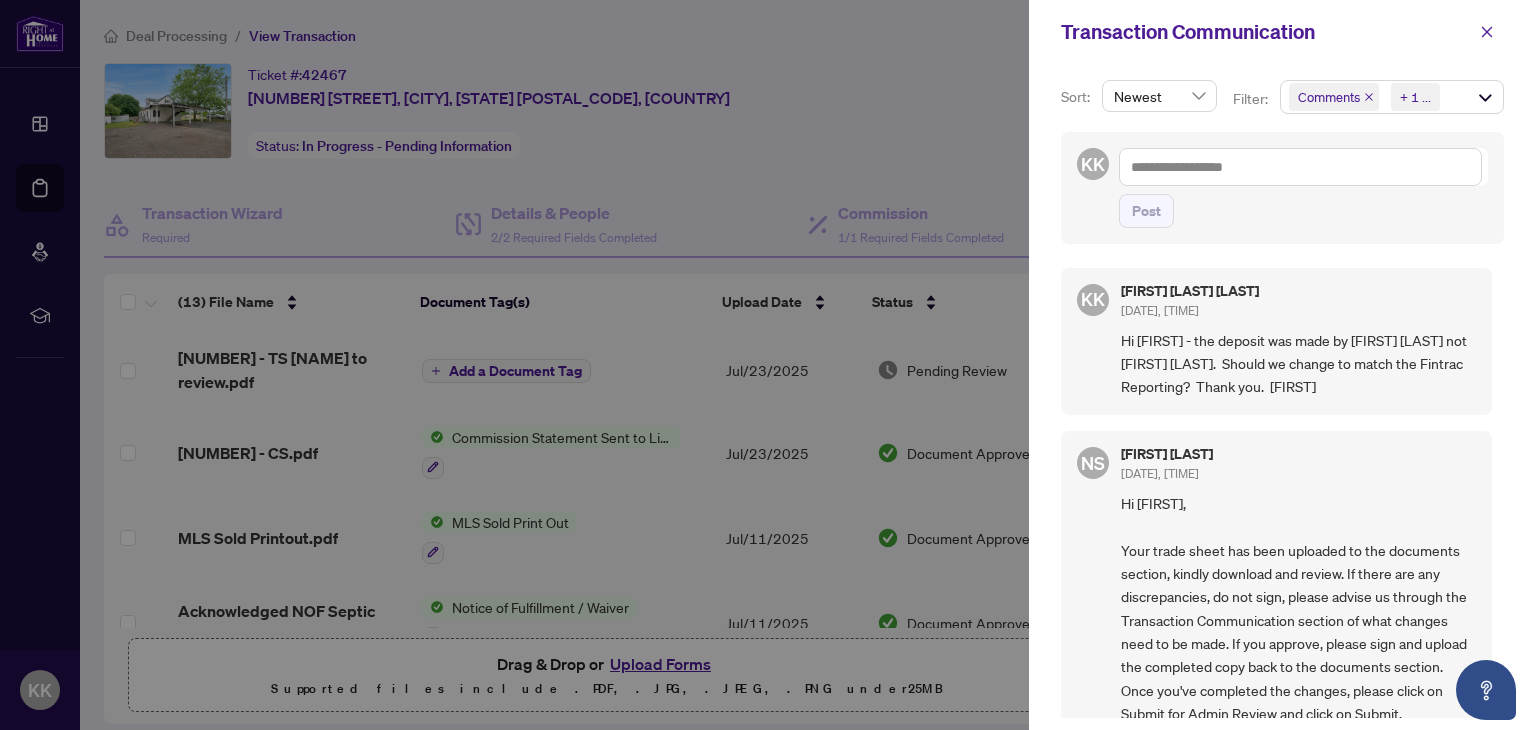 click at bounding box center (768, 365) 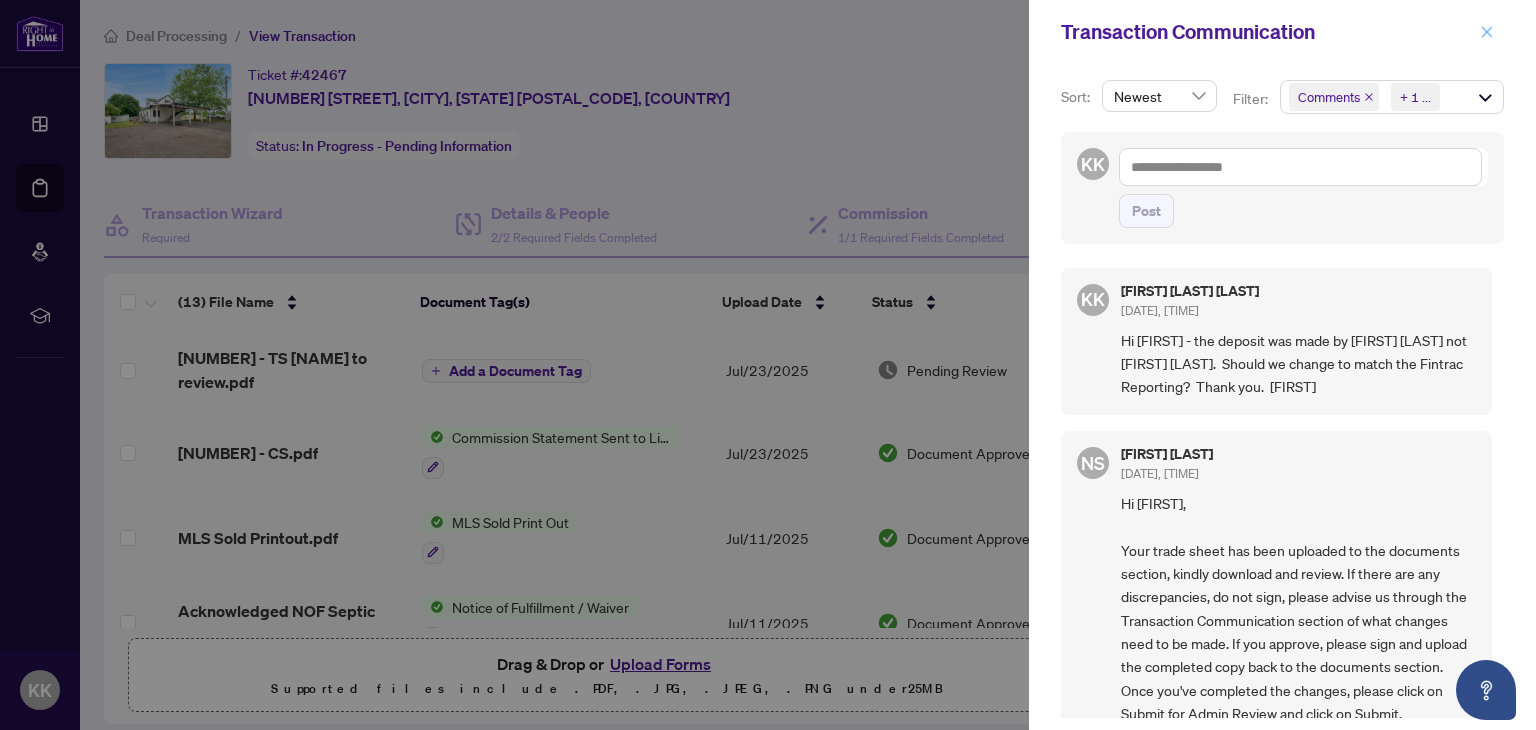 click at bounding box center (1487, 32) 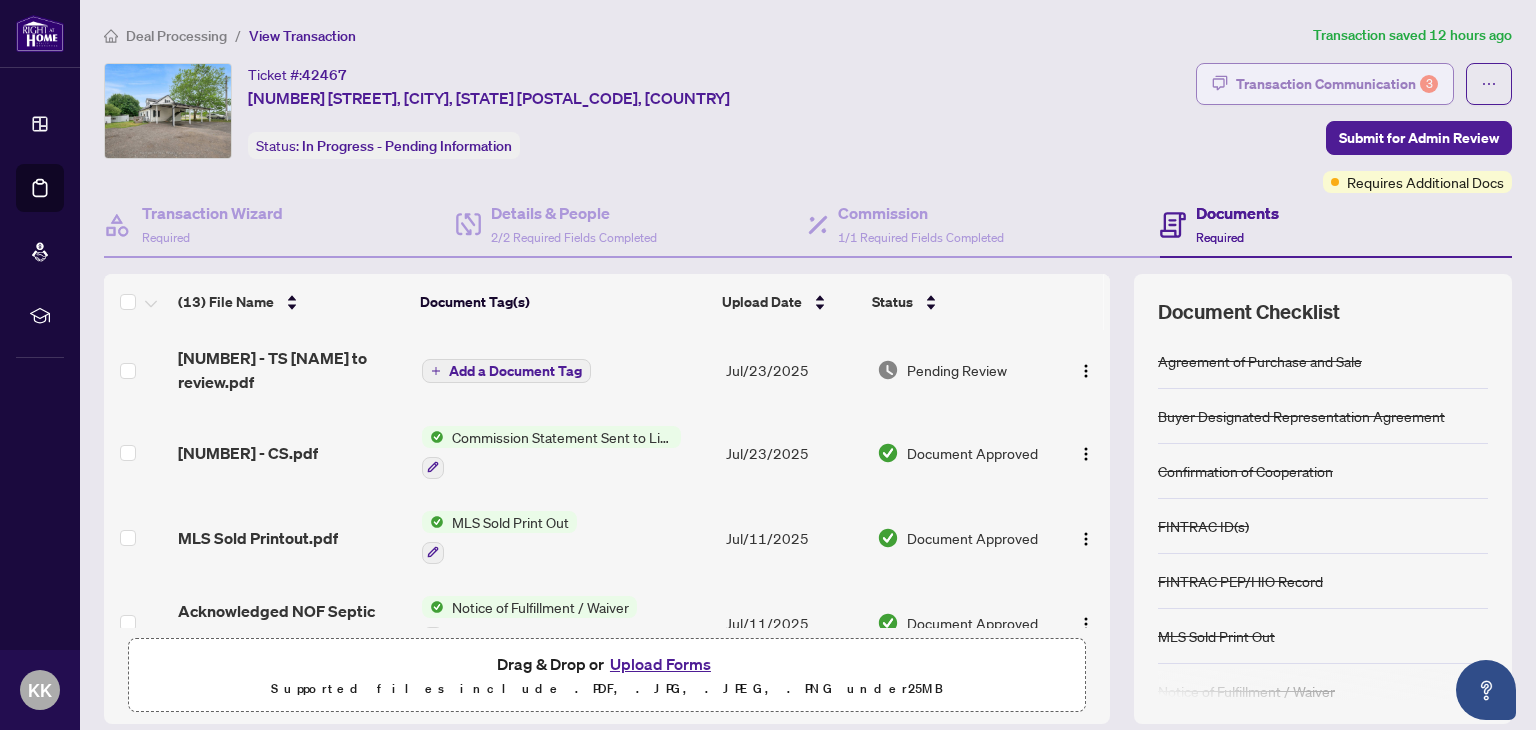 click on "Transaction Communication 3" at bounding box center [1337, 84] 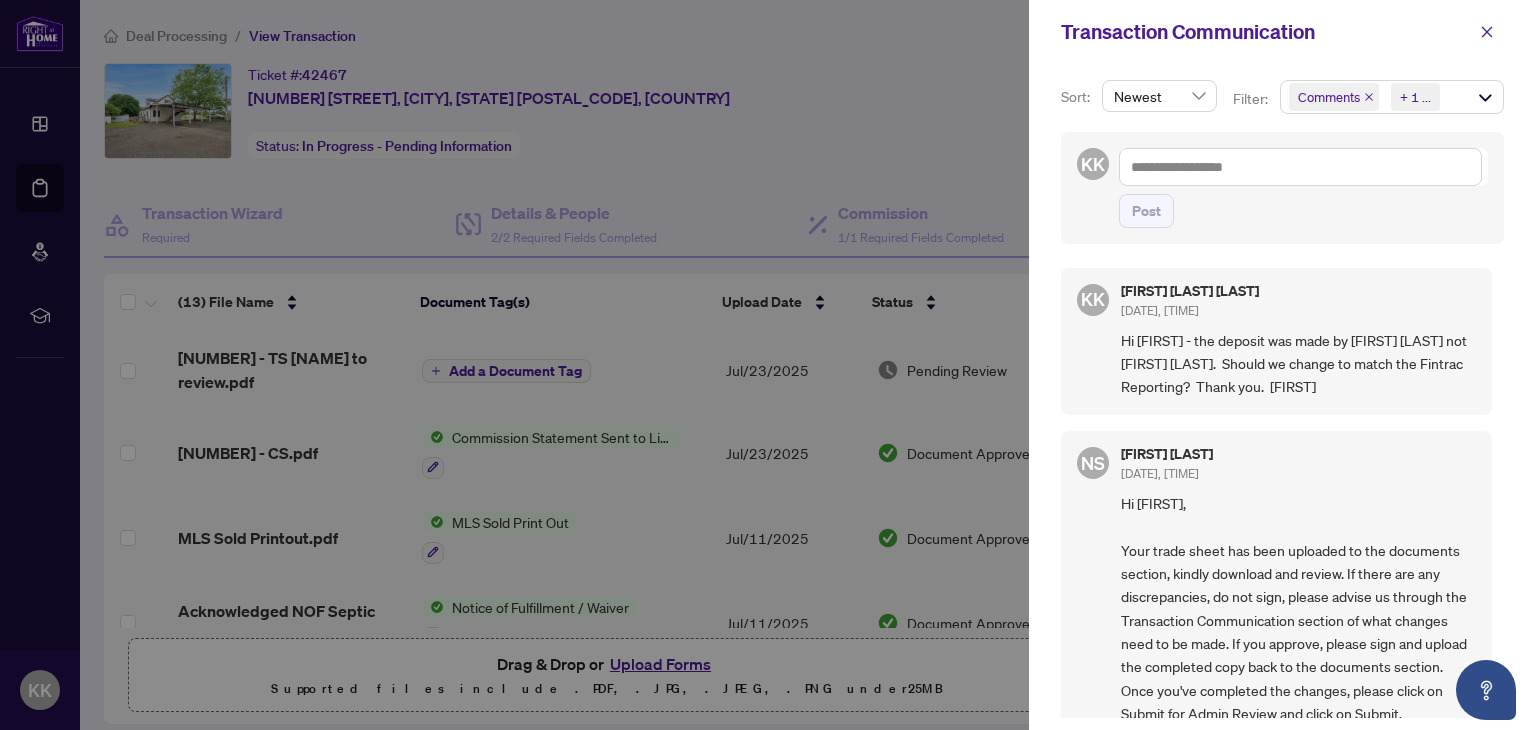 click at bounding box center [768, 365] 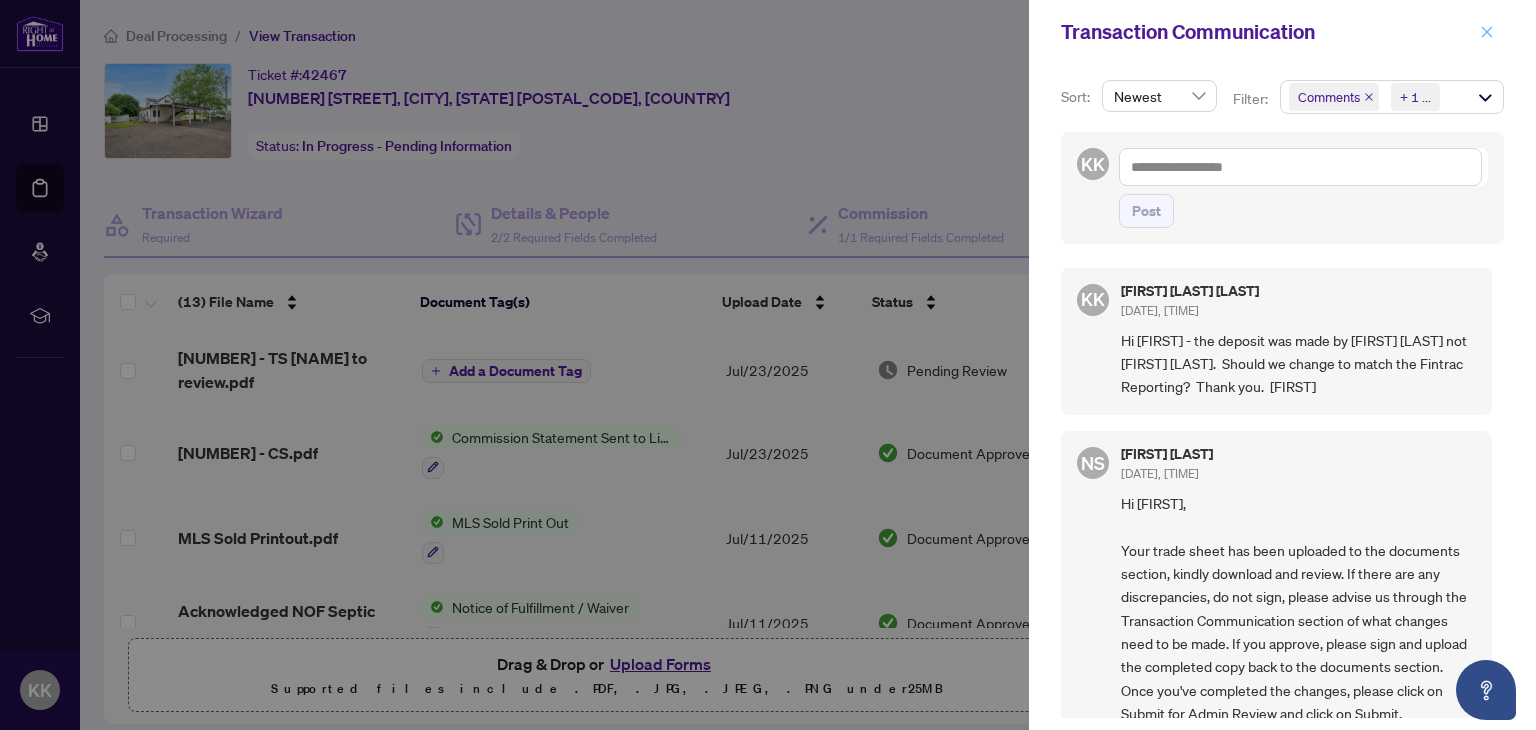 click at bounding box center [1487, 32] 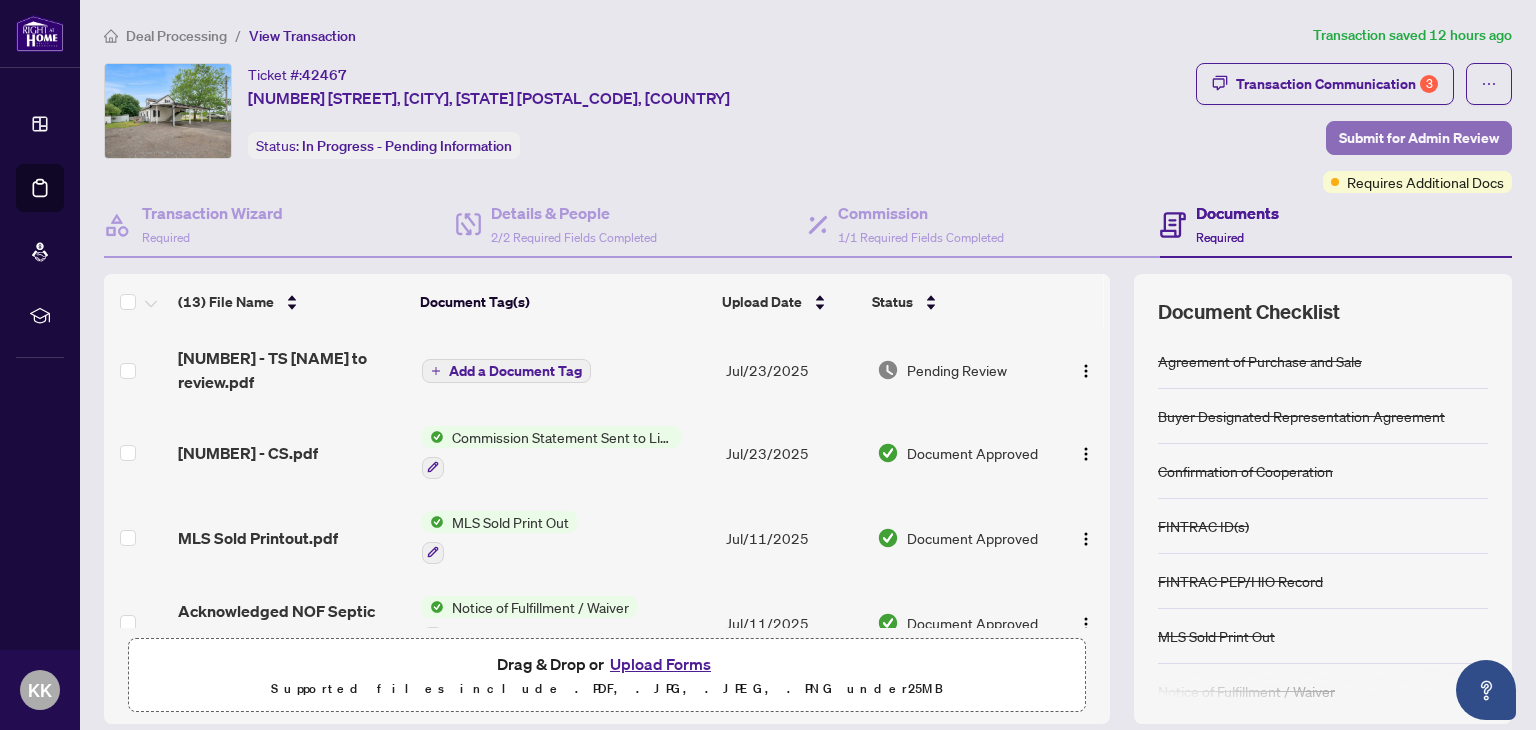 click on "Submit for Admin Review" at bounding box center [1419, 138] 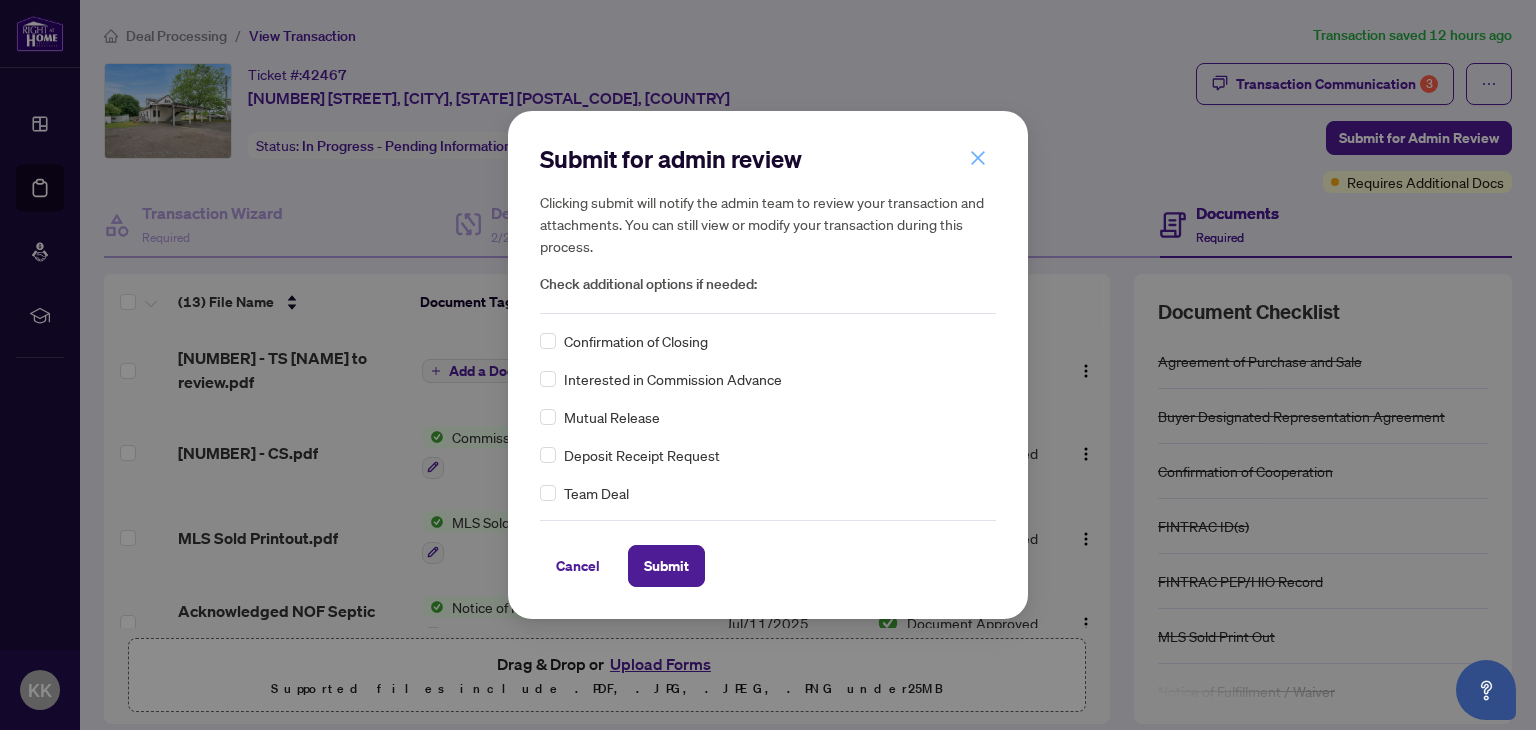 click 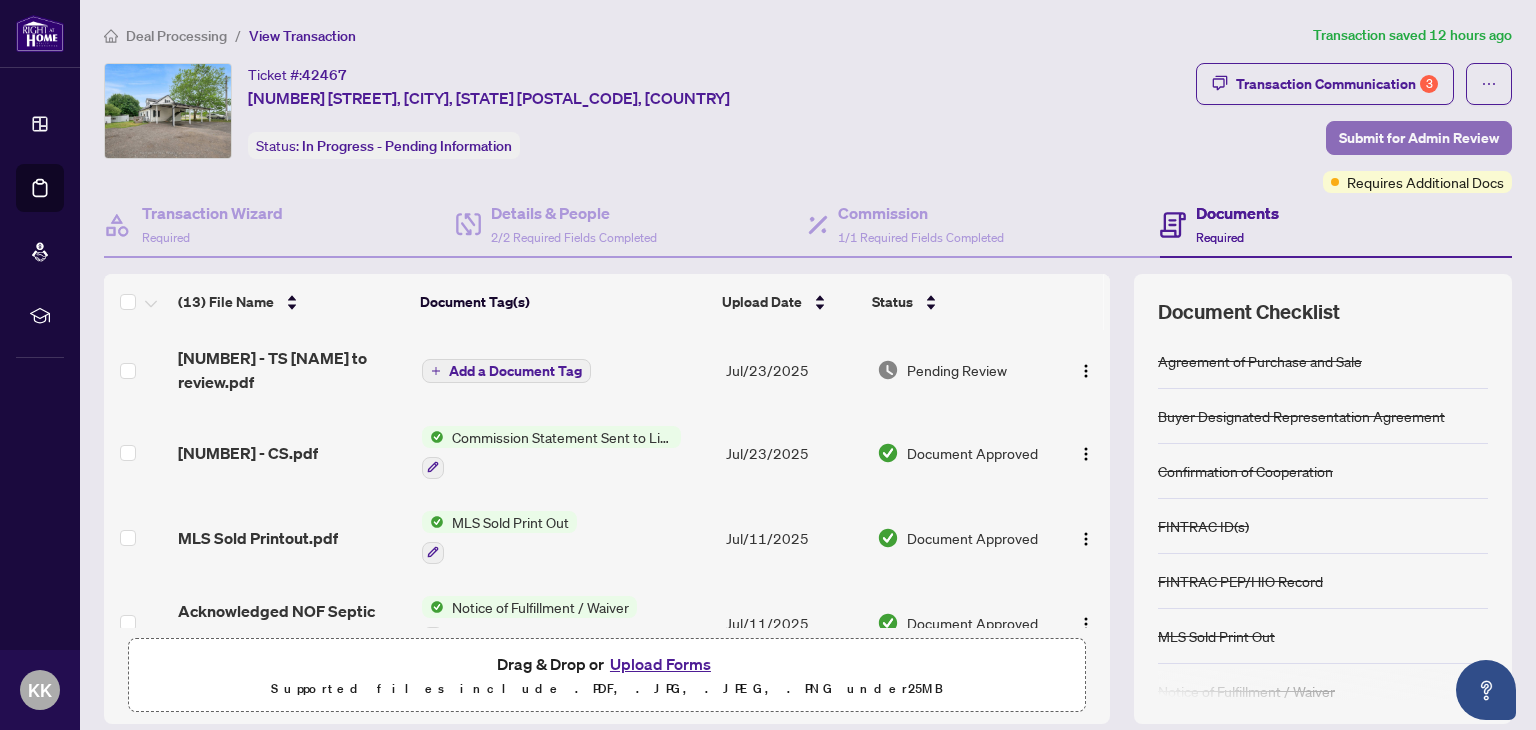 click on "Submit for Admin Review" at bounding box center [1419, 138] 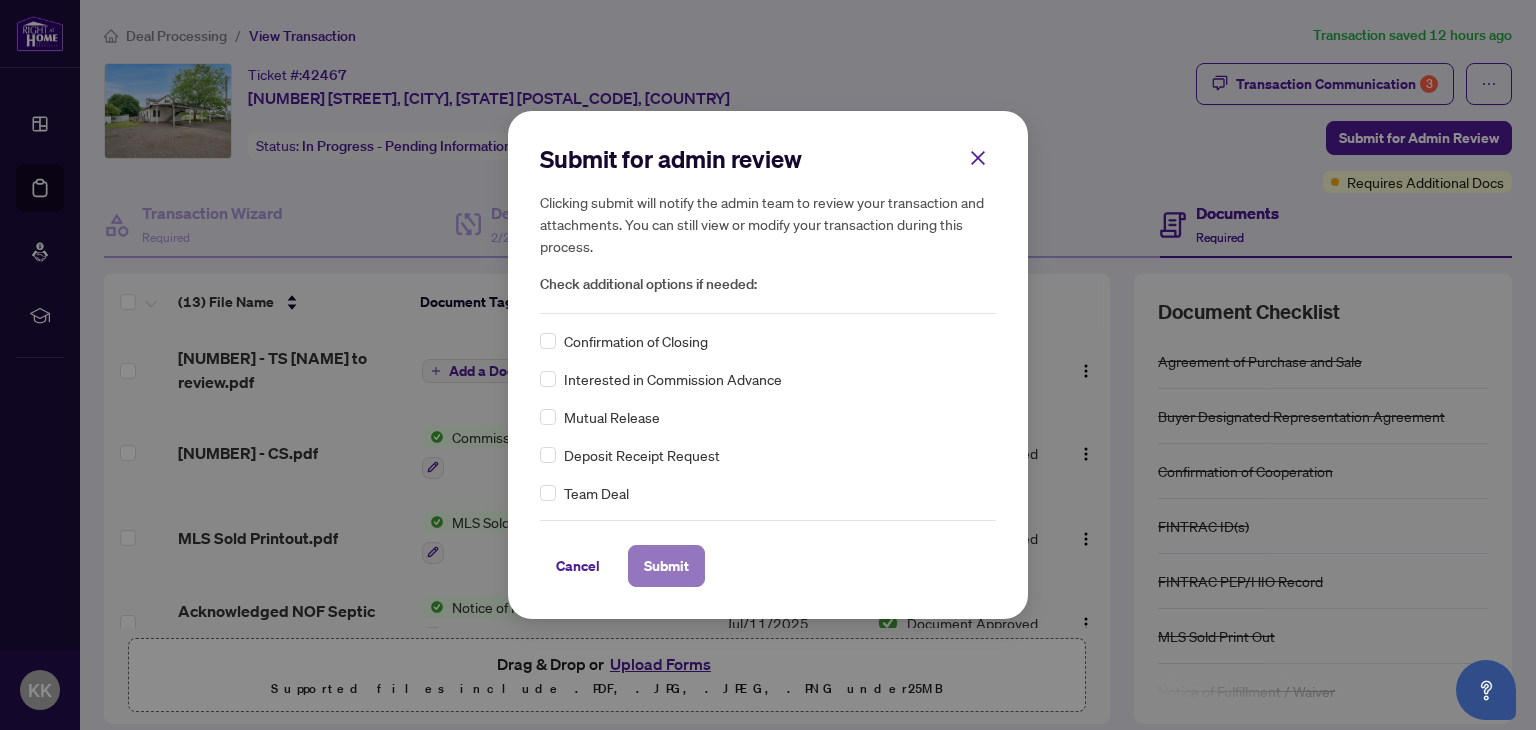 click on "Submit" at bounding box center (666, 566) 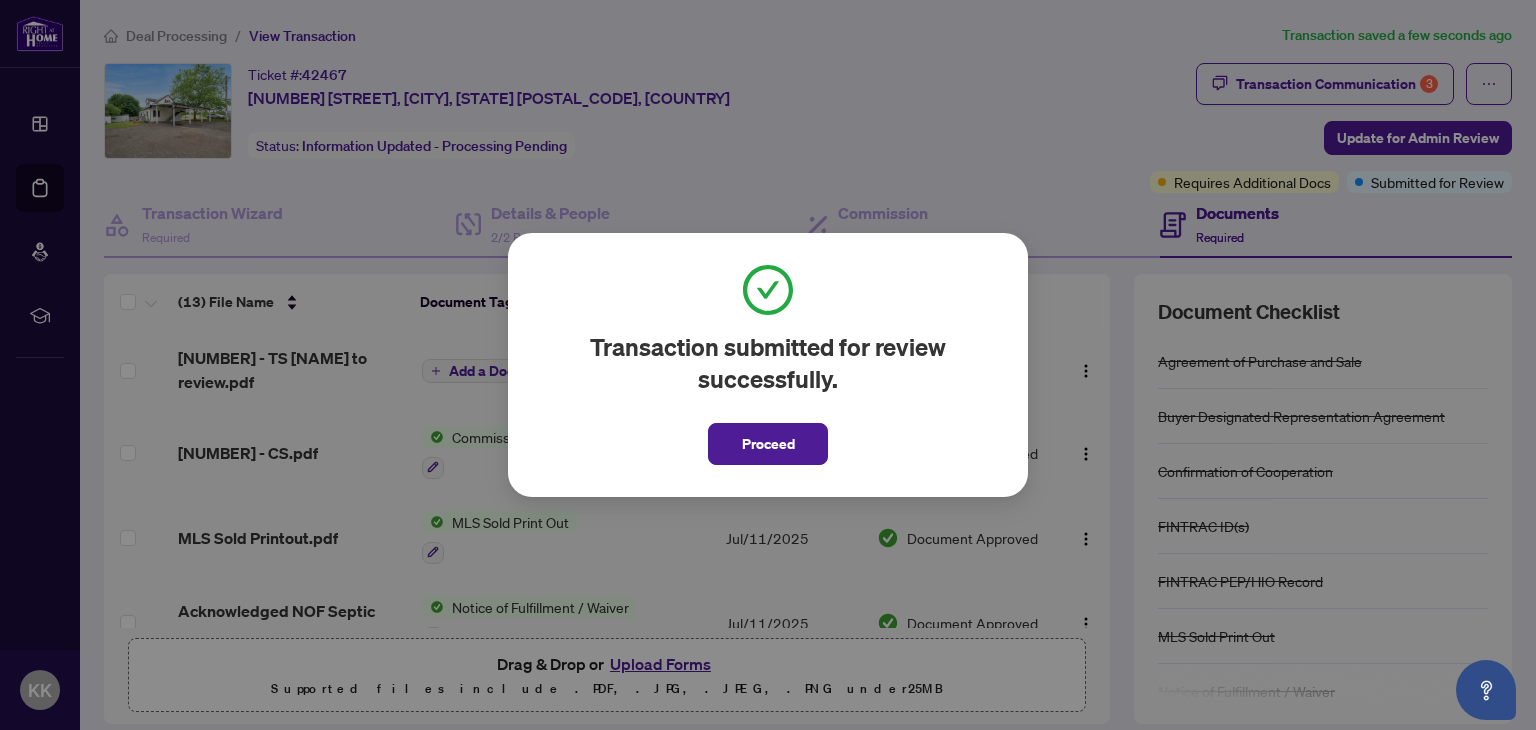click on "Transaction submitted for review successfully. Proceed Cancel OK" at bounding box center [768, 365] 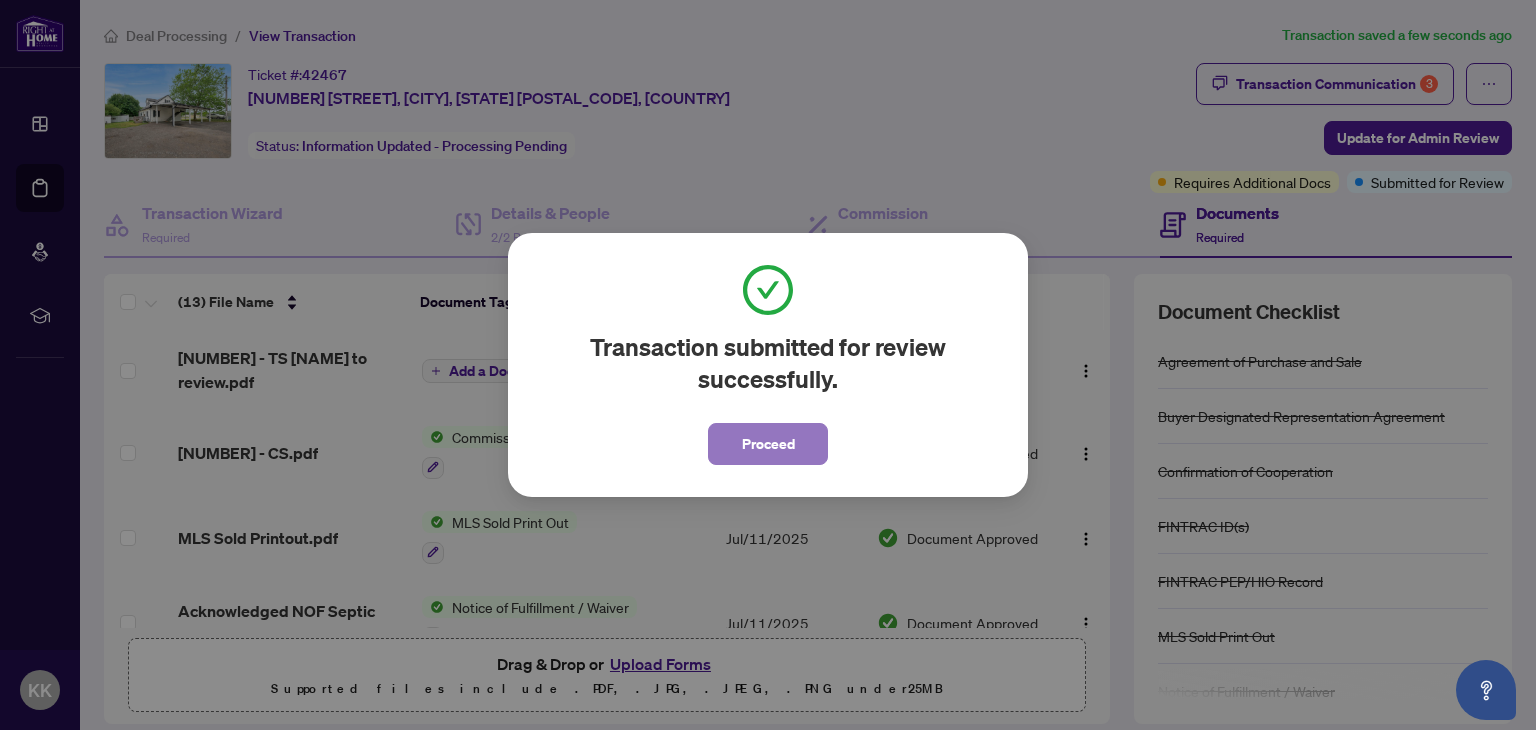 click on "Proceed" at bounding box center [768, 444] 